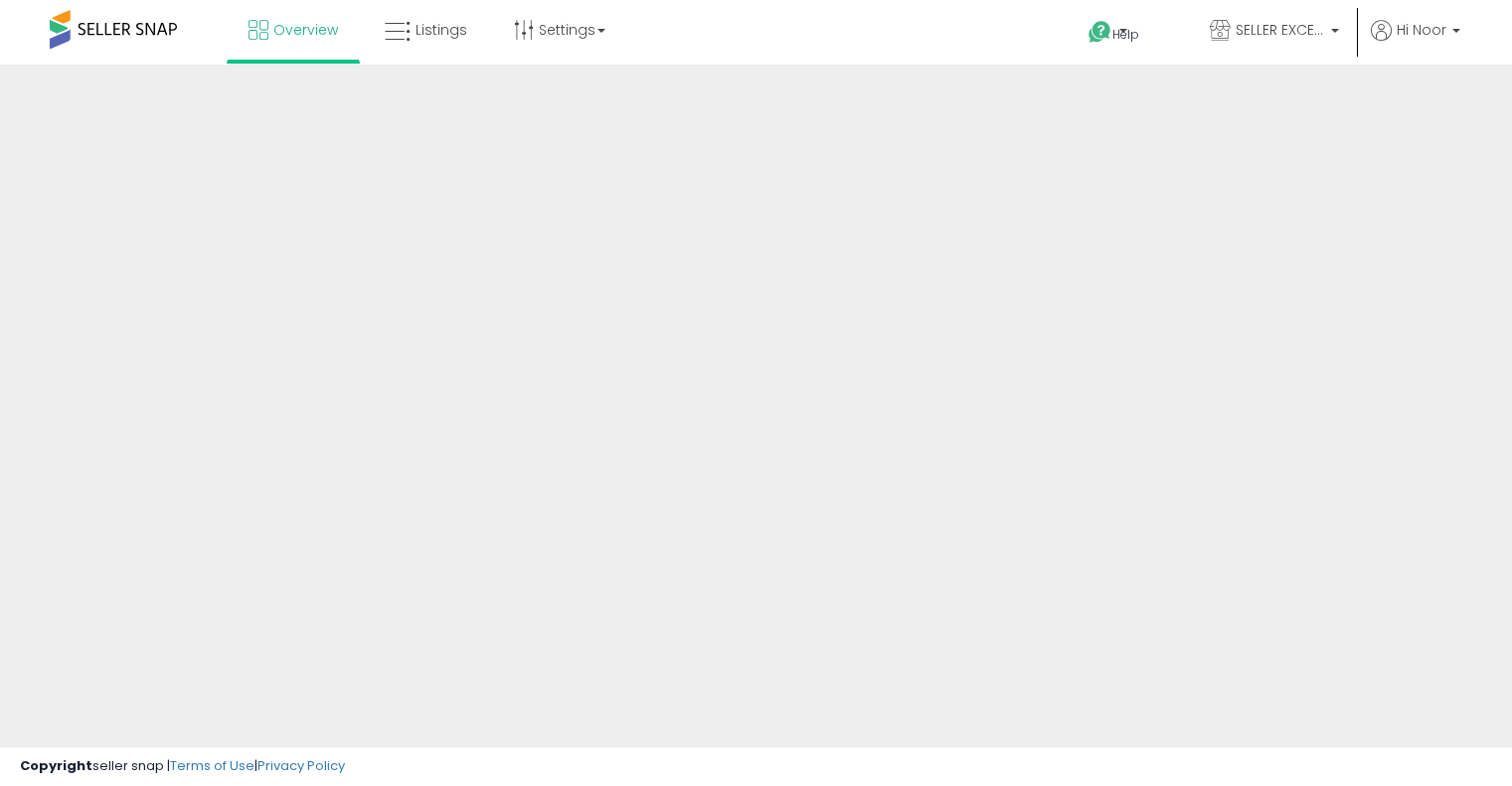 scroll, scrollTop: 0, scrollLeft: 0, axis: both 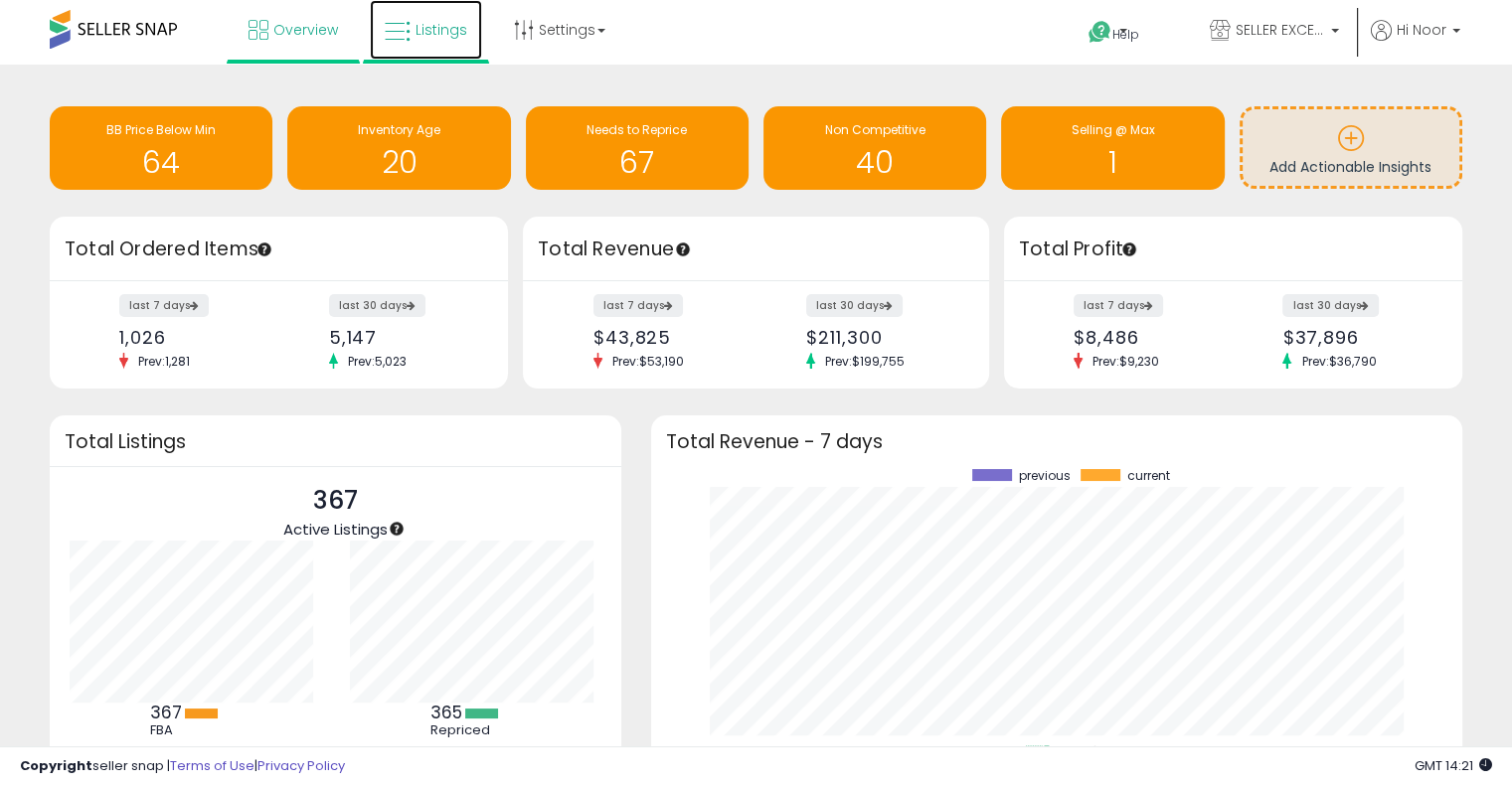 click on "Listings" at bounding box center (425, 30) 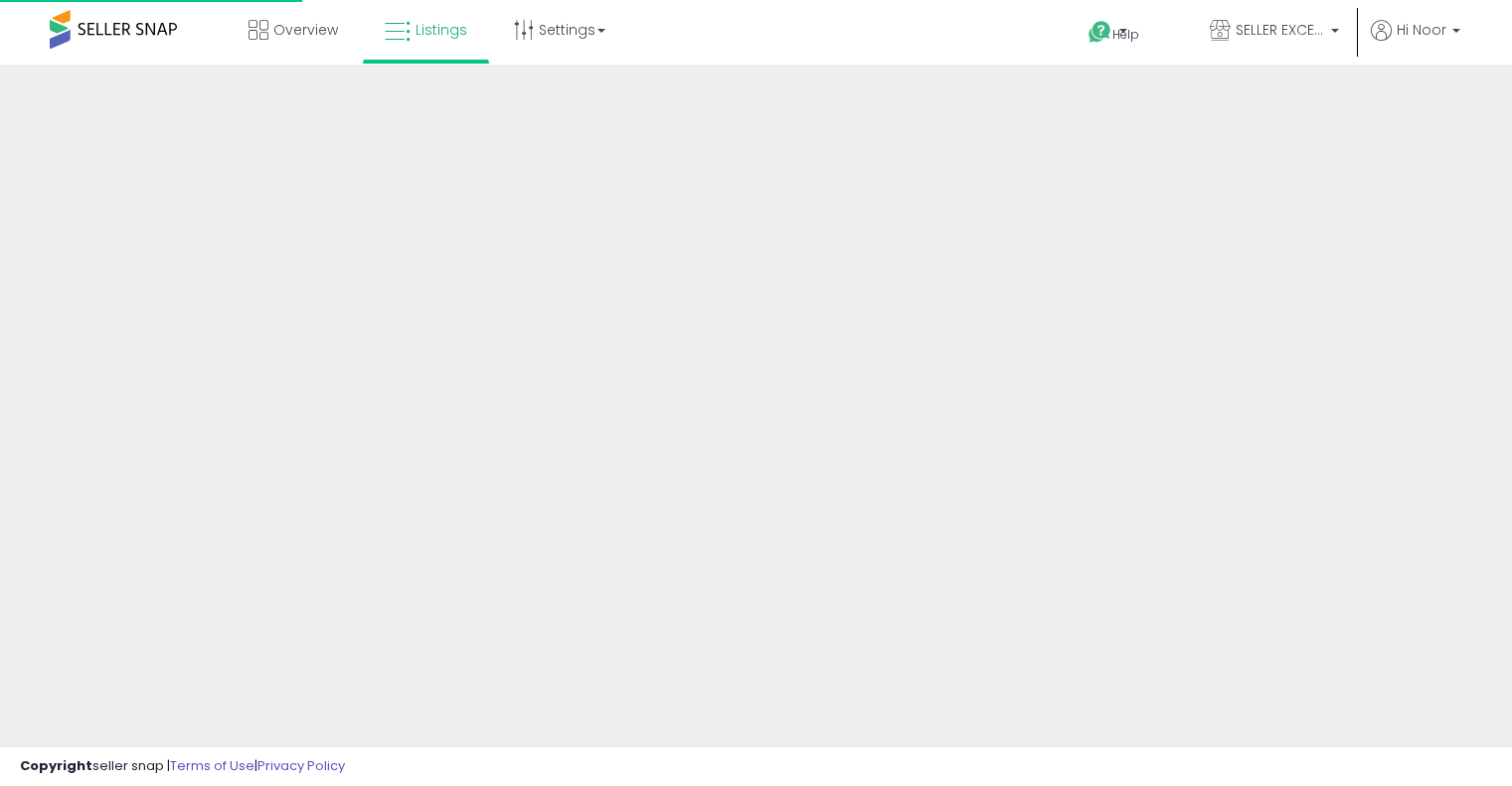 scroll, scrollTop: 0, scrollLeft: 0, axis: both 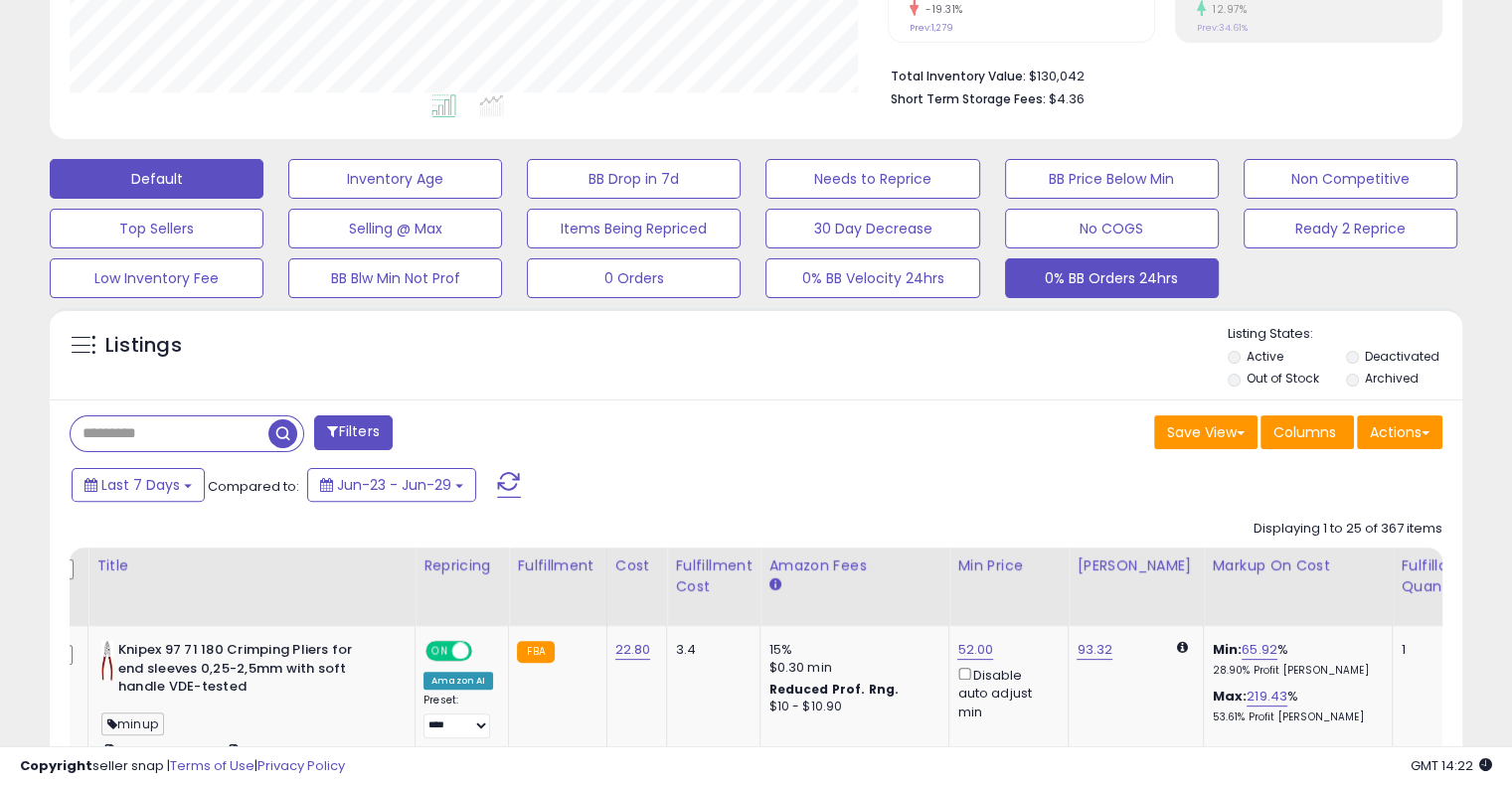 click on "0% BB Orders 24hrs" at bounding box center [395, 179] 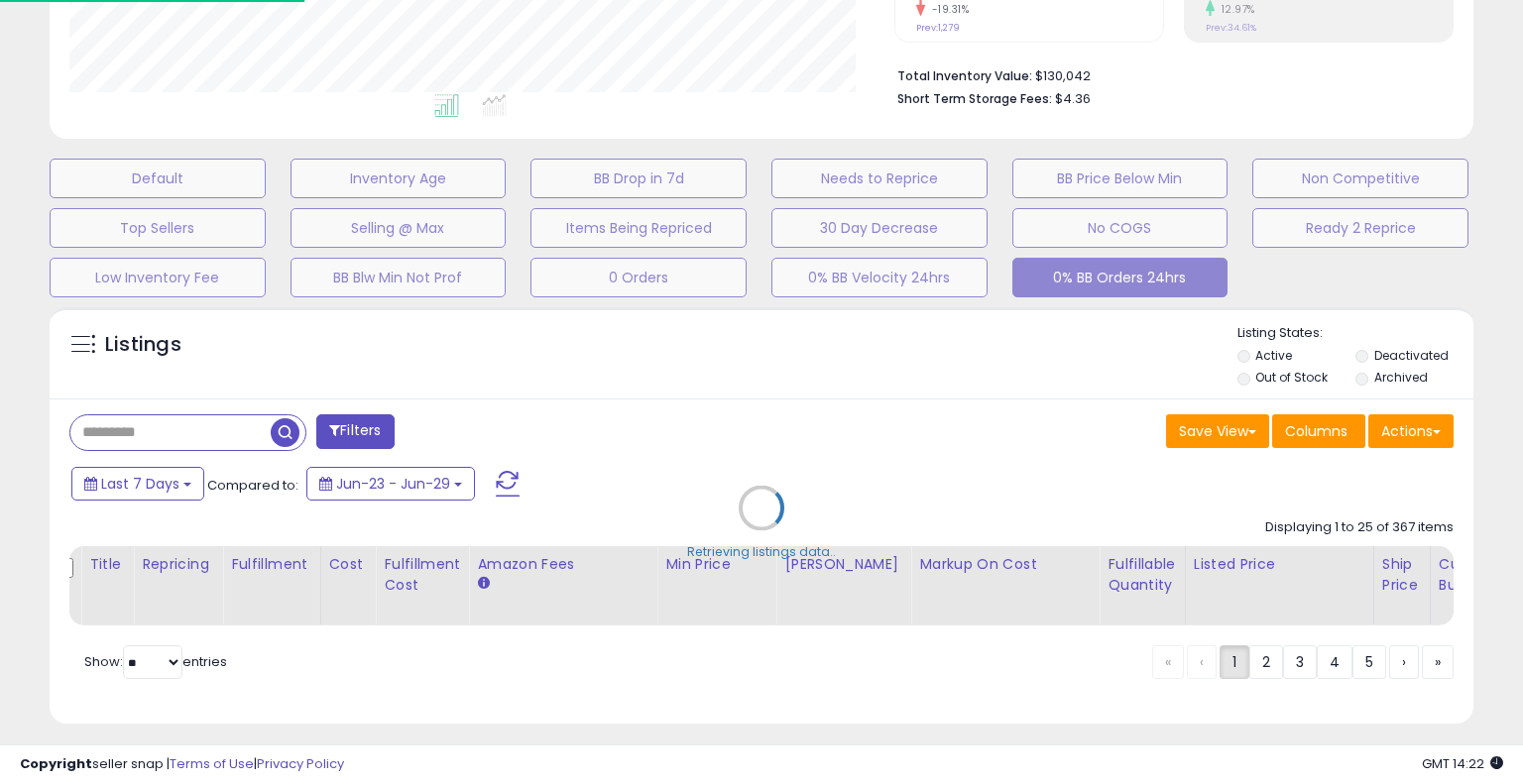 scroll, scrollTop: 990743, scrollLeft: 990712, axis: both 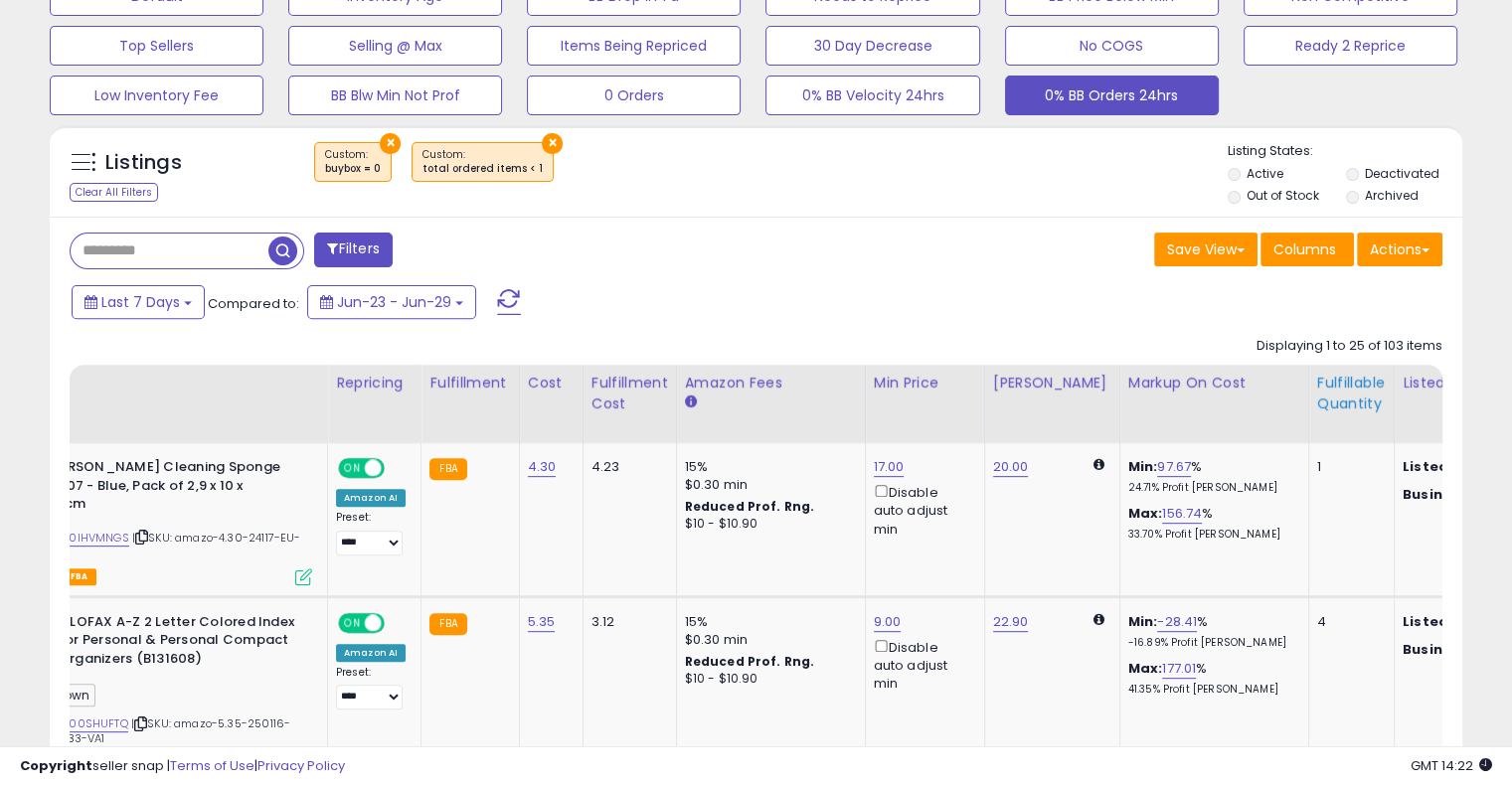 click on "Fulfillable Quantity" at bounding box center (1351, 393) 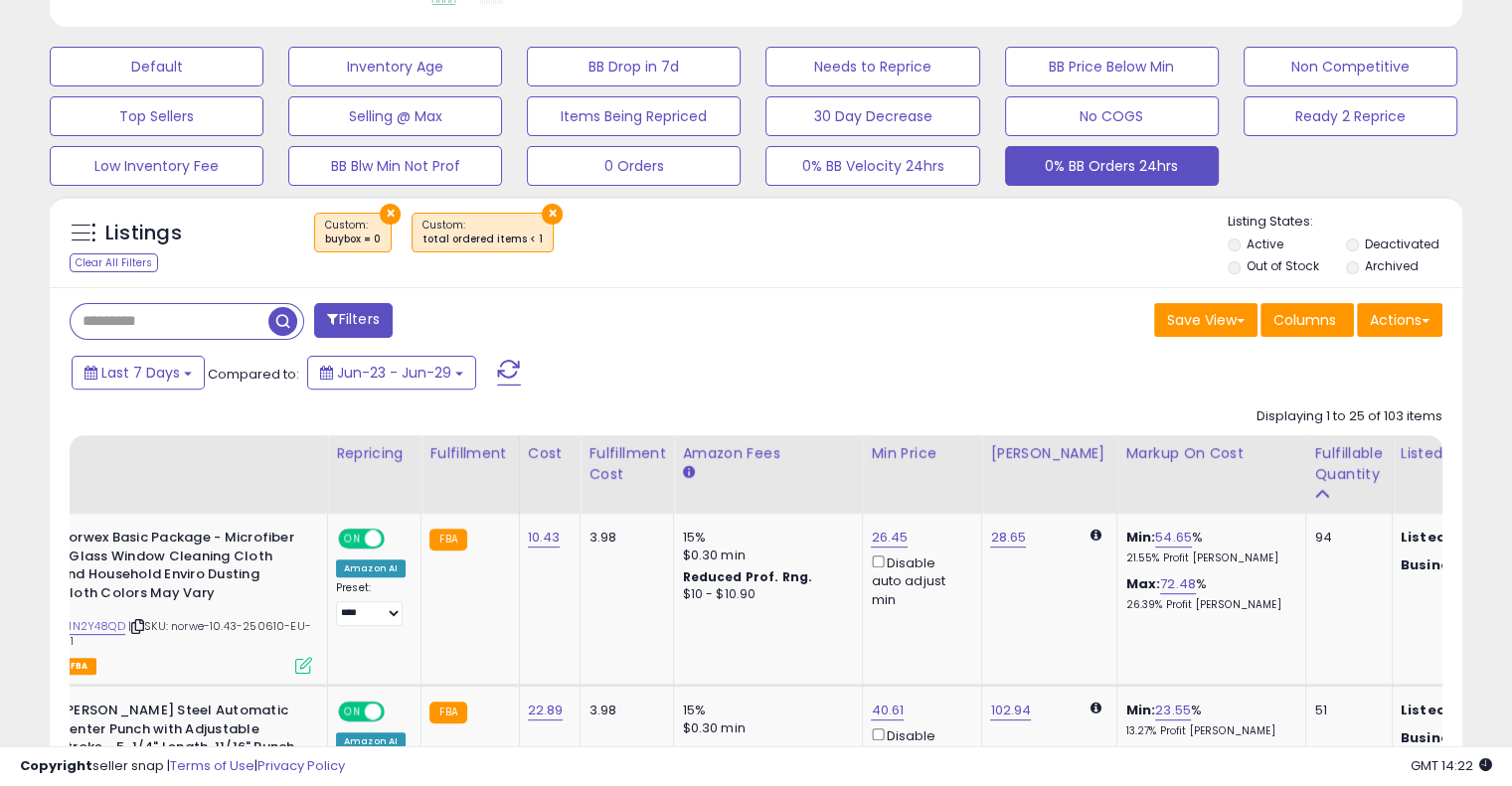 scroll, scrollTop: 578, scrollLeft: 0, axis: vertical 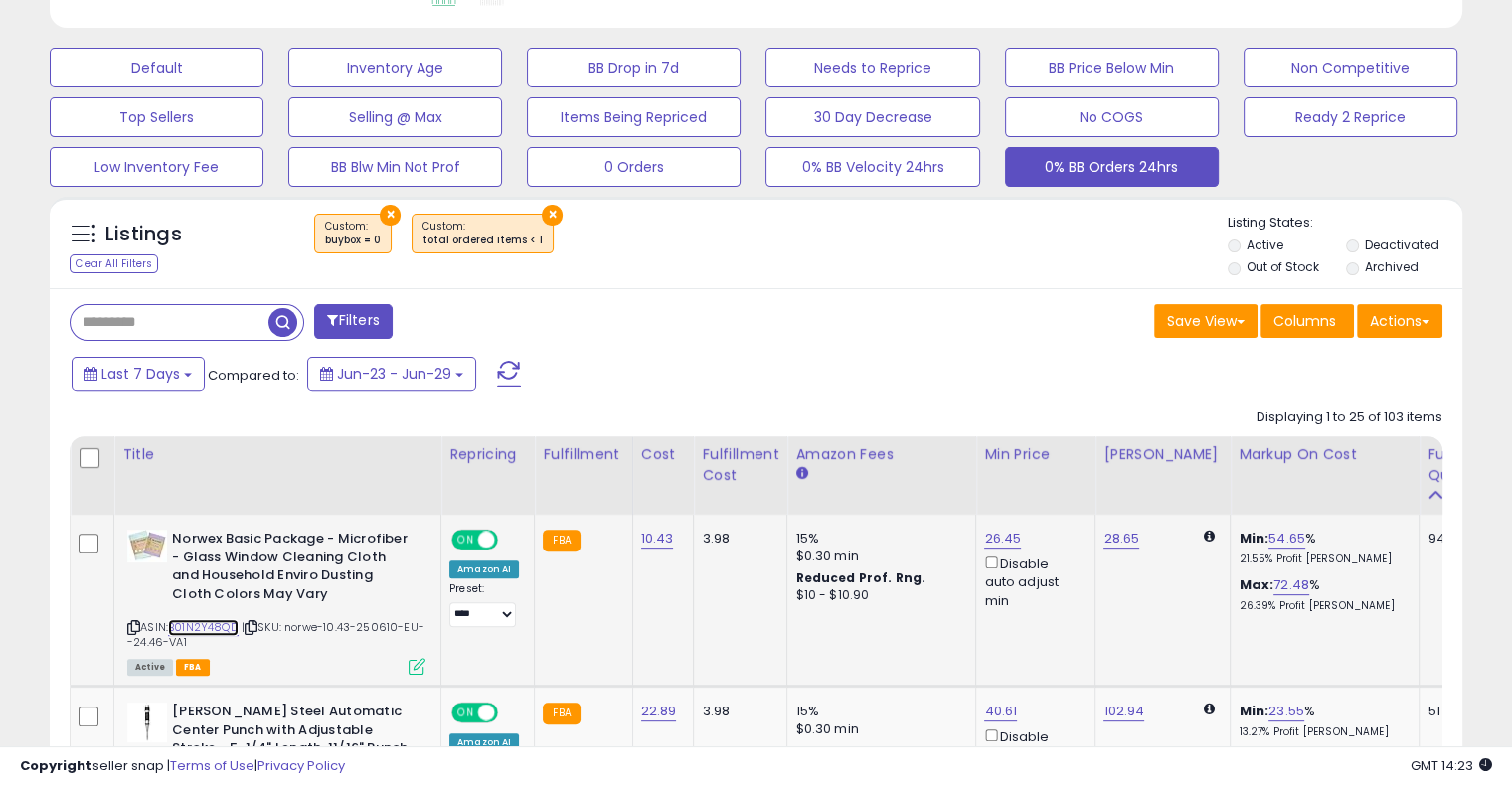 click on "B01N2Y48QD" at bounding box center [203, 627] 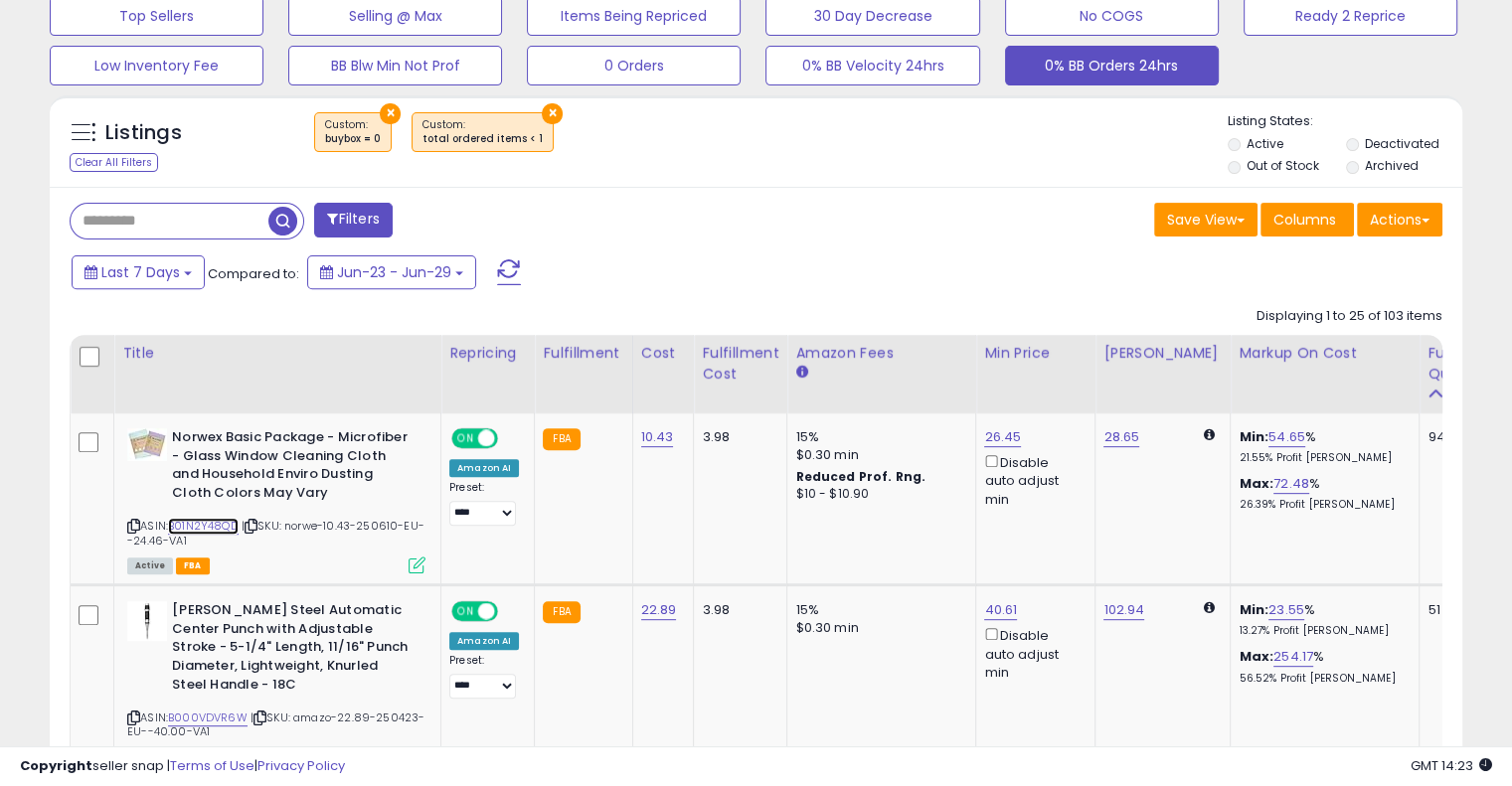 scroll, scrollTop: 679, scrollLeft: 0, axis: vertical 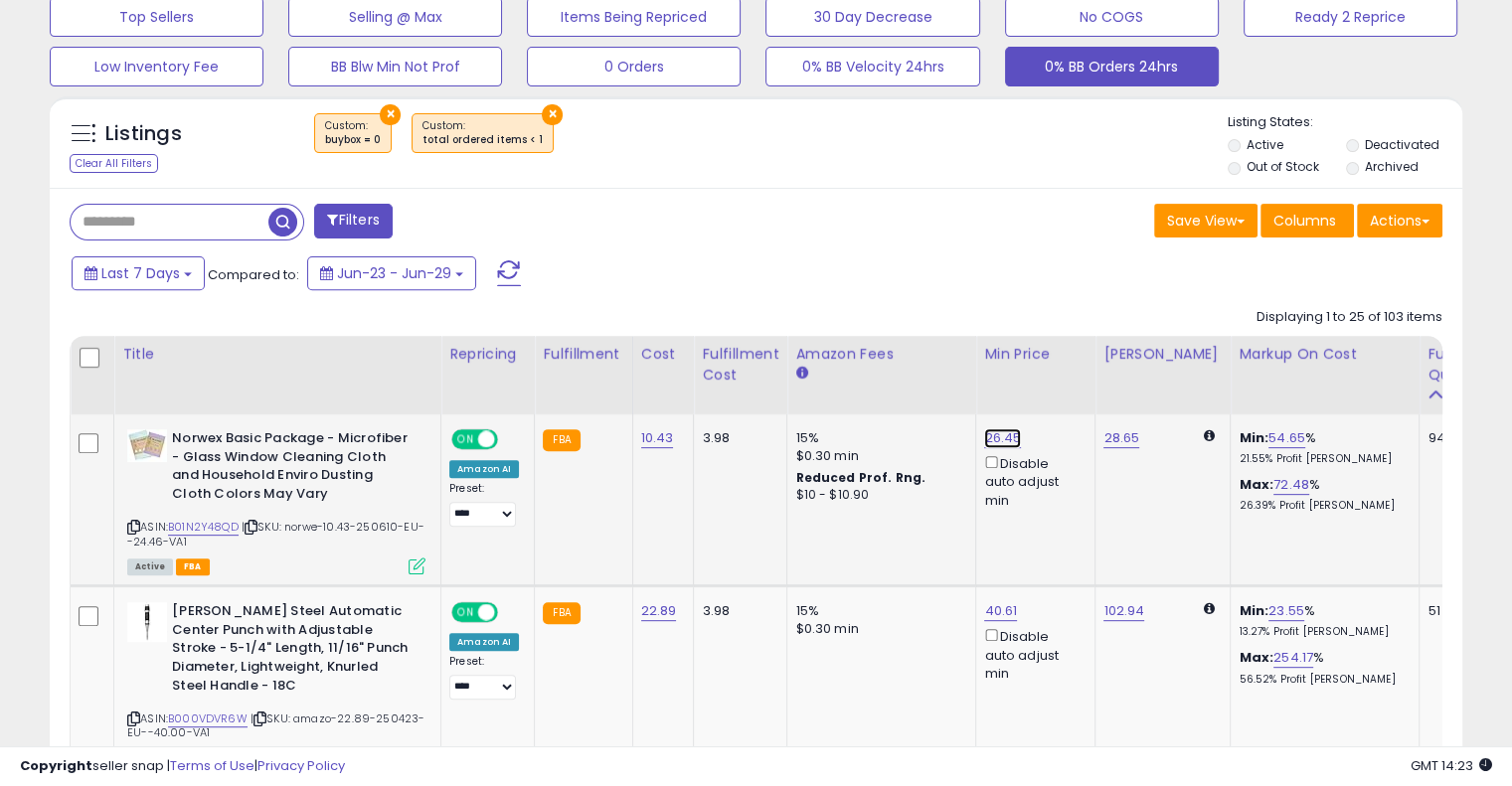 click on "26.45" at bounding box center (1002, 438) 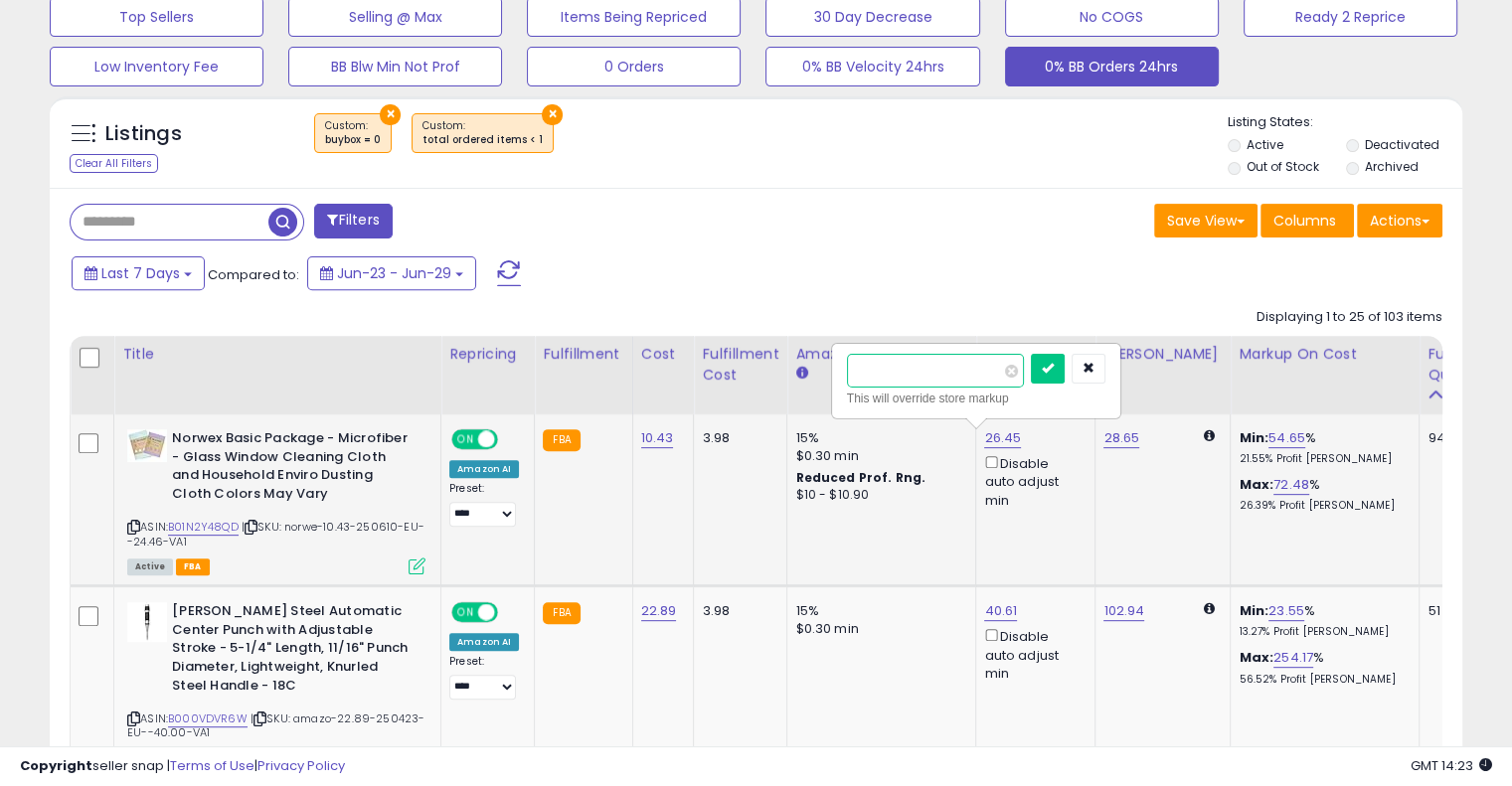 click on "*****" at bounding box center [935, 371] 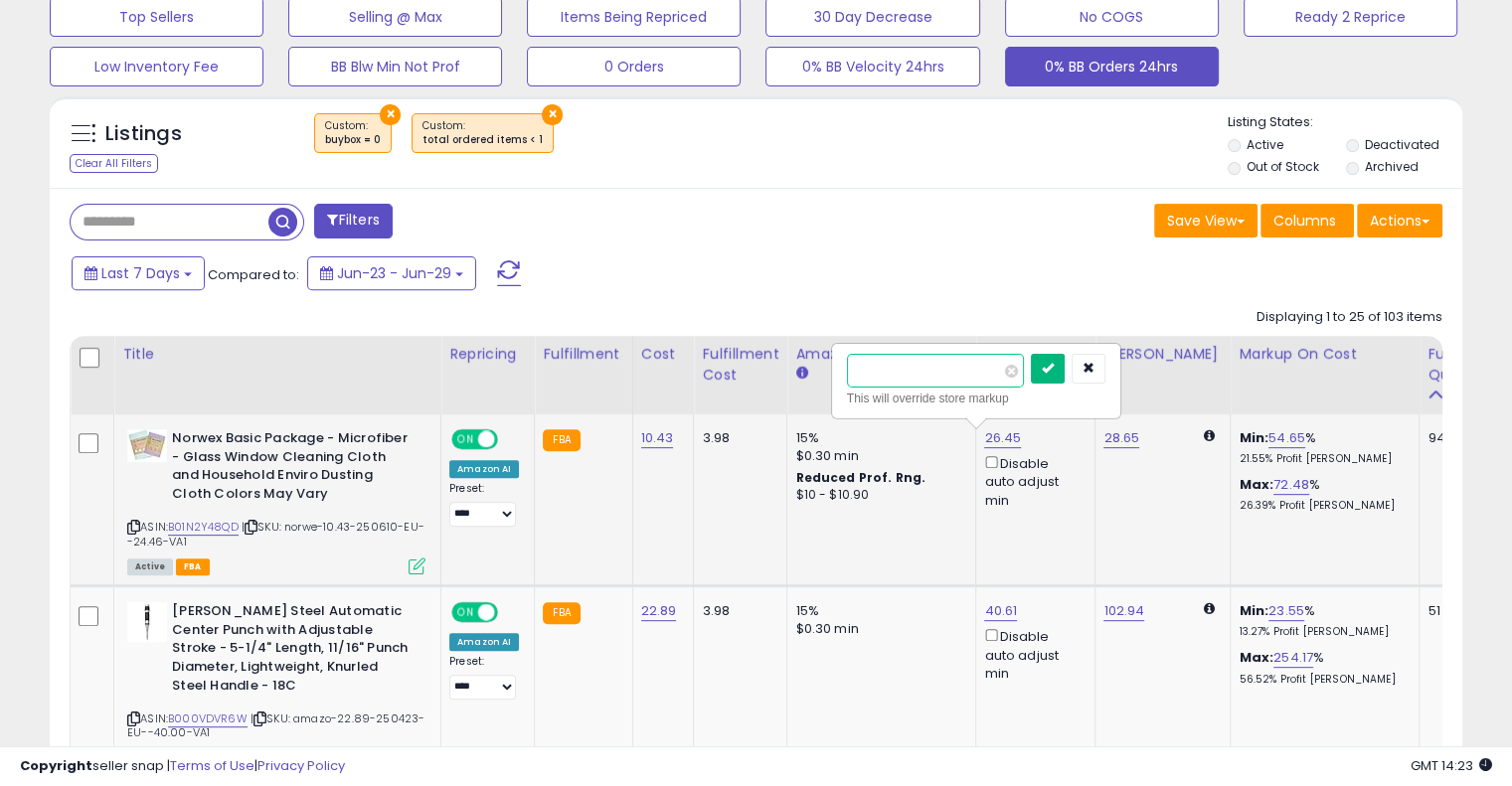 type on "*****" 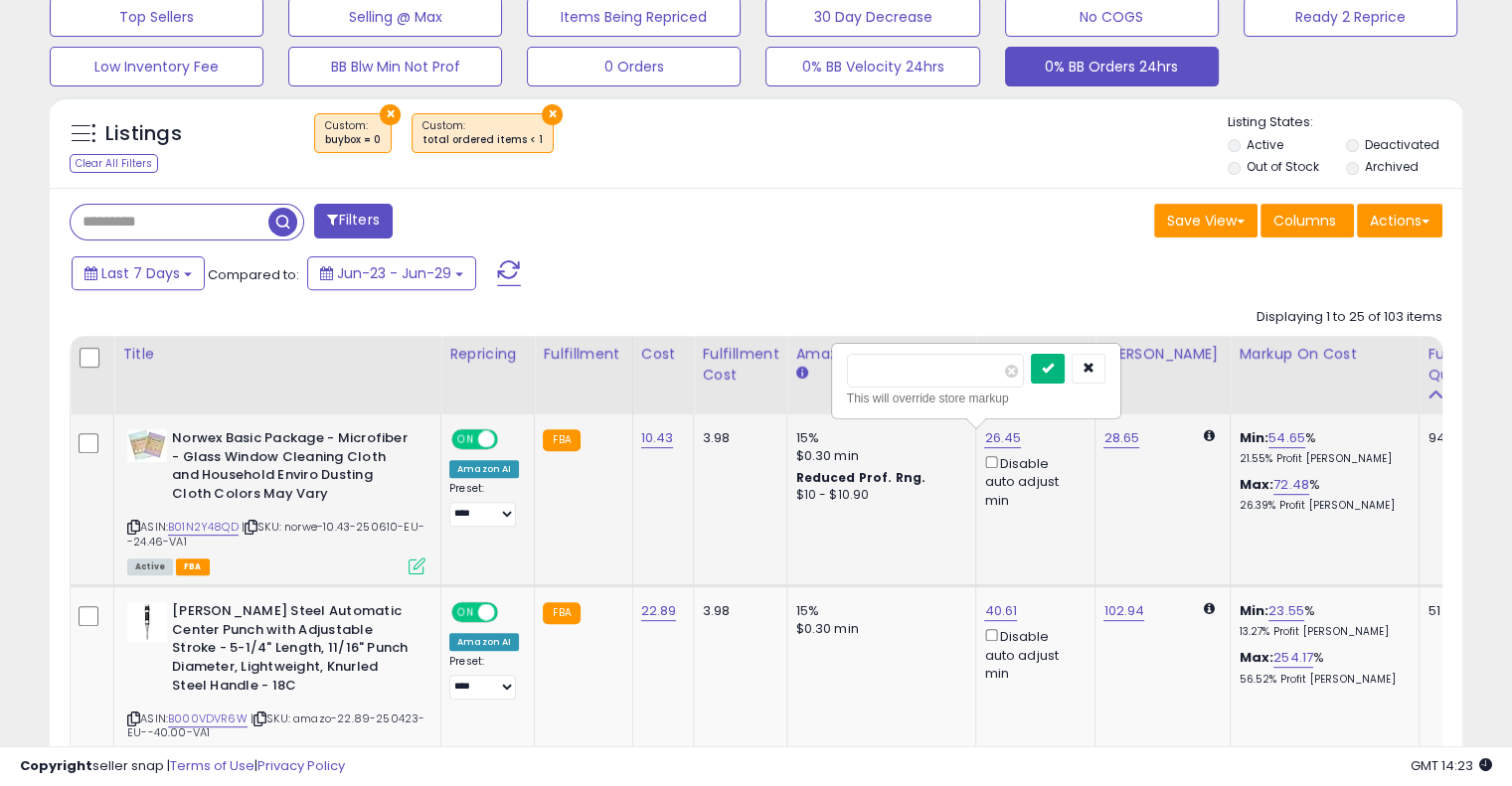 click at bounding box center [1048, 369] 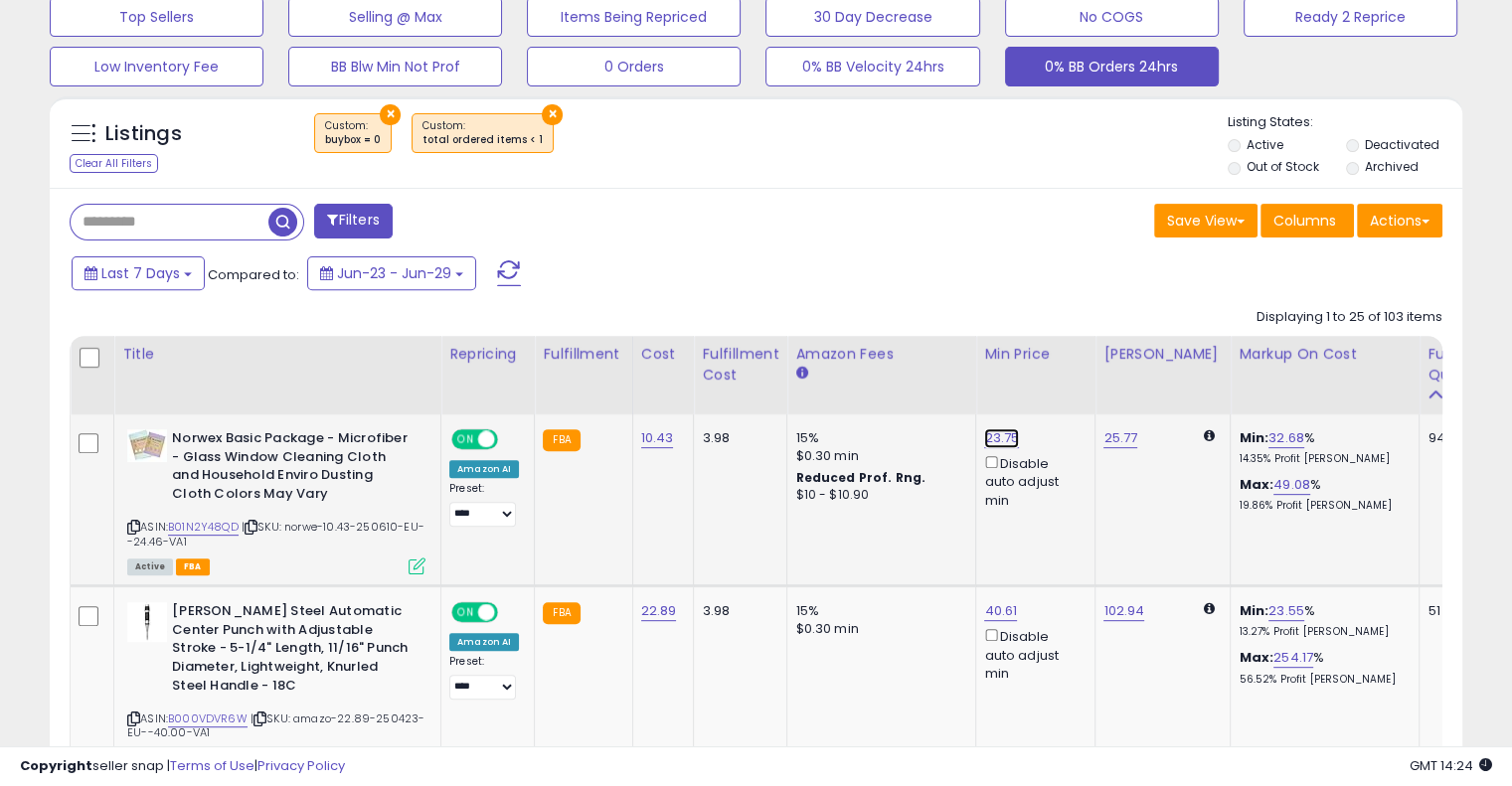click on "23.75" at bounding box center [1001, 438] 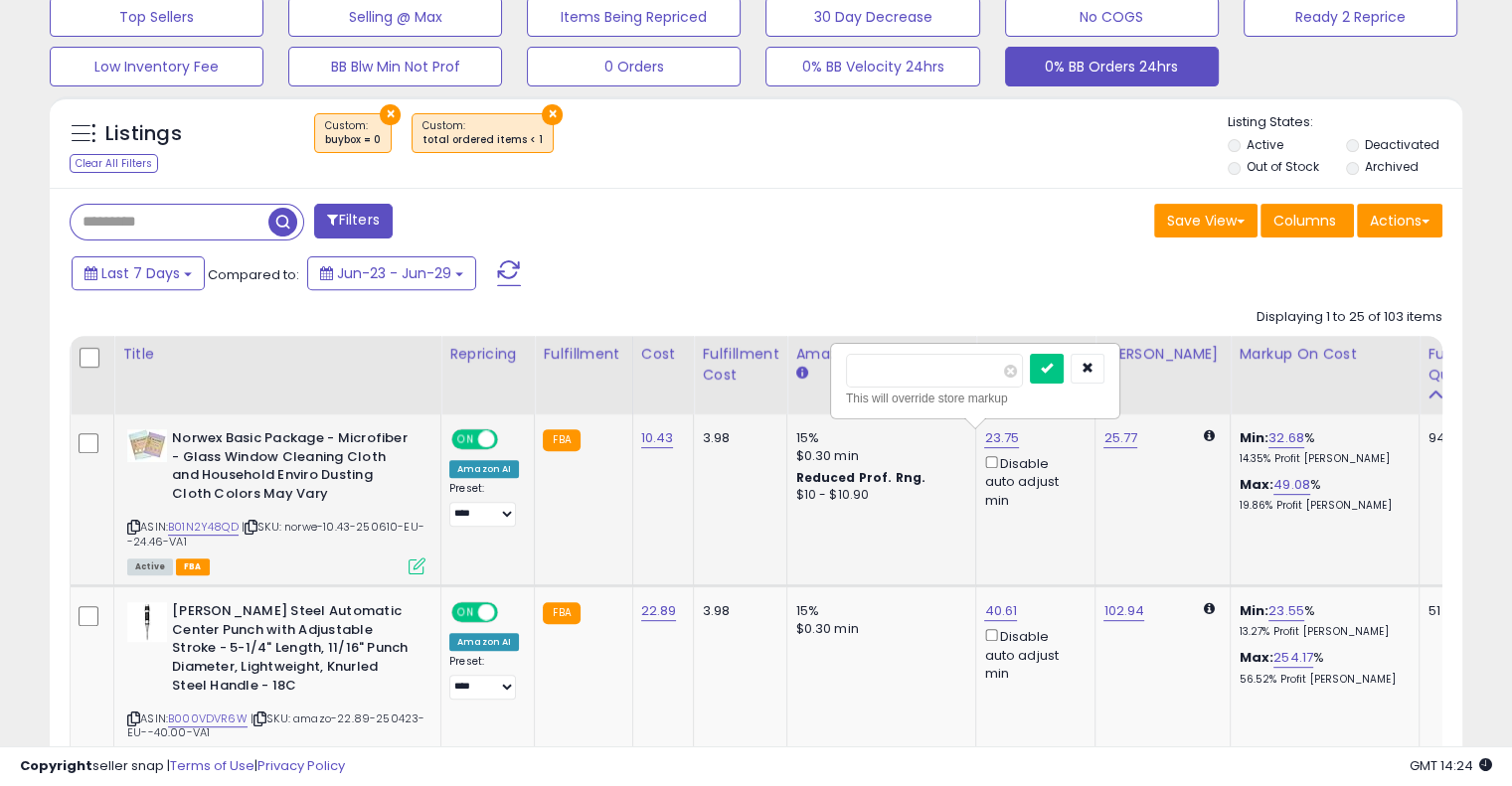 click on "*****" at bounding box center [934, 371] 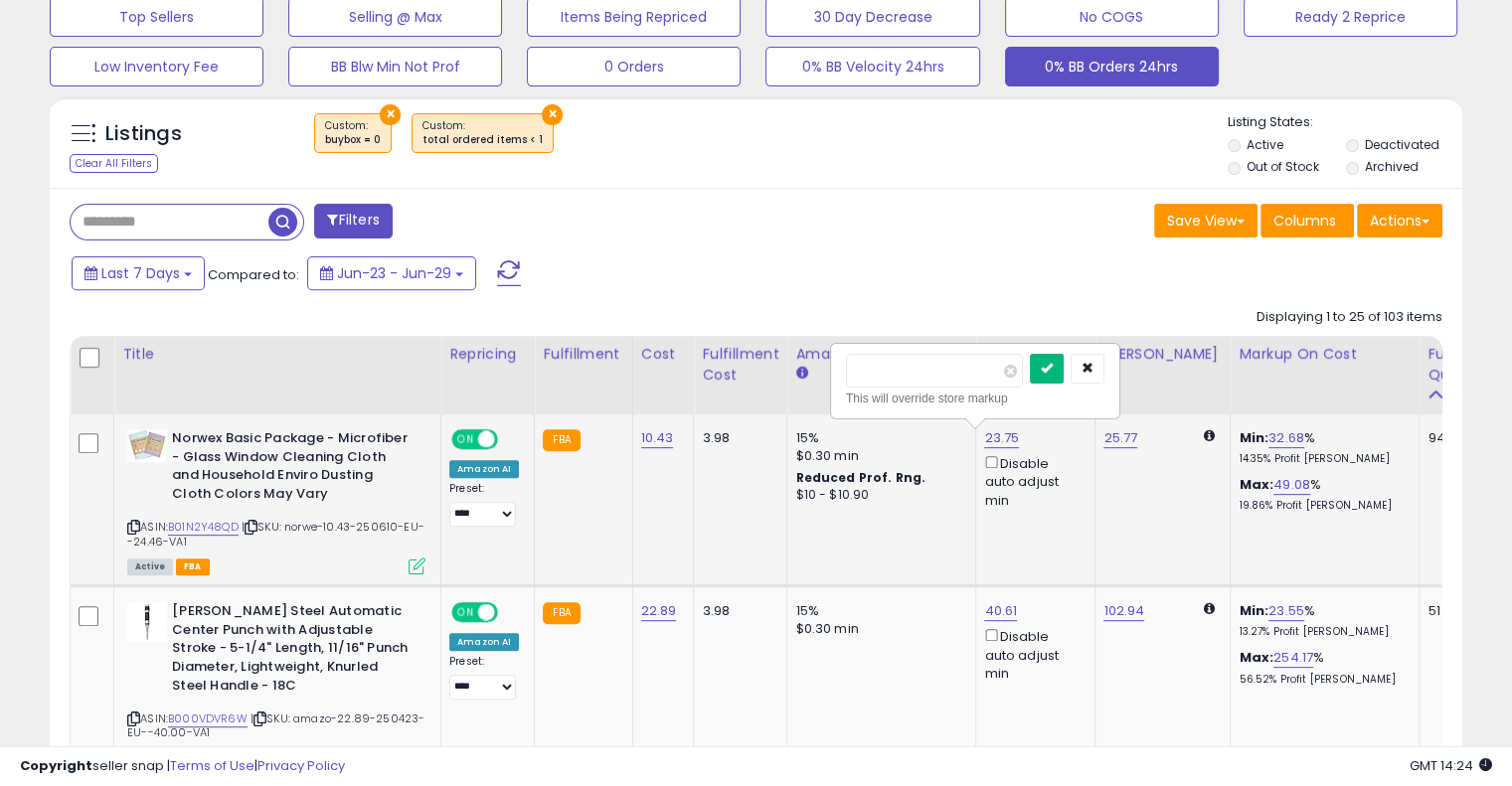 type on "*****" 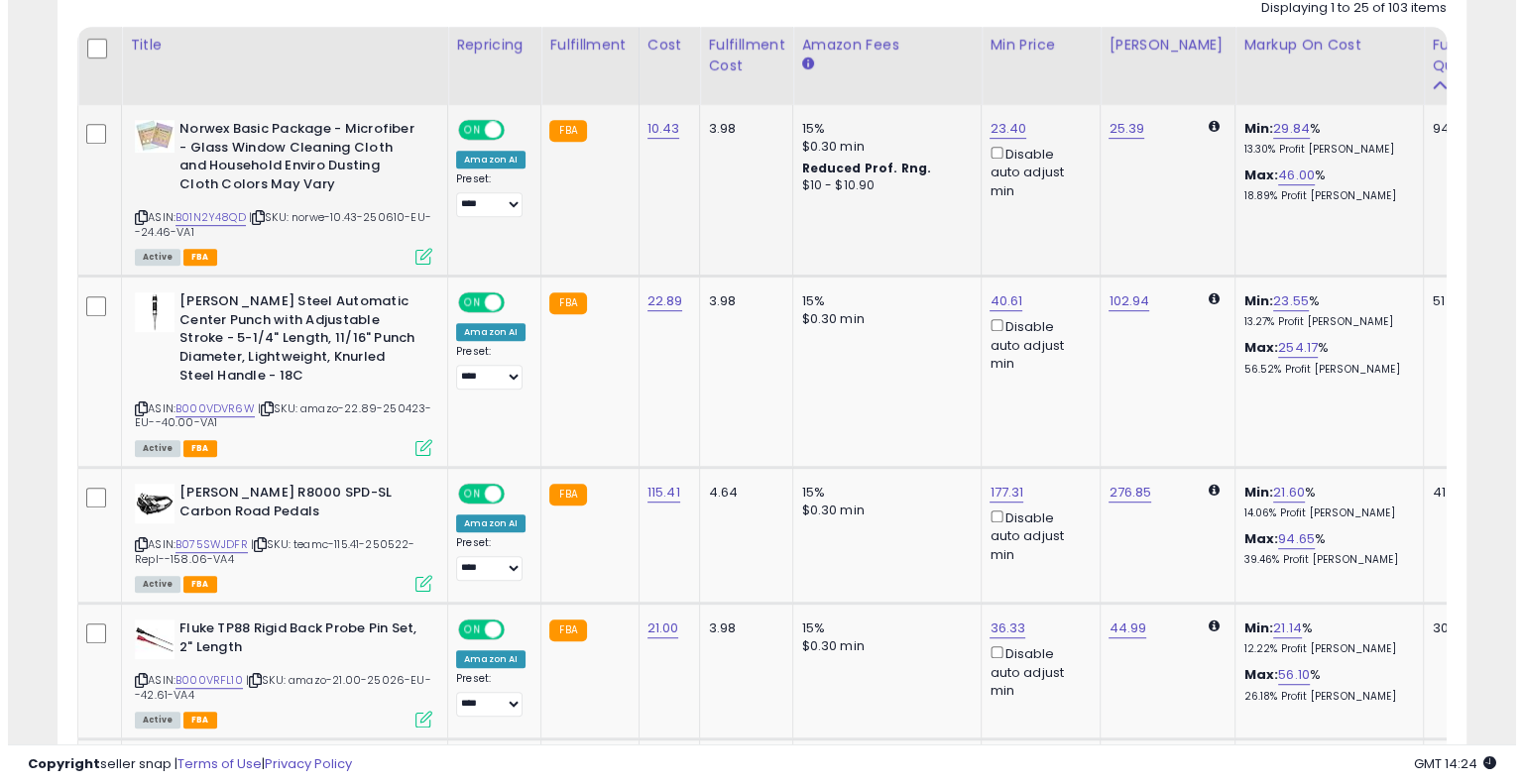 scroll, scrollTop: 998, scrollLeft: 0, axis: vertical 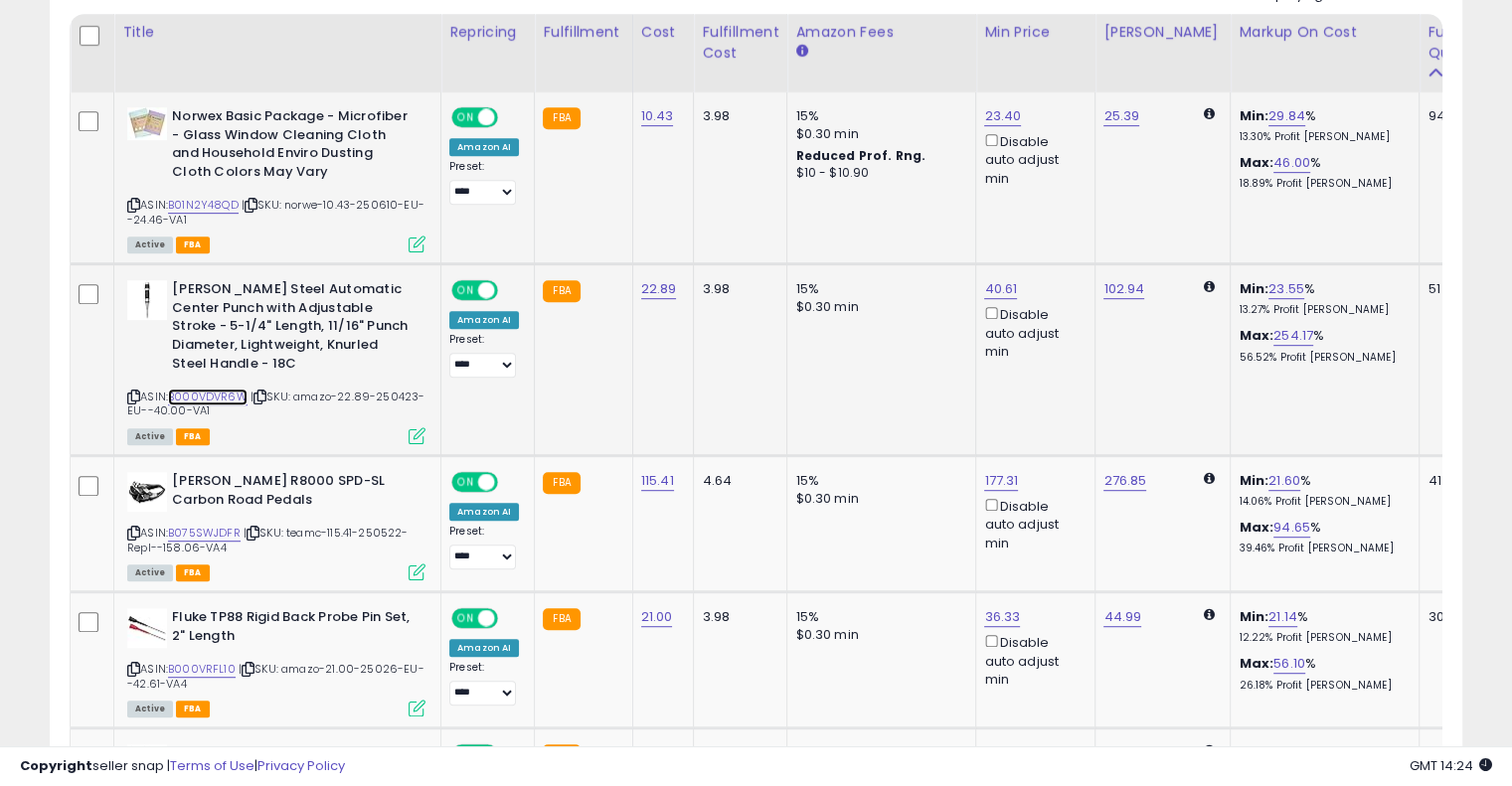 click on "B000VDVR6W" at bounding box center [208, 396] 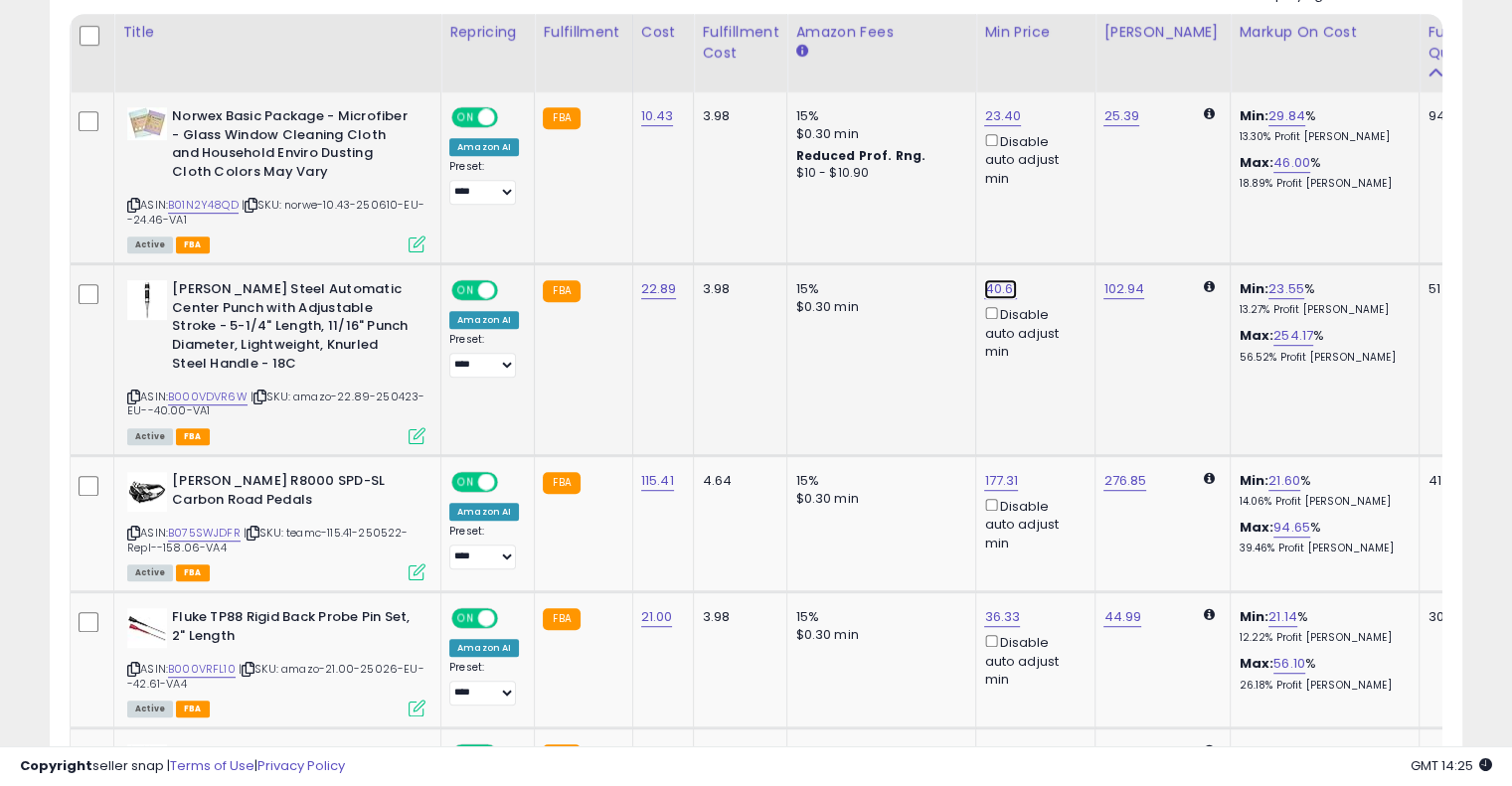 click on "40.61" at bounding box center (1002, 116) 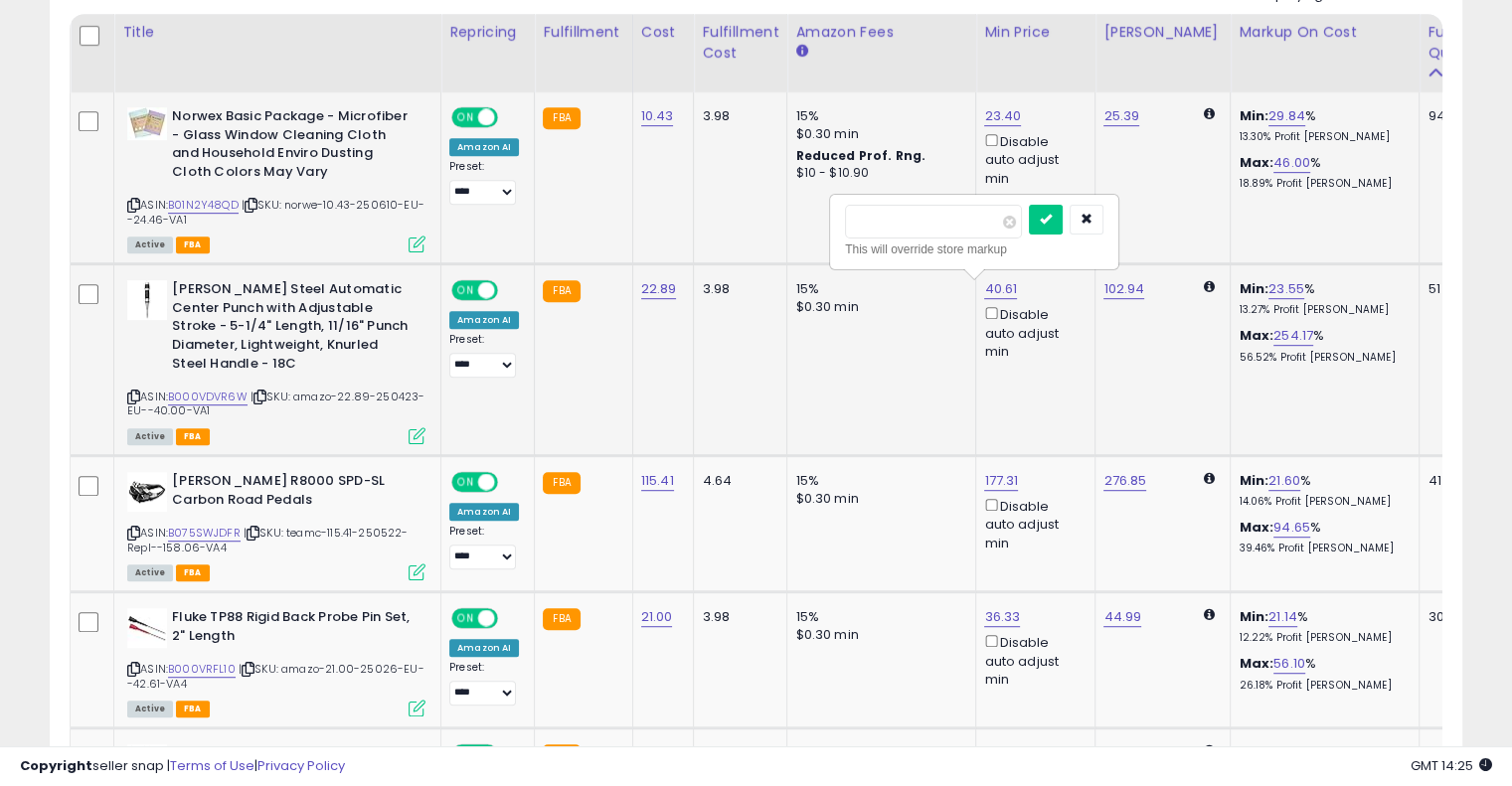 click on "*****" at bounding box center (933, 222) 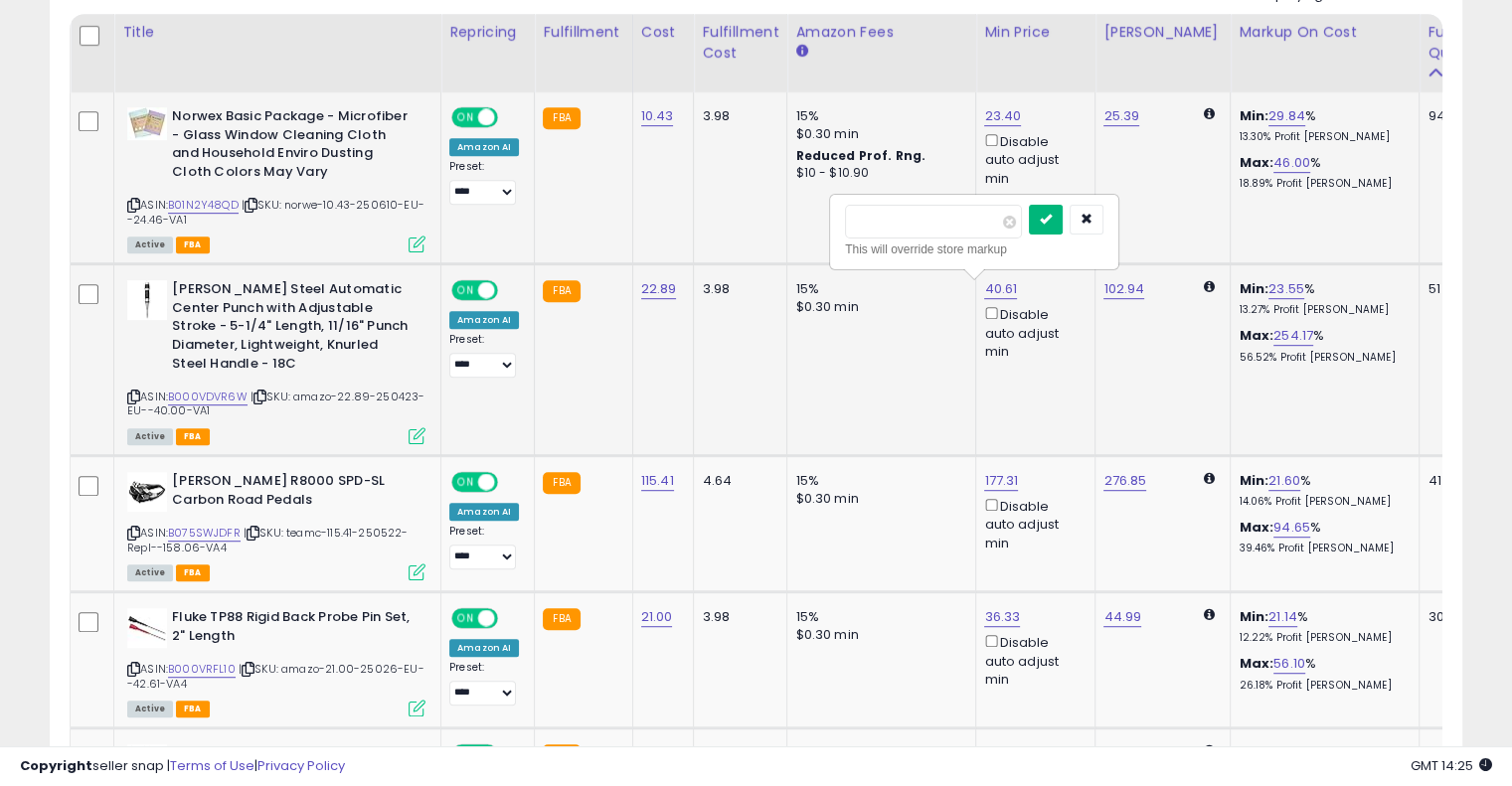 type on "**" 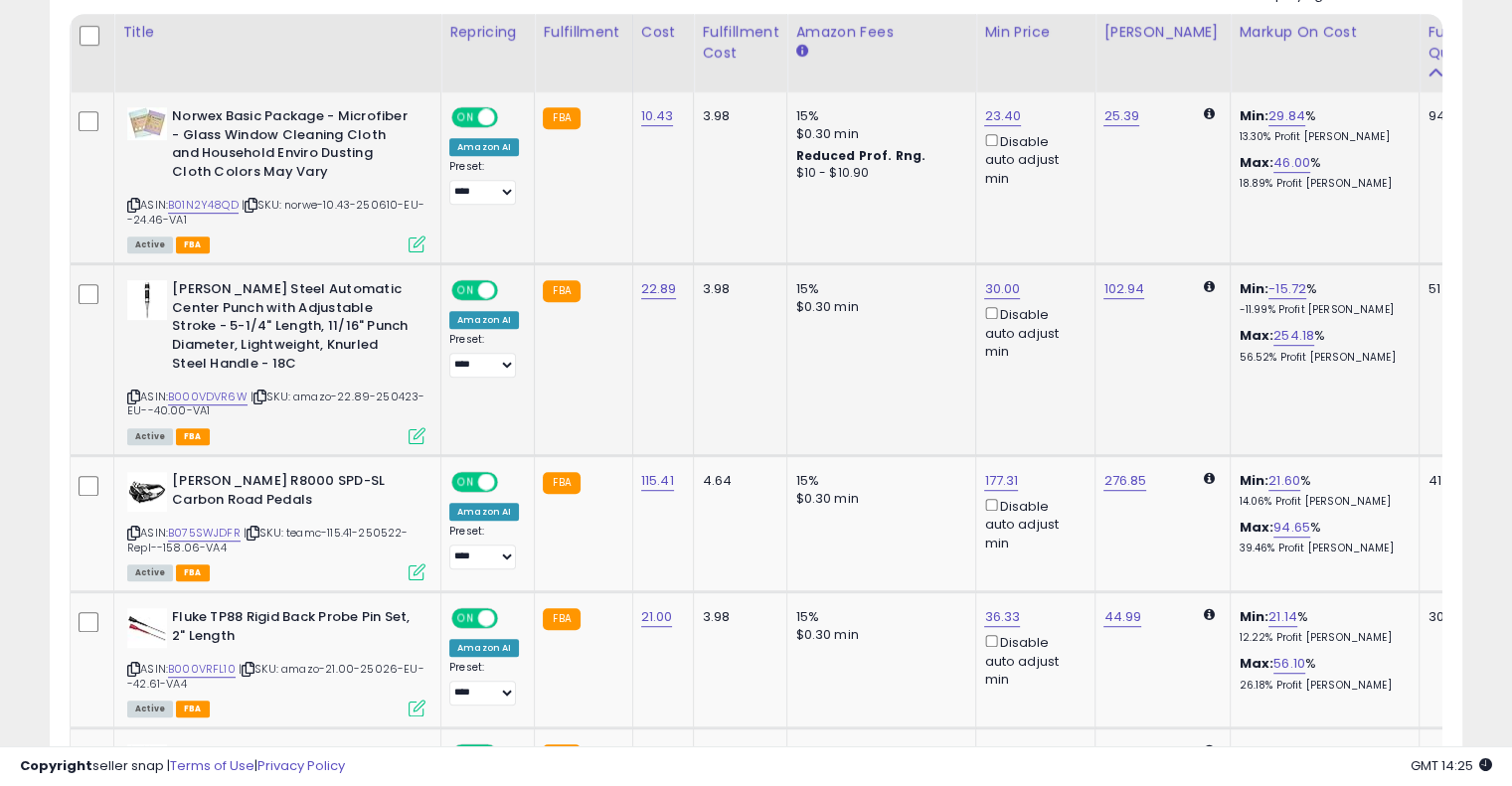 click at bounding box center (417, 435) 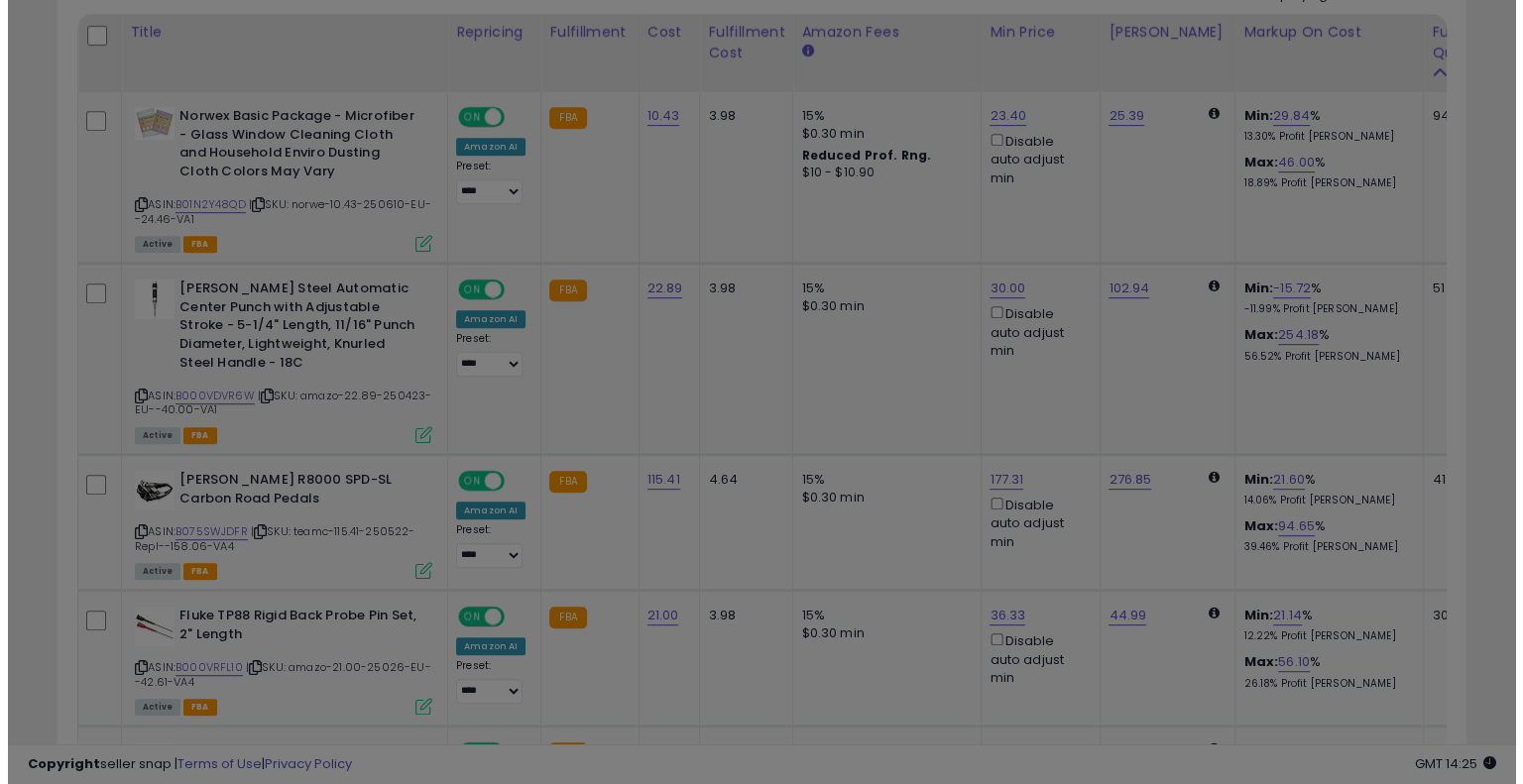 scroll, scrollTop: 990743, scrollLeft: 990712, axis: both 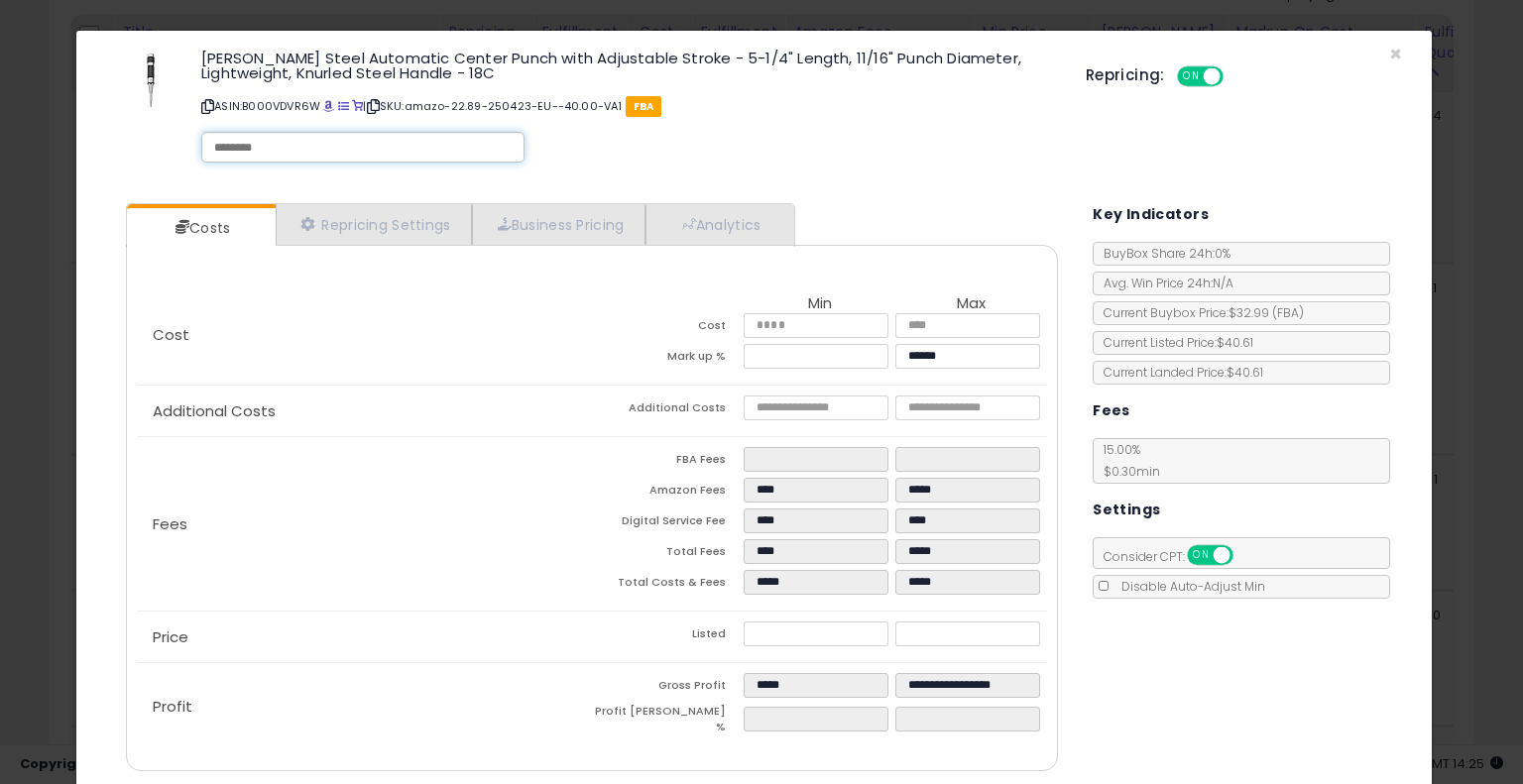 click at bounding box center (363, 148) 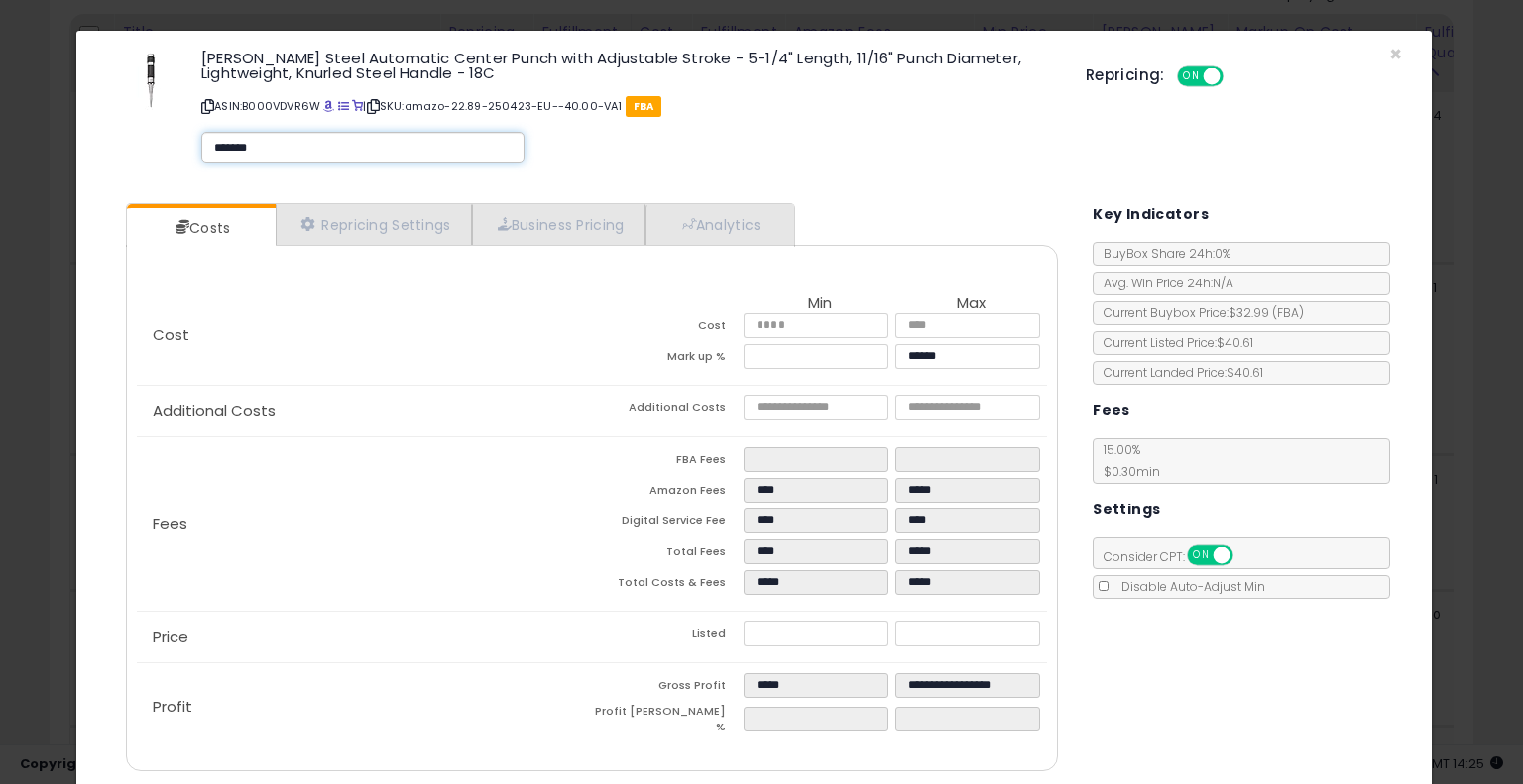 scroll, scrollTop: 62, scrollLeft: 0, axis: vertical 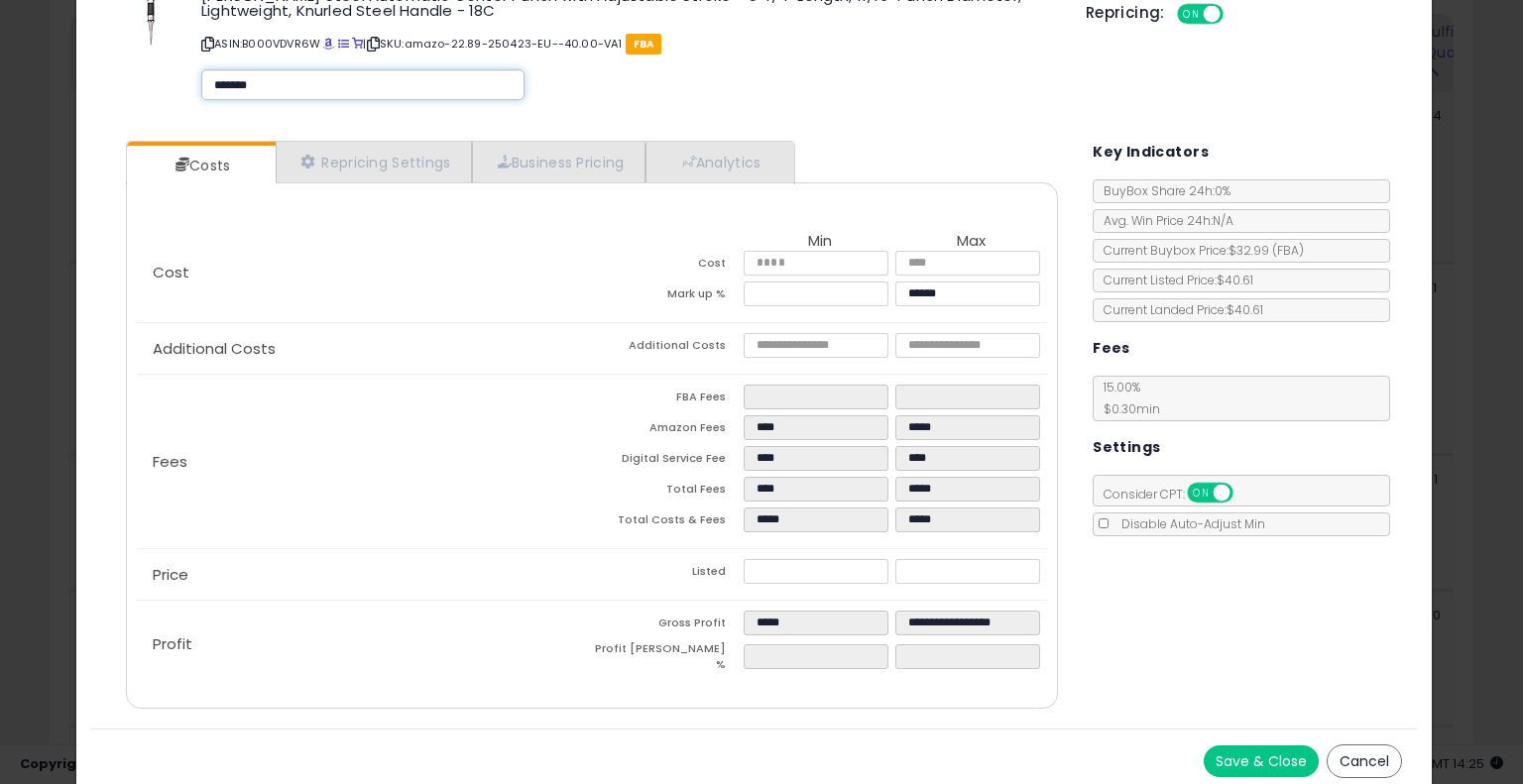 type on "*******" 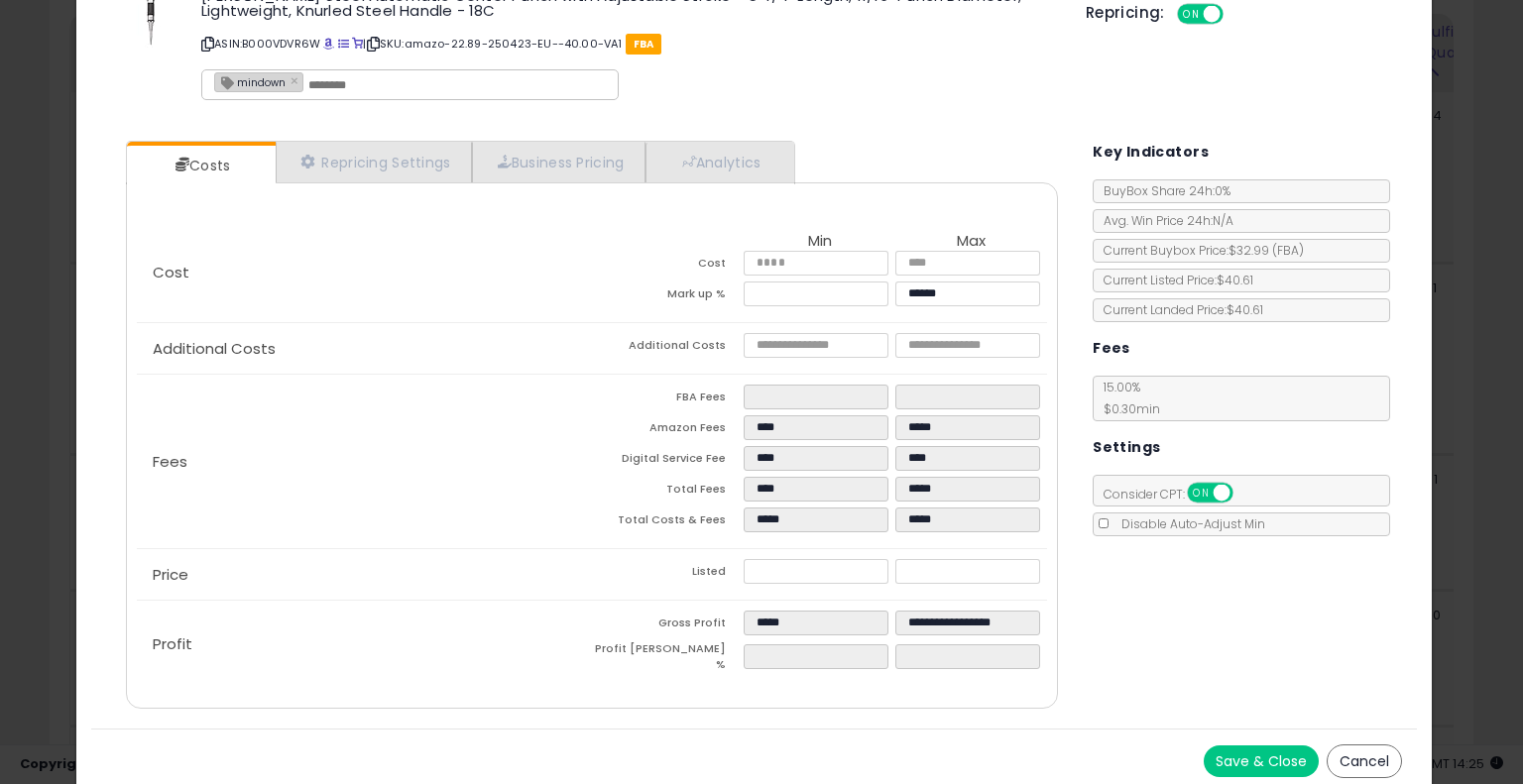 click on "Save & Close" at bounding box center (1261, 761) 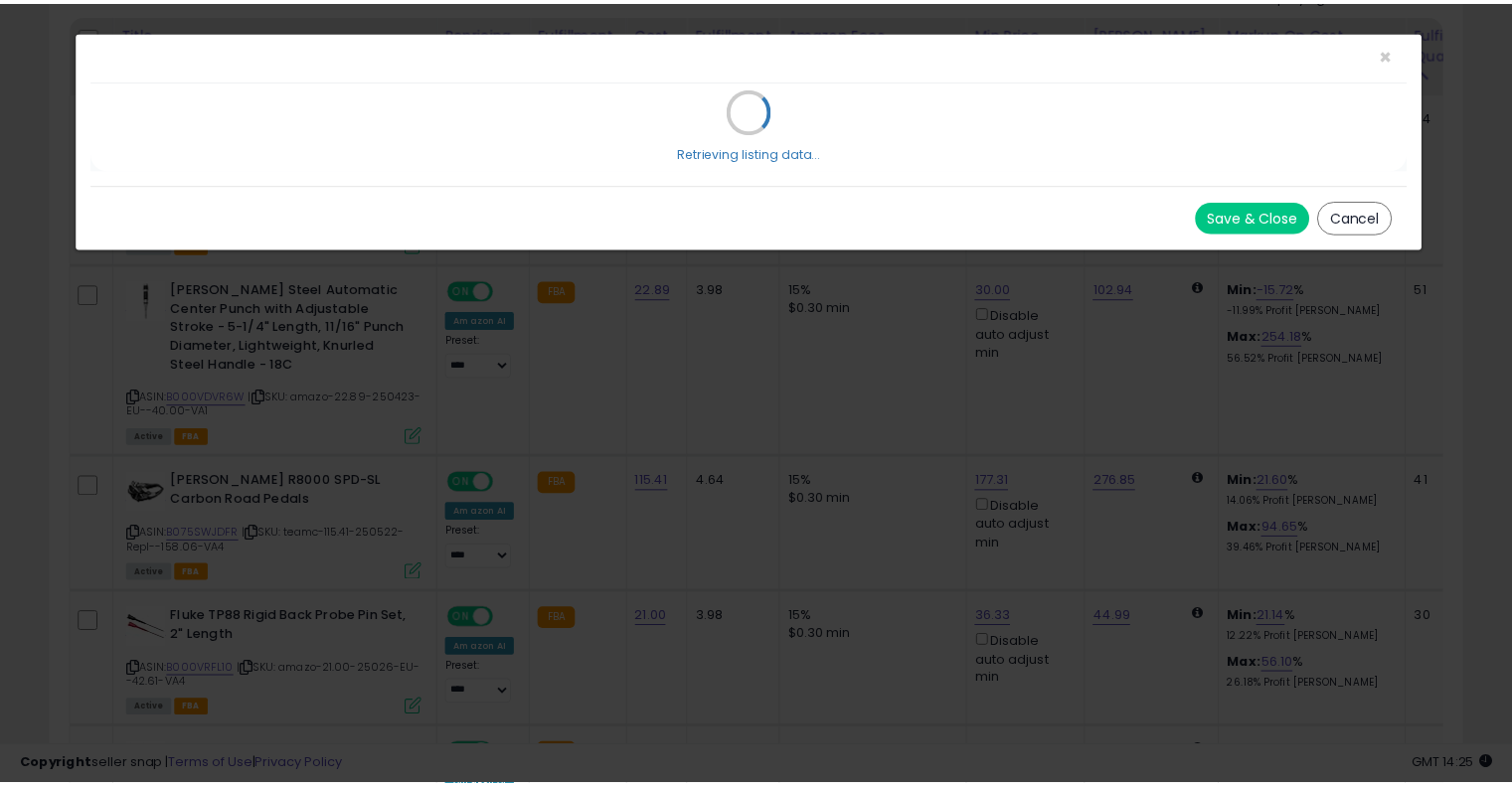 scroll, scrollTop: 0, scrollLeft: 0, axis: both 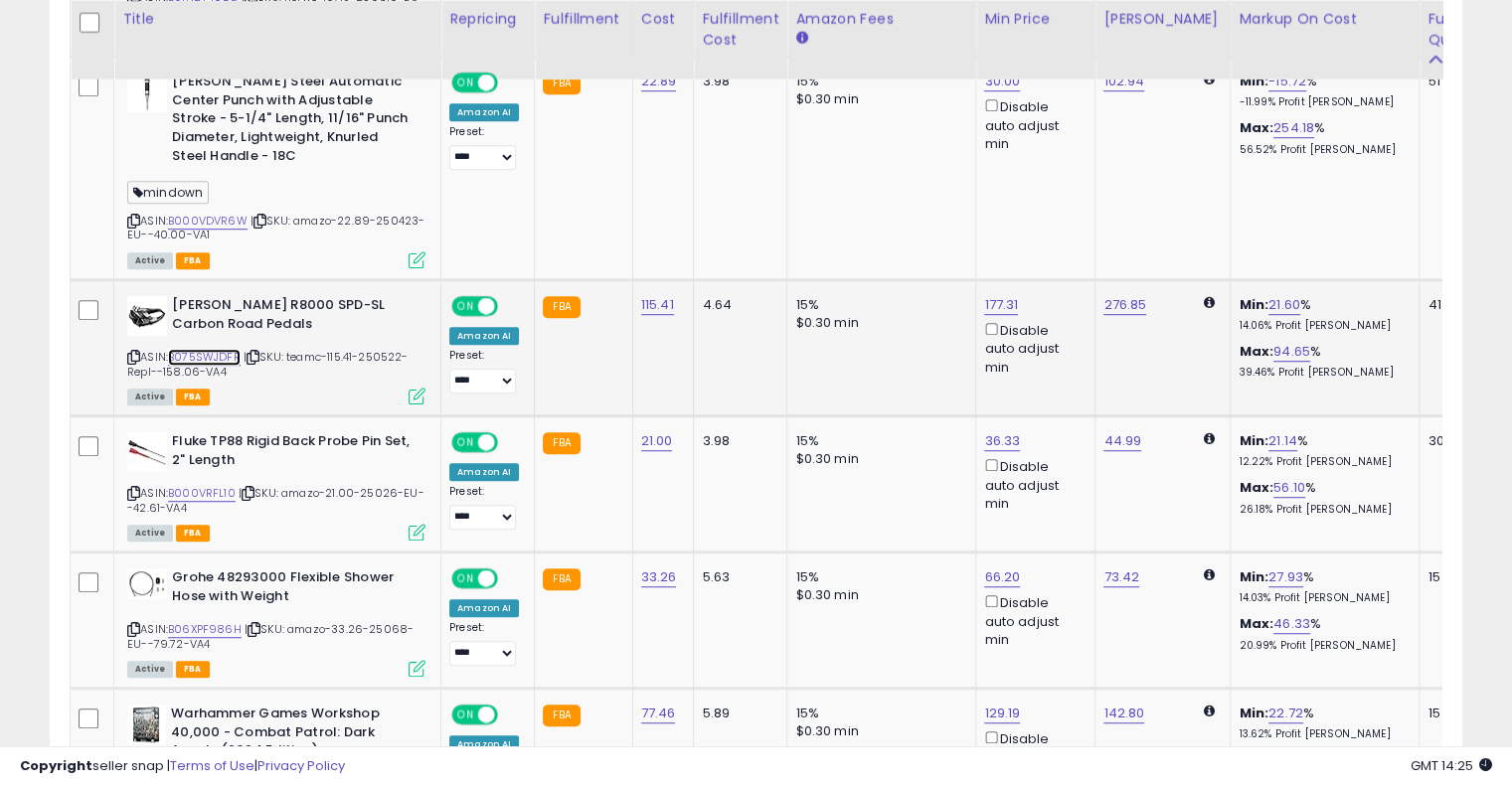 click on "B075SWJDFR" at bounding box center [204, 357] 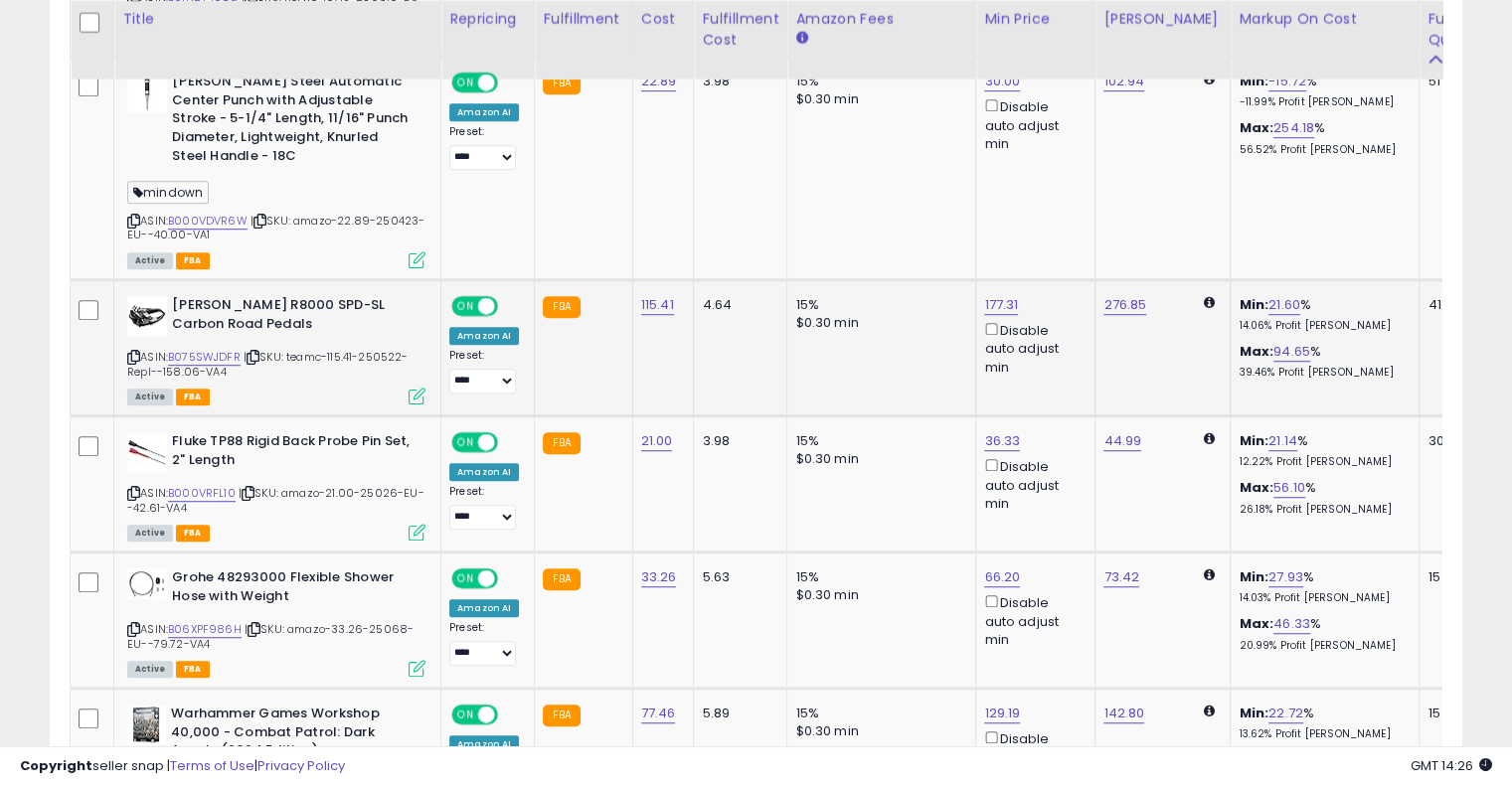 click at bounding box center (417, 395) 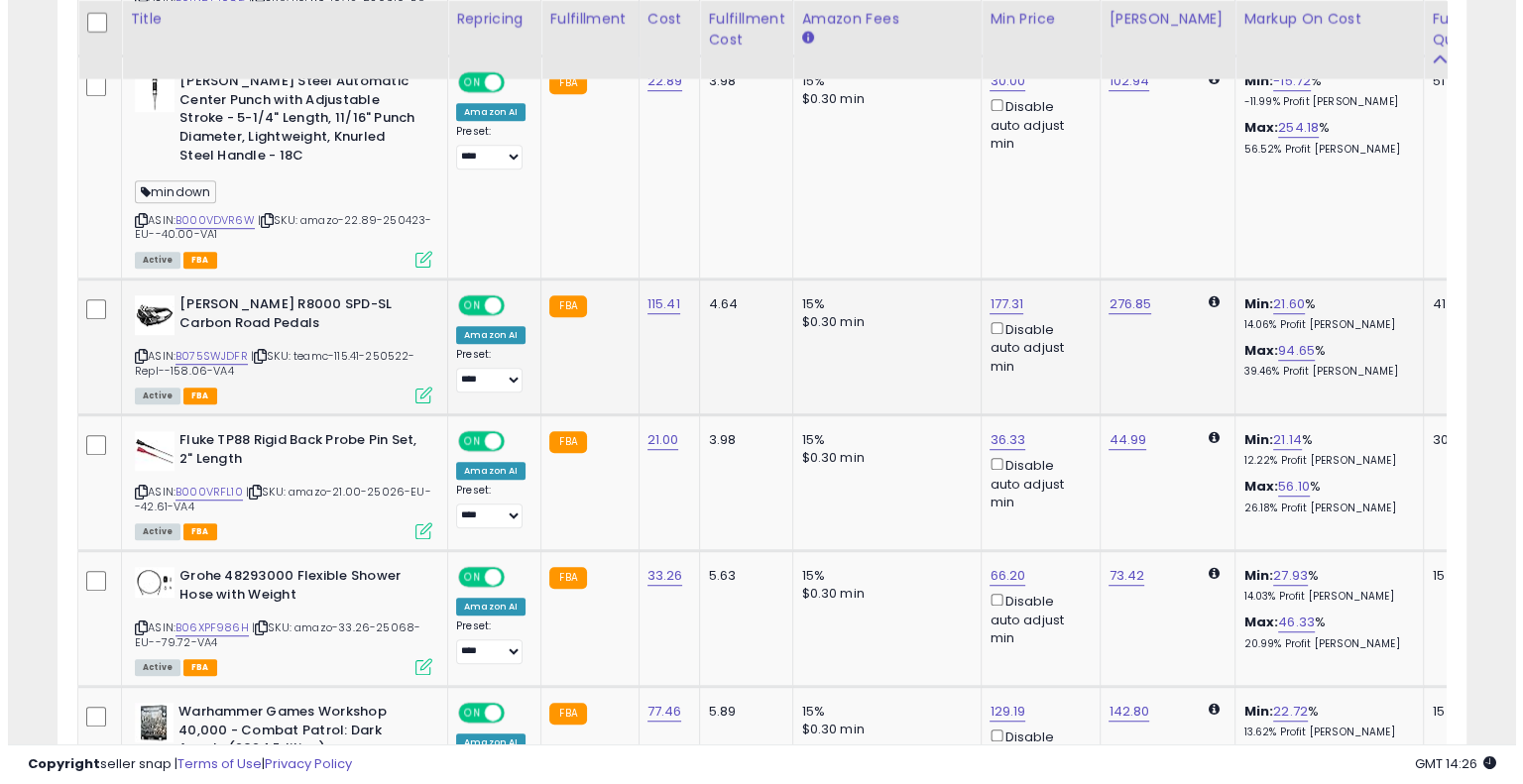 scroll, scrollTop: 990743, scrollLeft: 990712, axis: both 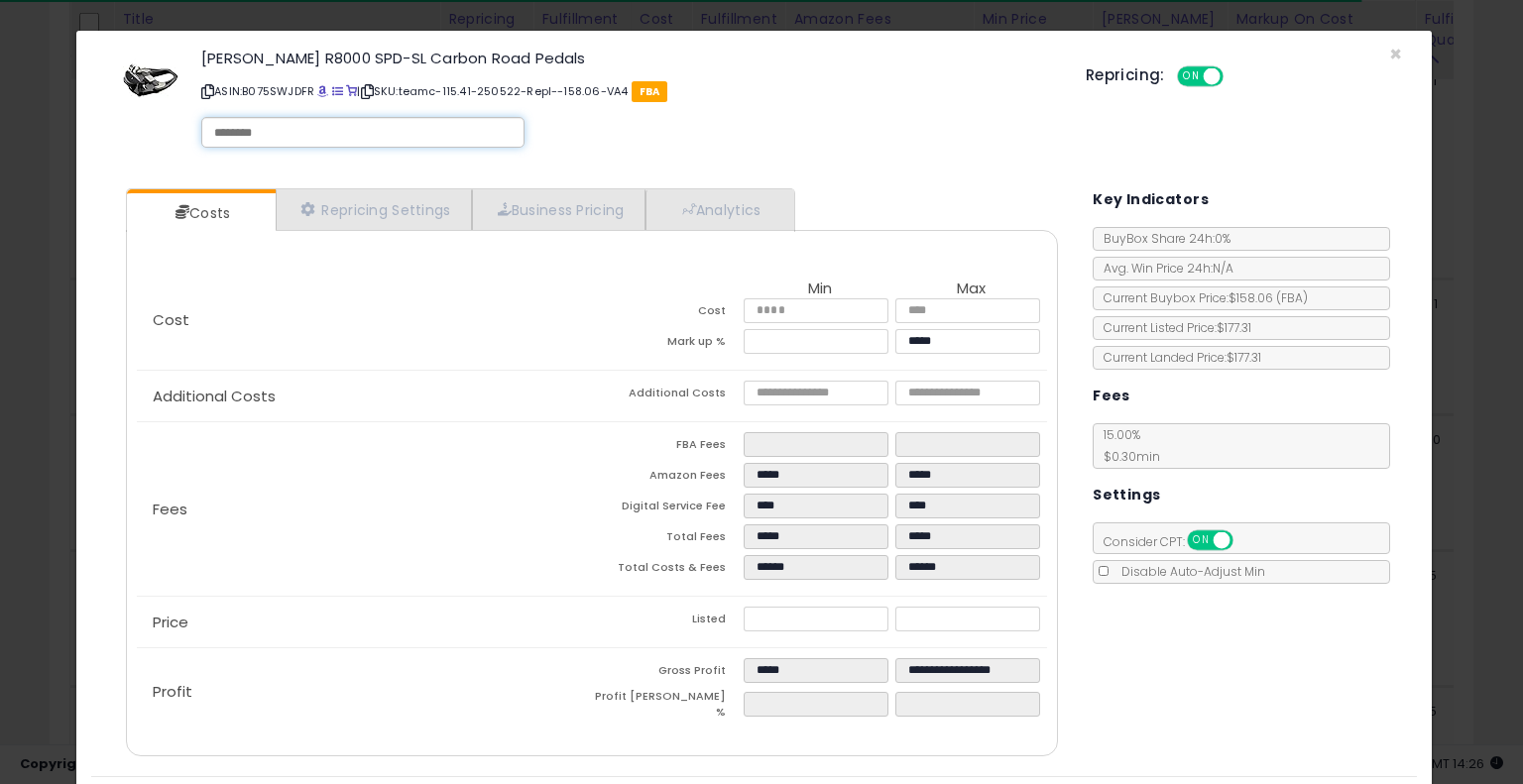 click at bounding box center [363, 133] 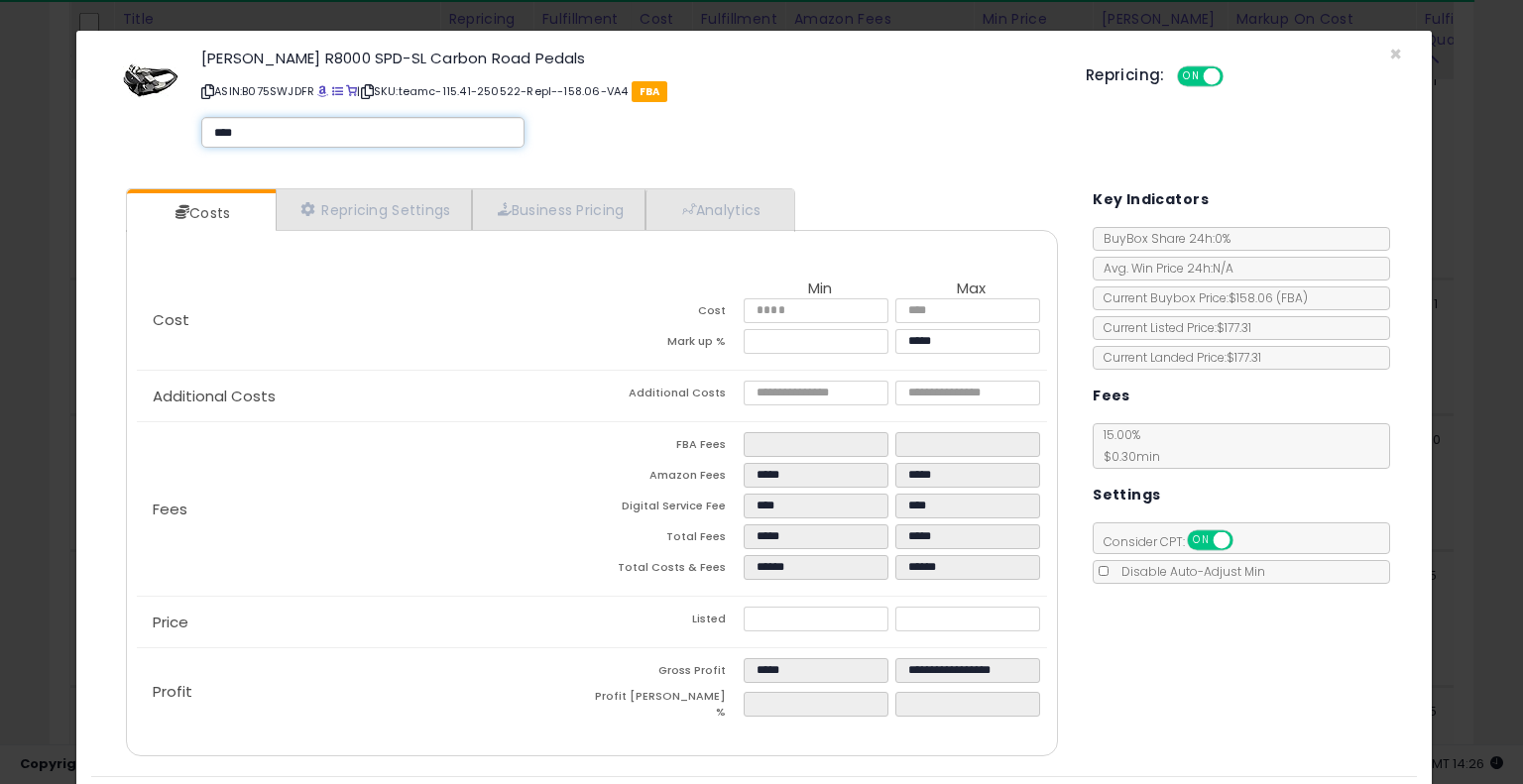scroll, scrollTop: 48, scrollLeft: 0, axis: vertical 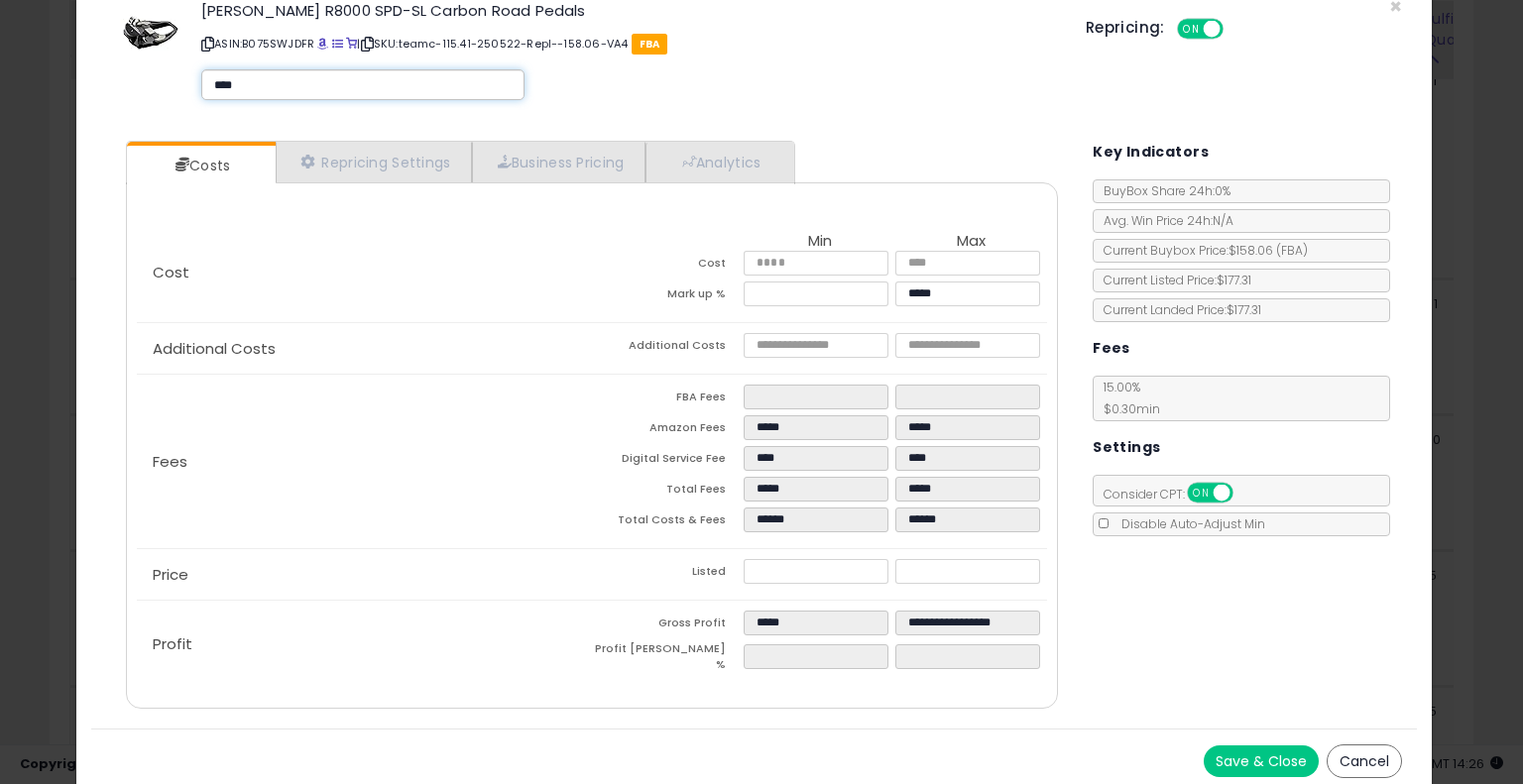 type on "****" 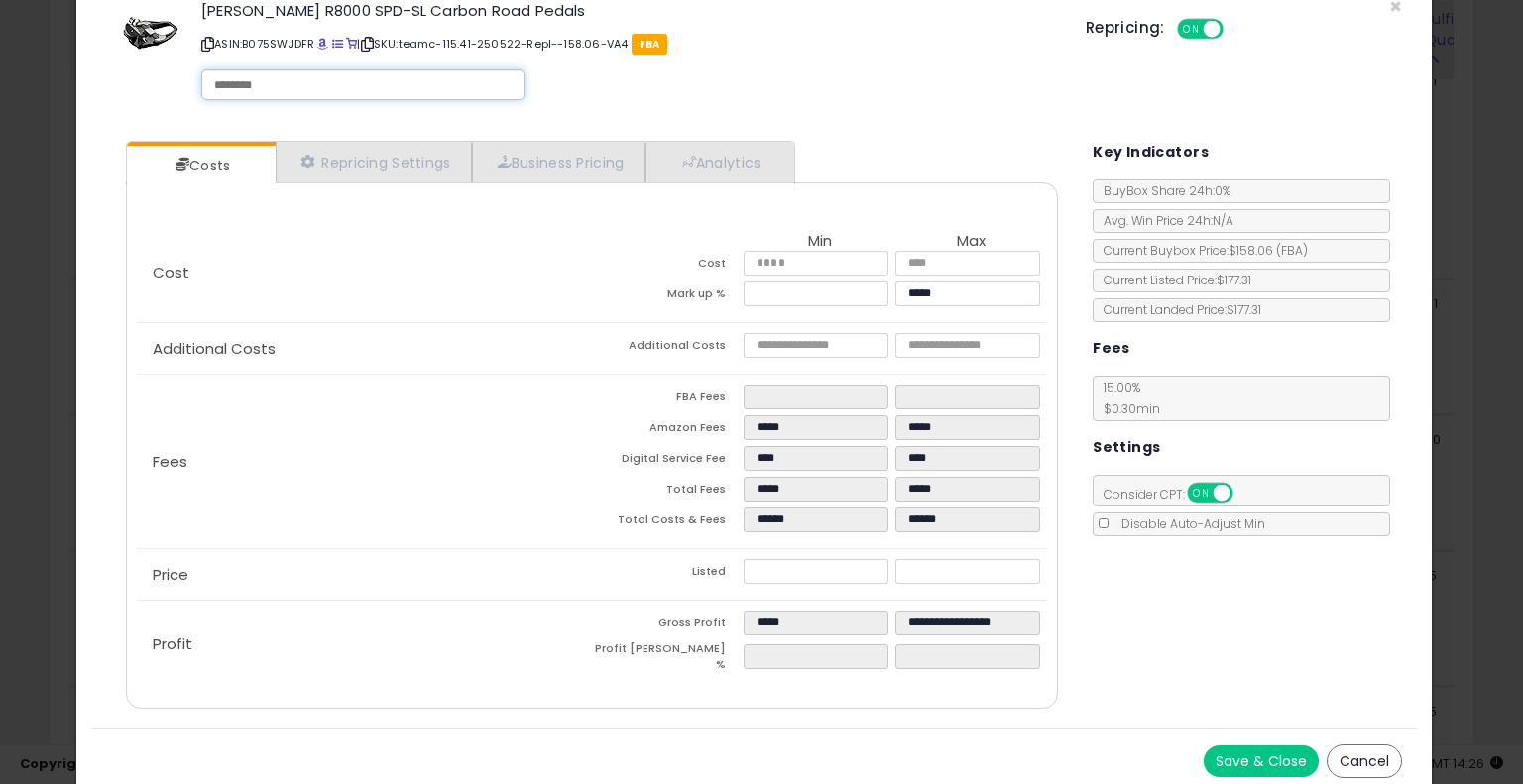 click on "Save & Close
Cancel" at bounding box center [754, 760] 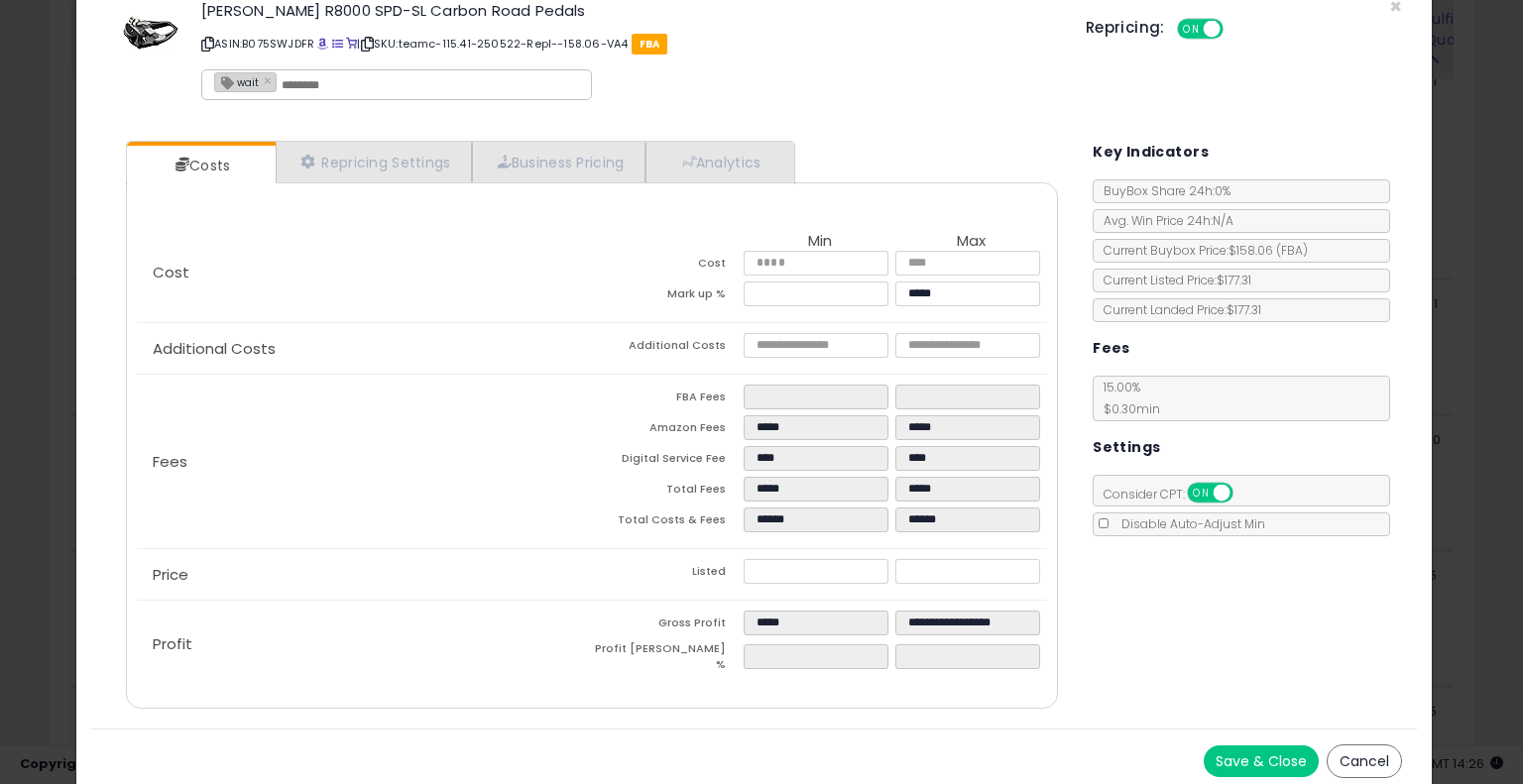 click on "Save & Close
Cancel" at bounding box center (754, 760) 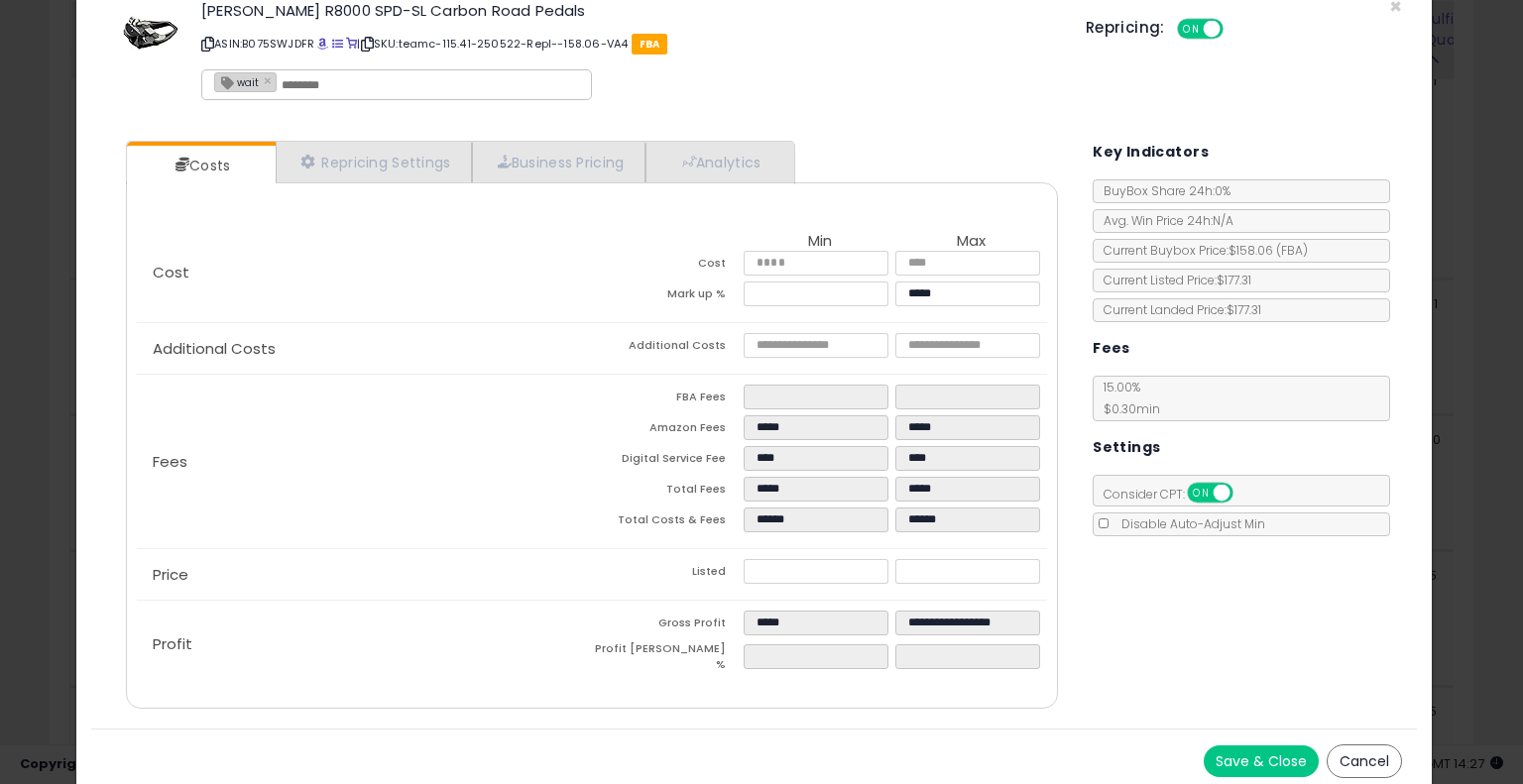 click on "Save & Close" at bounding box center [1261, 761] 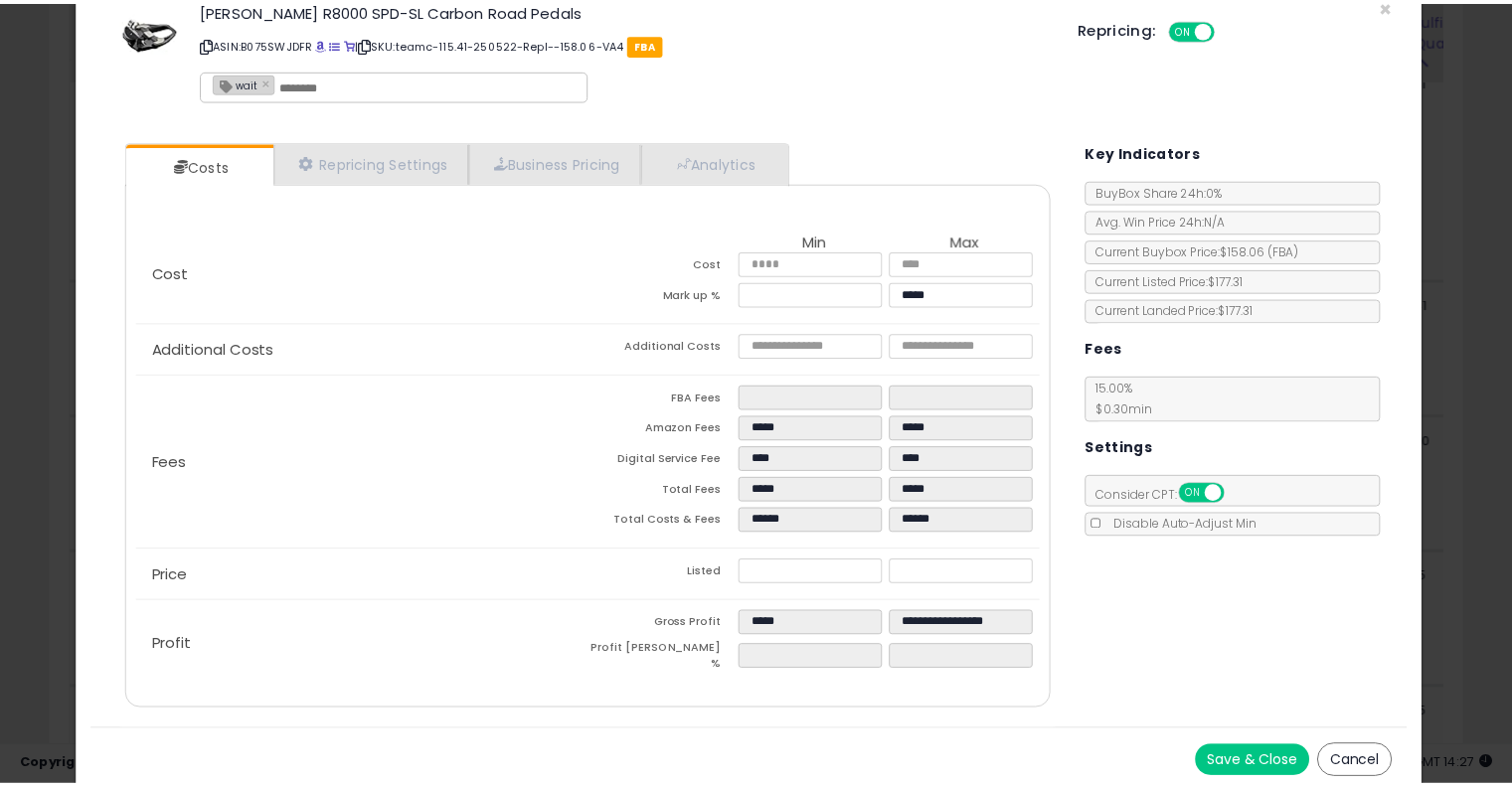 scroll, scrollTop: 0, scrollLeft: 0, axis: both 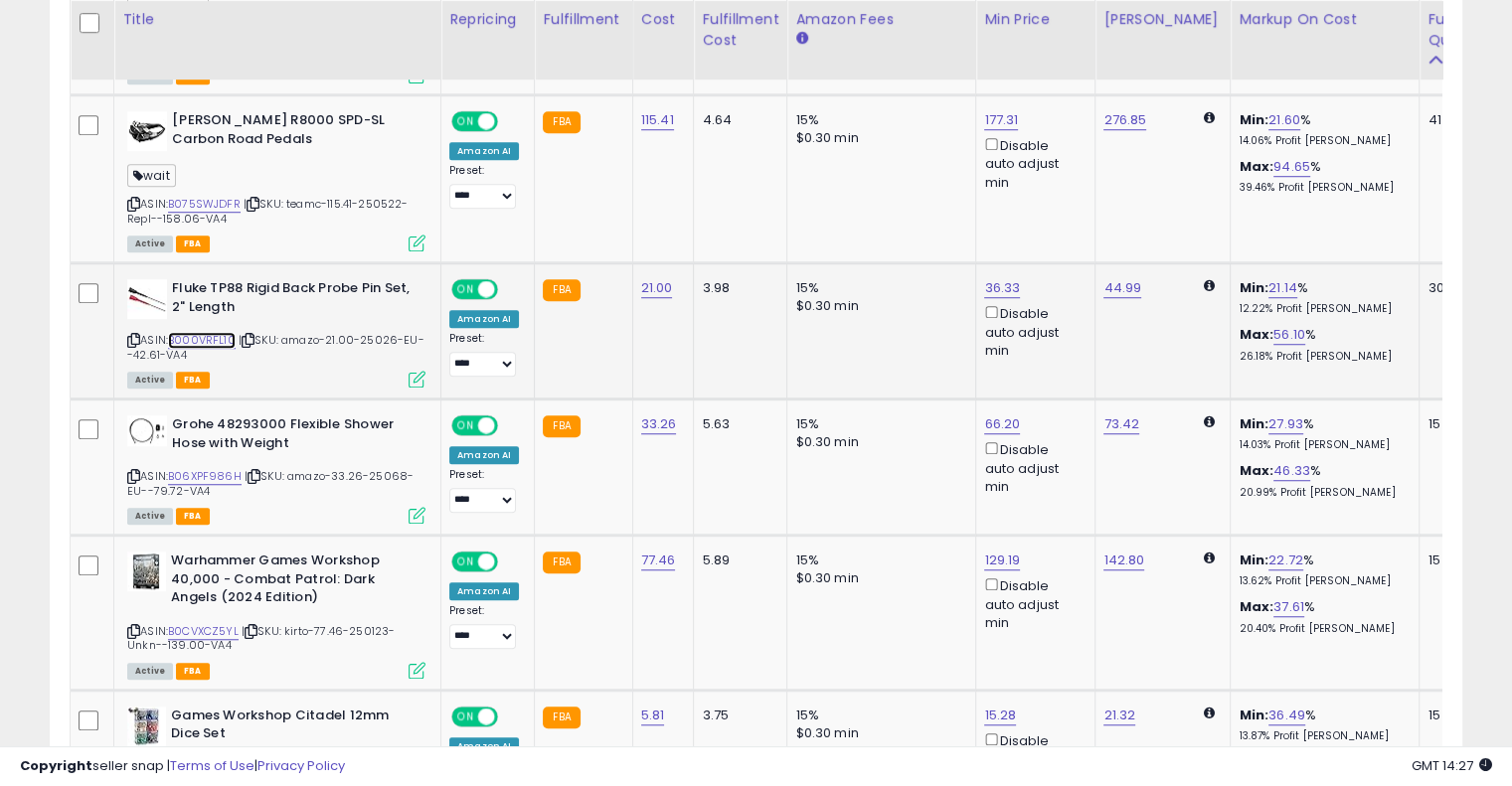 click on "B000VRFL10" at bounding box center (202, 340) 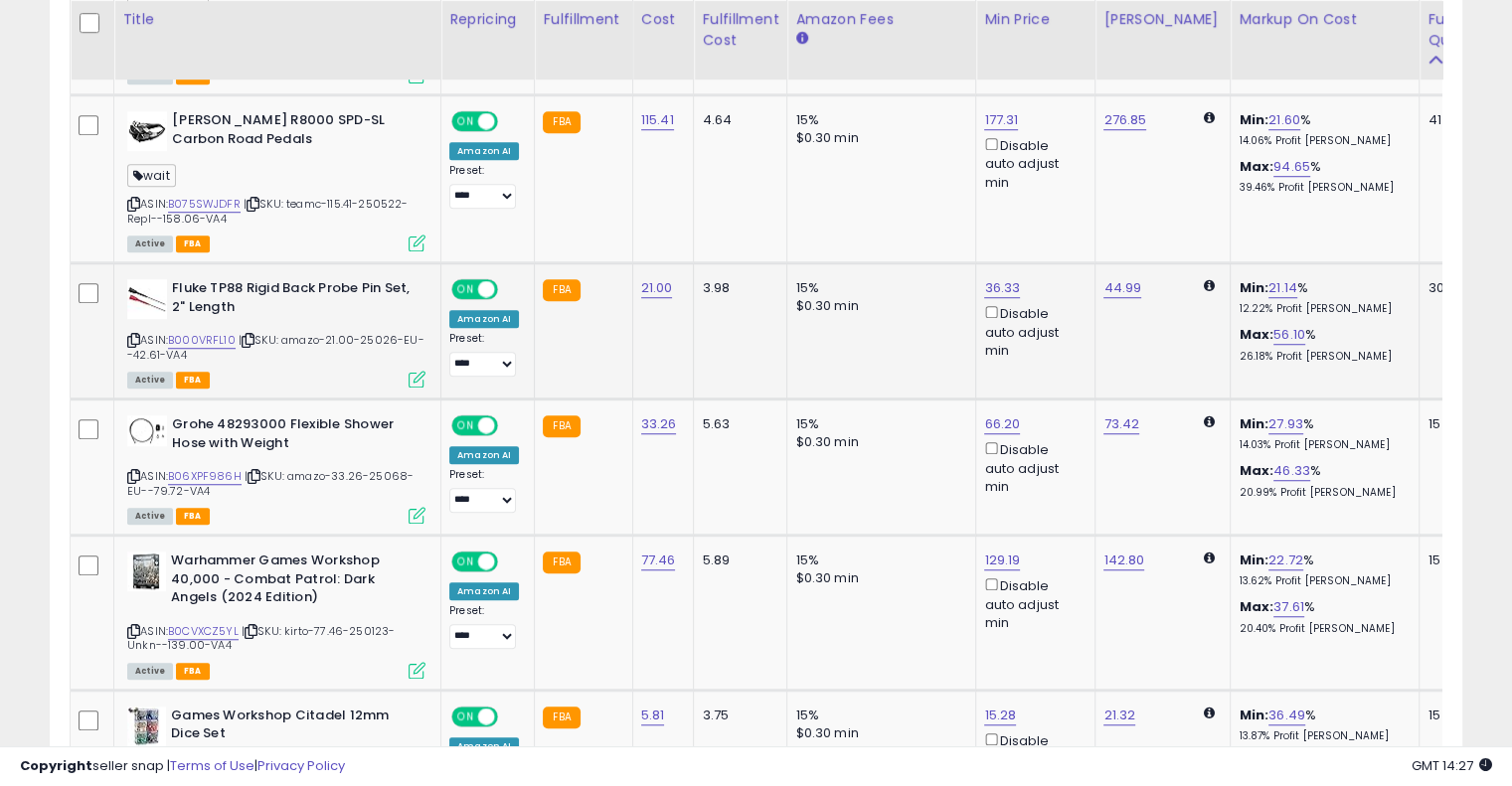 click on "ASIN:  B000VRFL10    |   SKU: amazo-21.00-25026-EU--42.61-VA4 Active FBA" at bounding box center [276, 332] 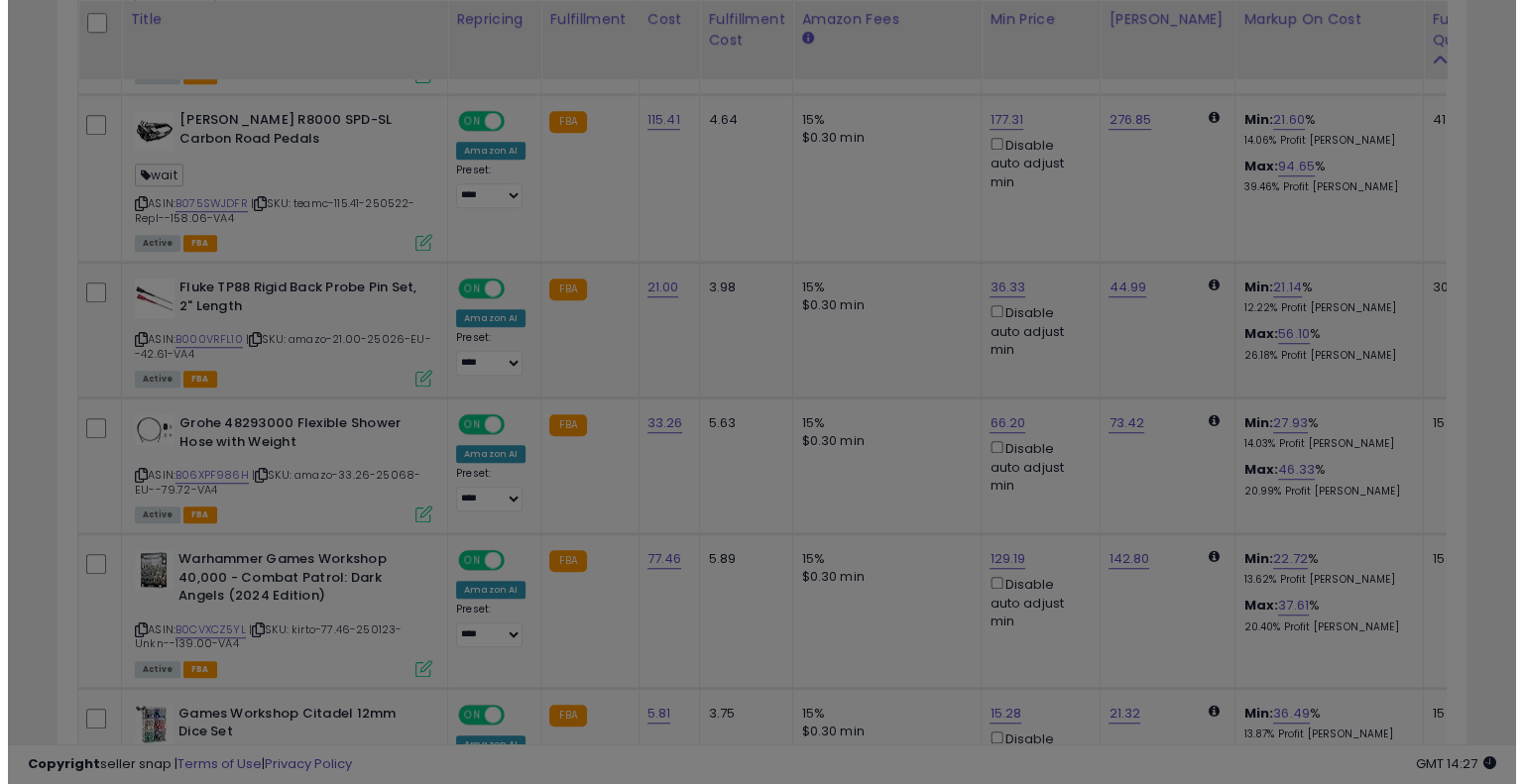 scroll, scrollTop: 990743, scrollLeft: 990712, axis: both 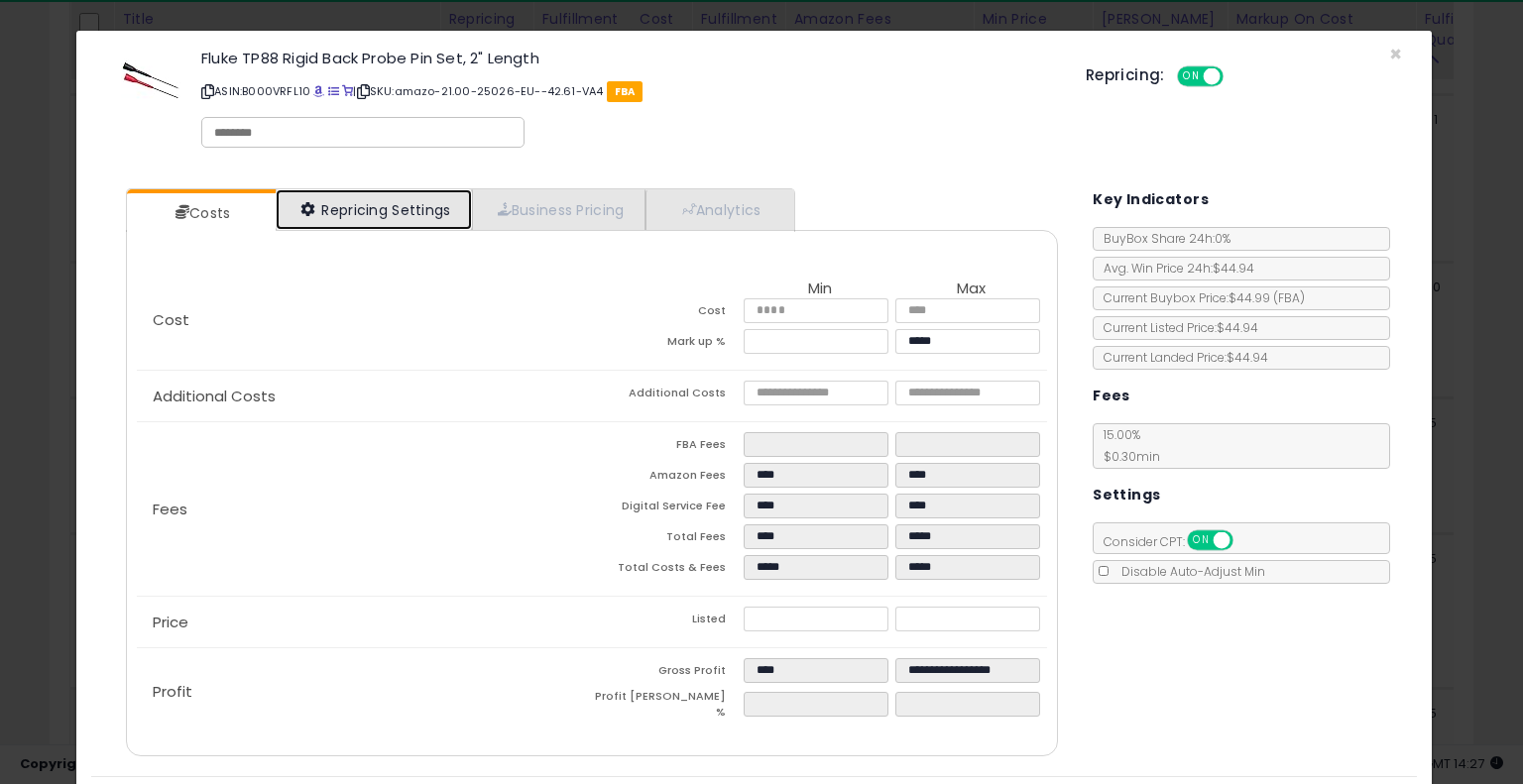 click on "Repricing Settings" at bounding box center [374, 209] 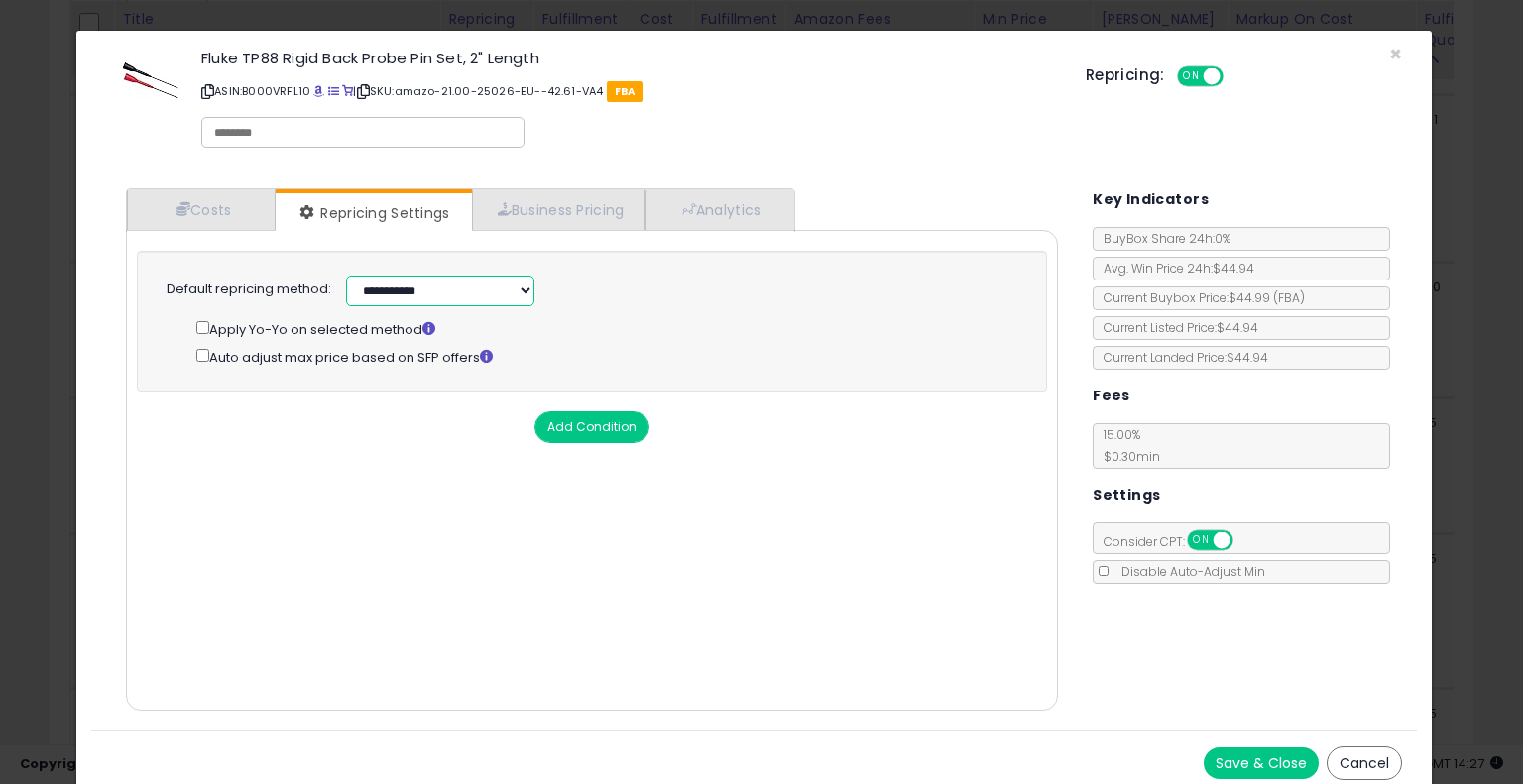 click on "**********" at bounding box center (440, 290) 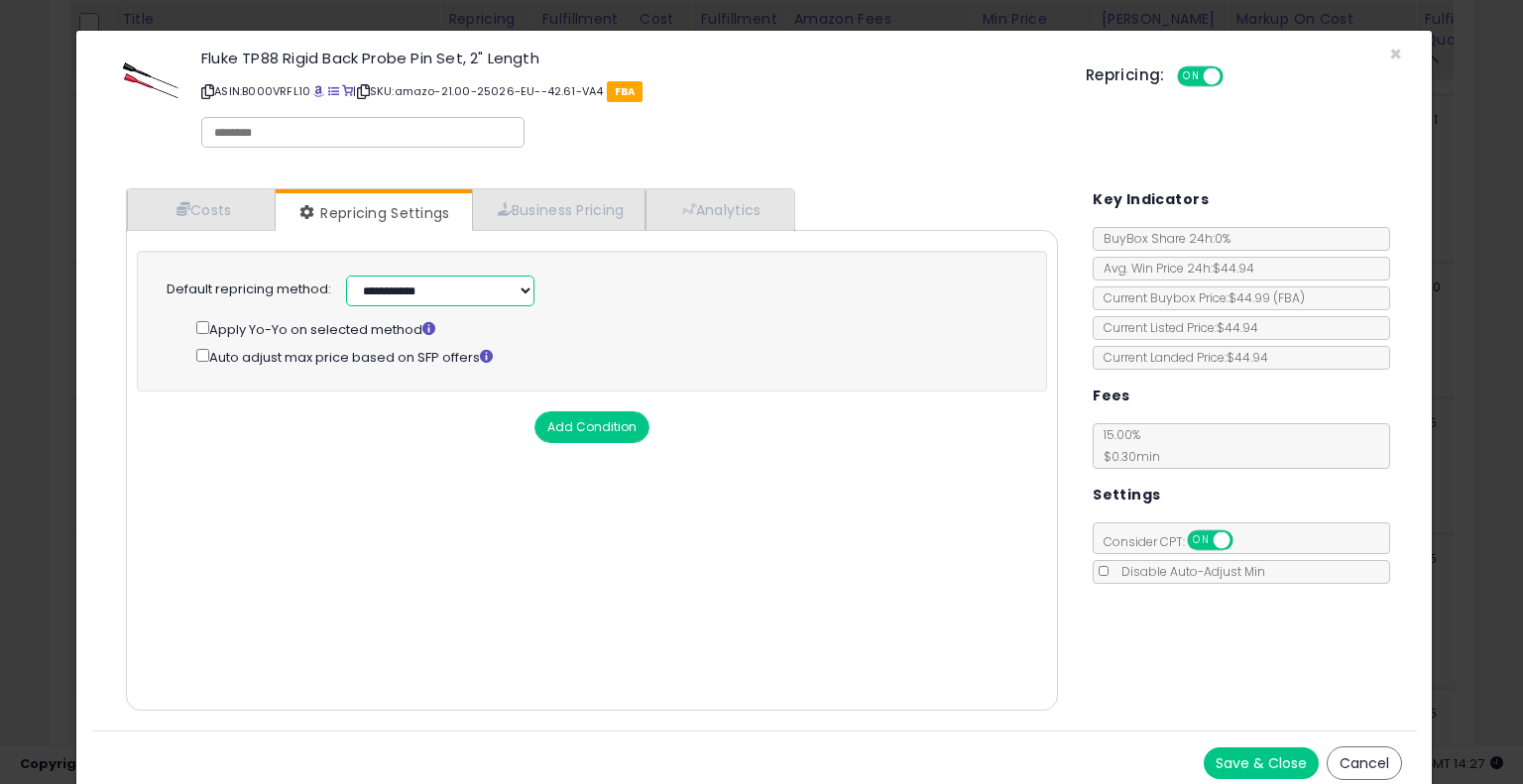 select on "******" 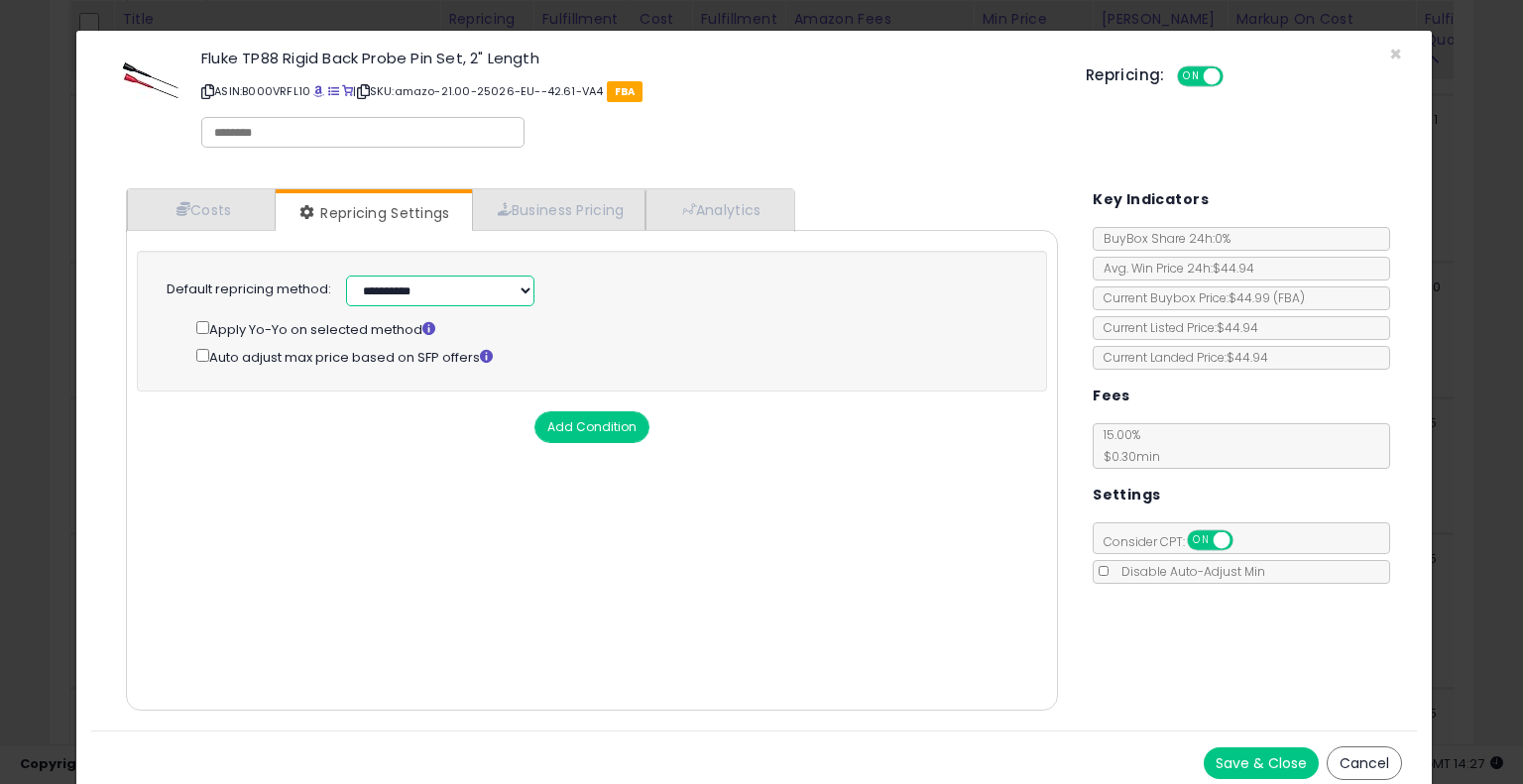 click on "**********" at bounding box center [440, 290] 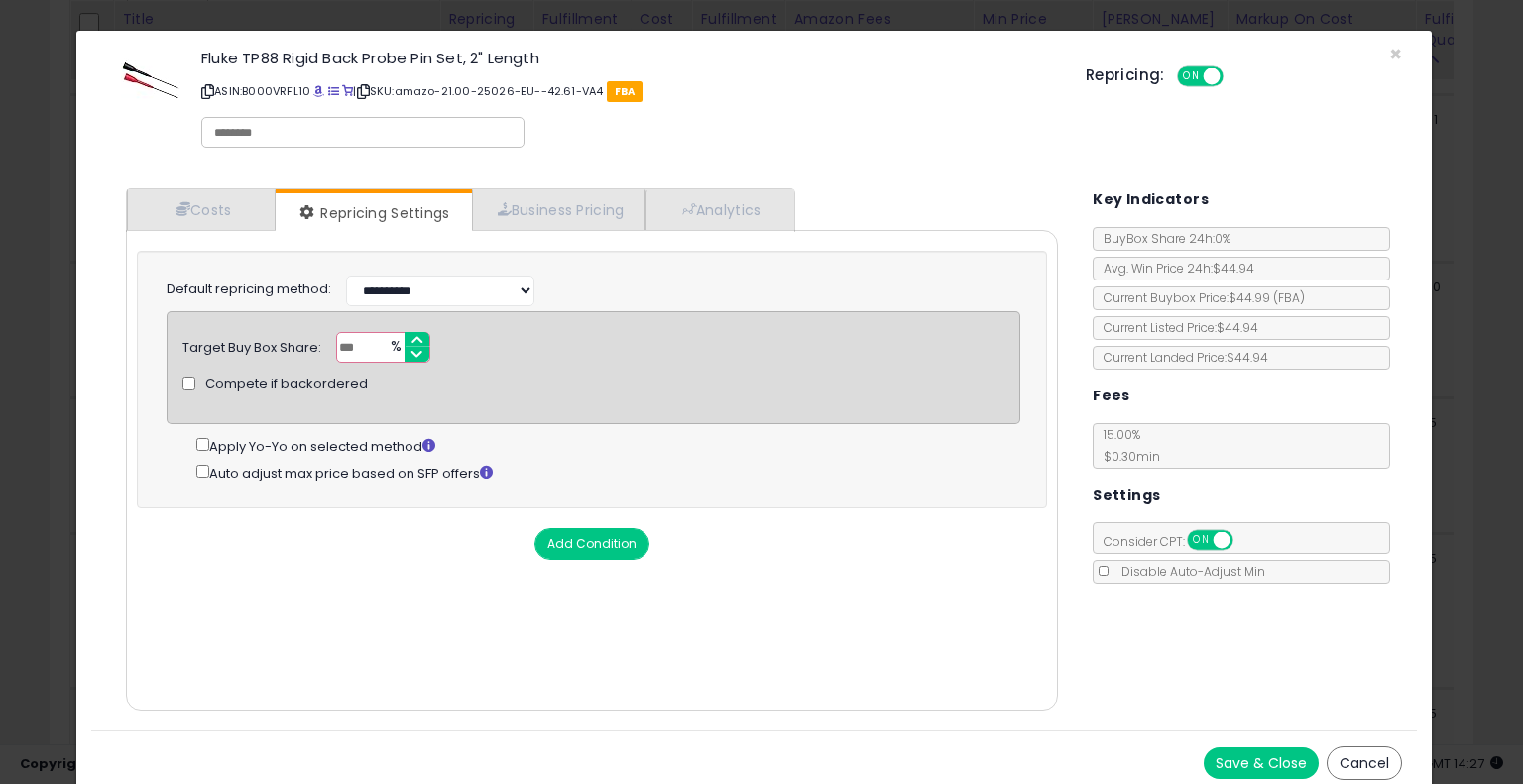 click on "%" at bounding box center (395, 348) 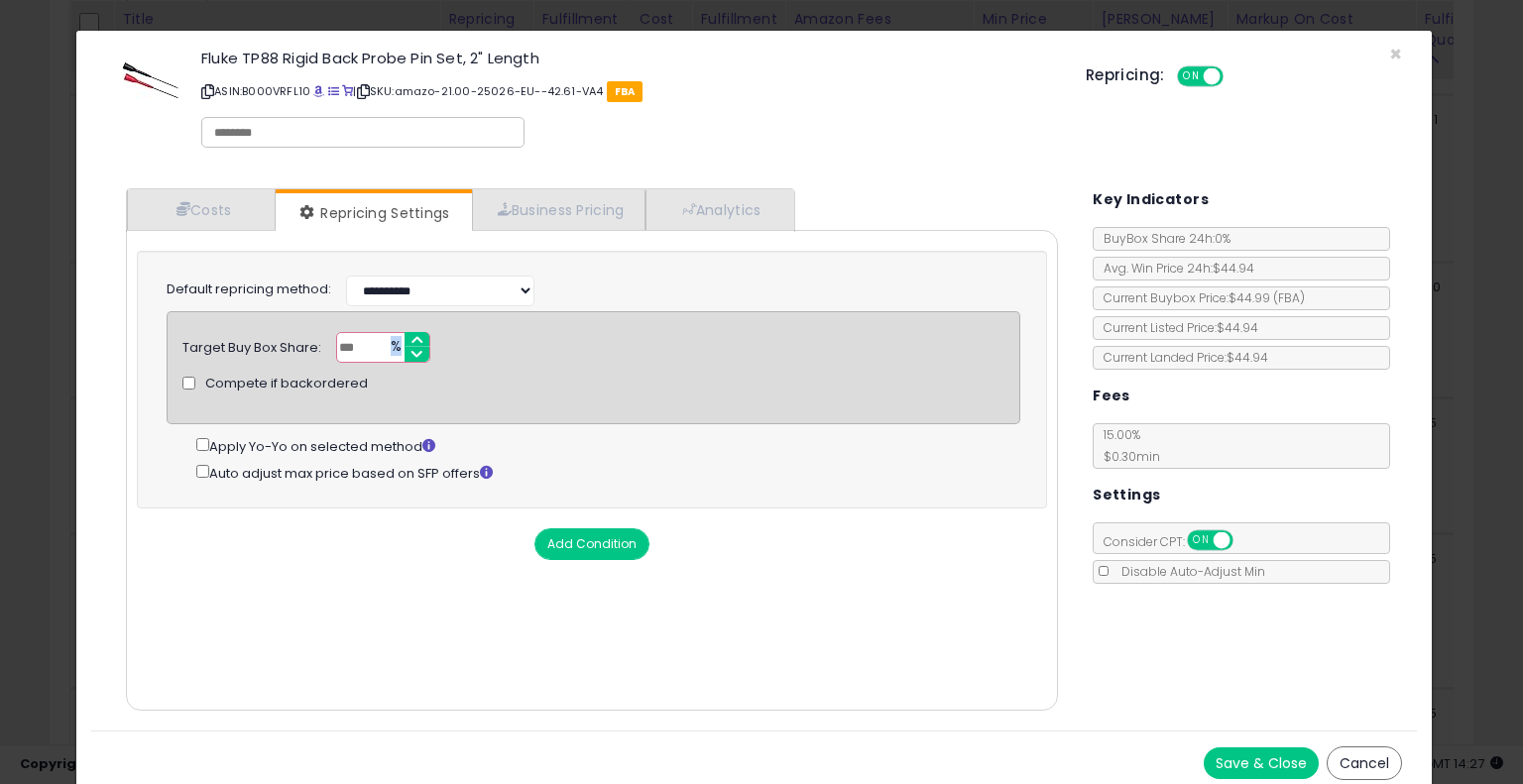 click on "%" at bounding box center (395, 348) 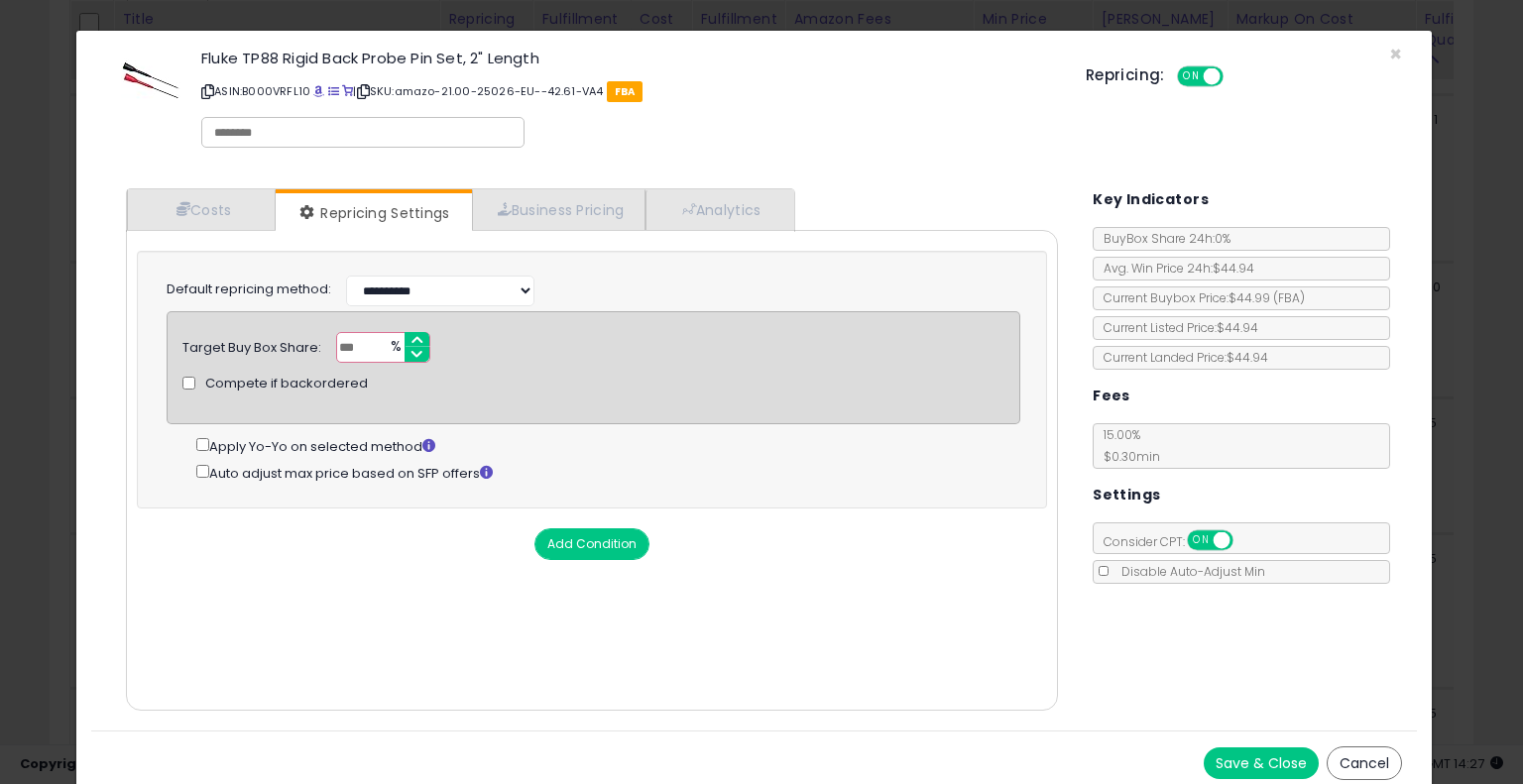 click on "***" at bounding box center [383, 347] 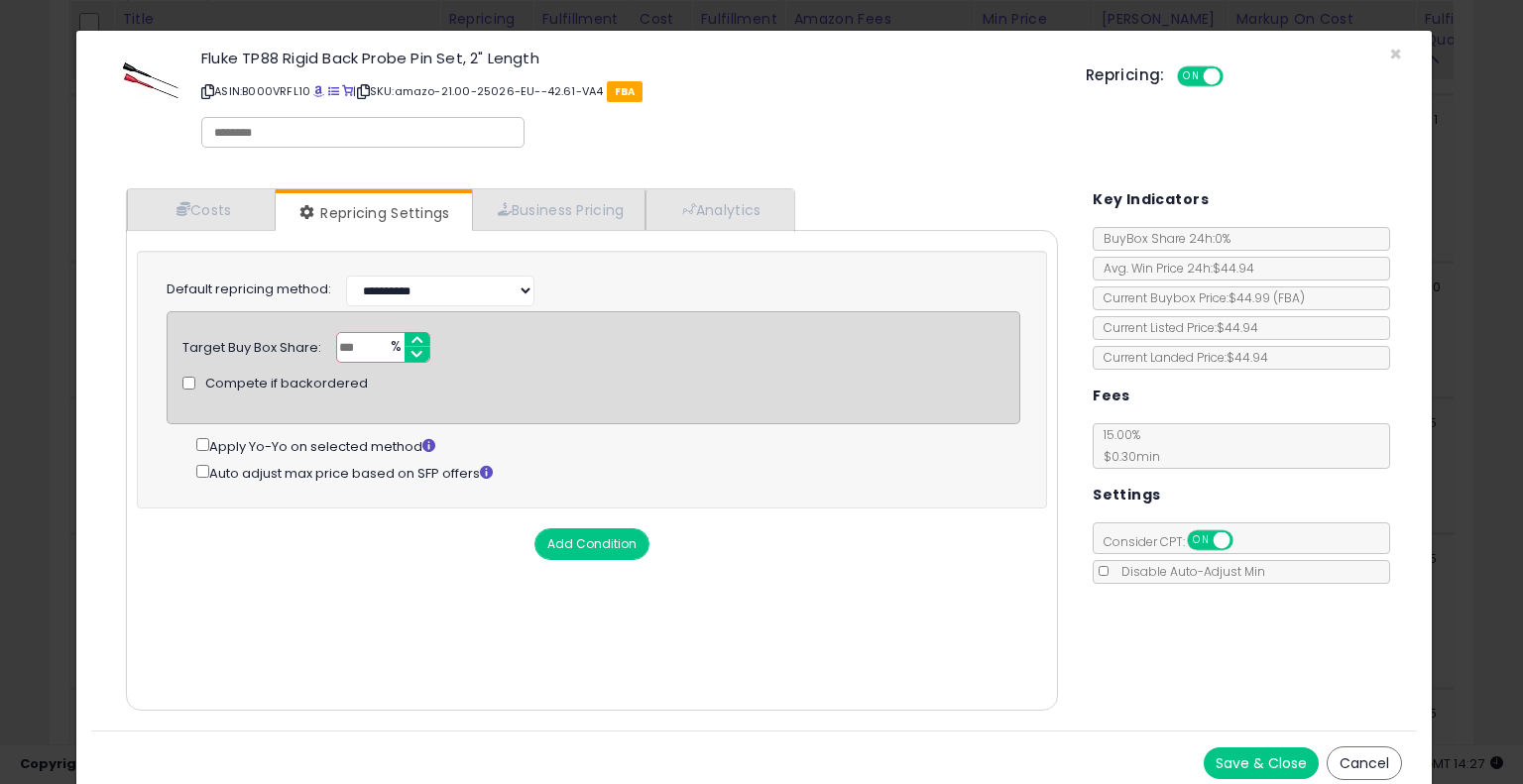 type on "**" 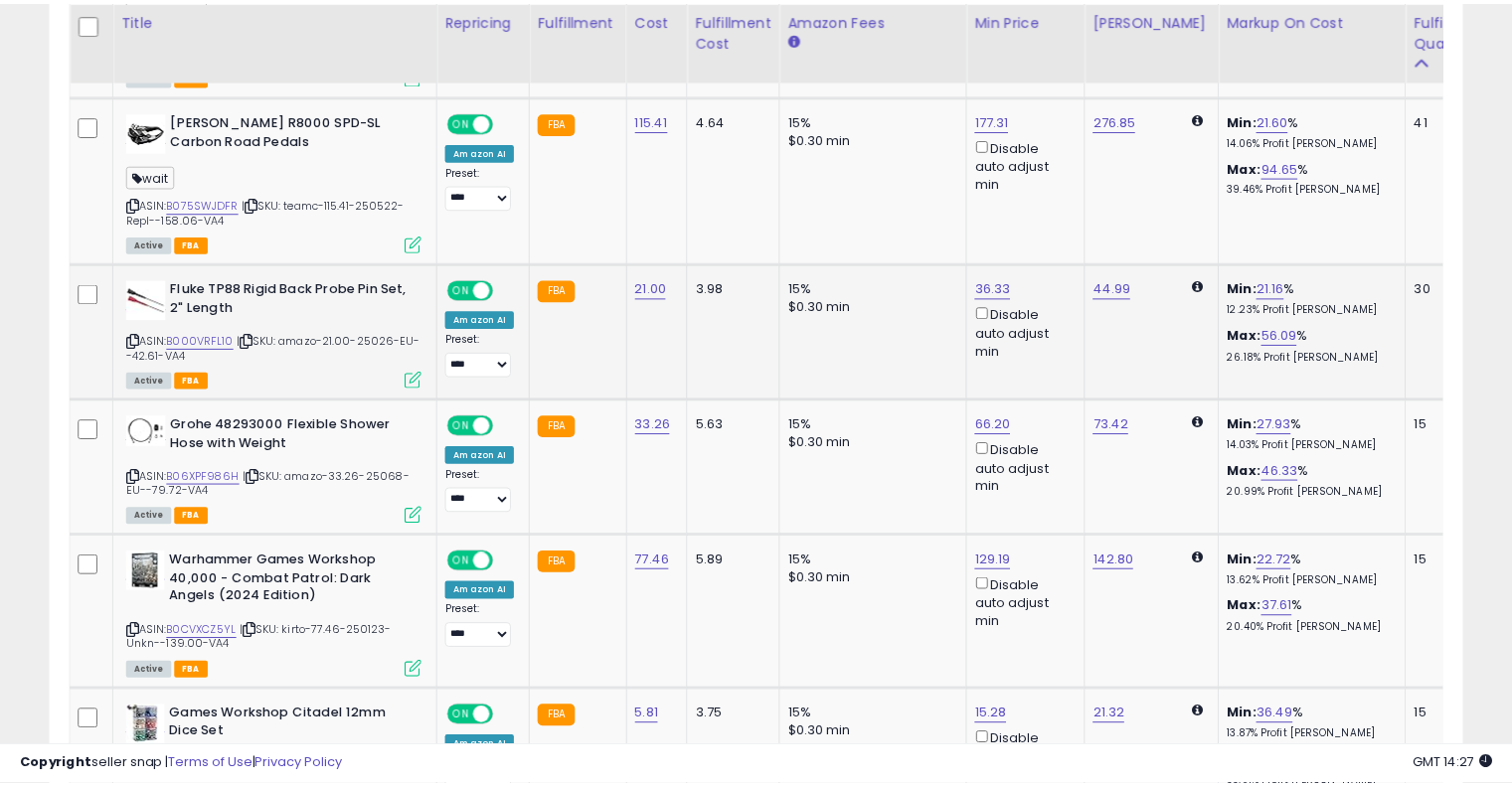 scroll, scrollTop: 406, scrollLeft: 817, axis: both 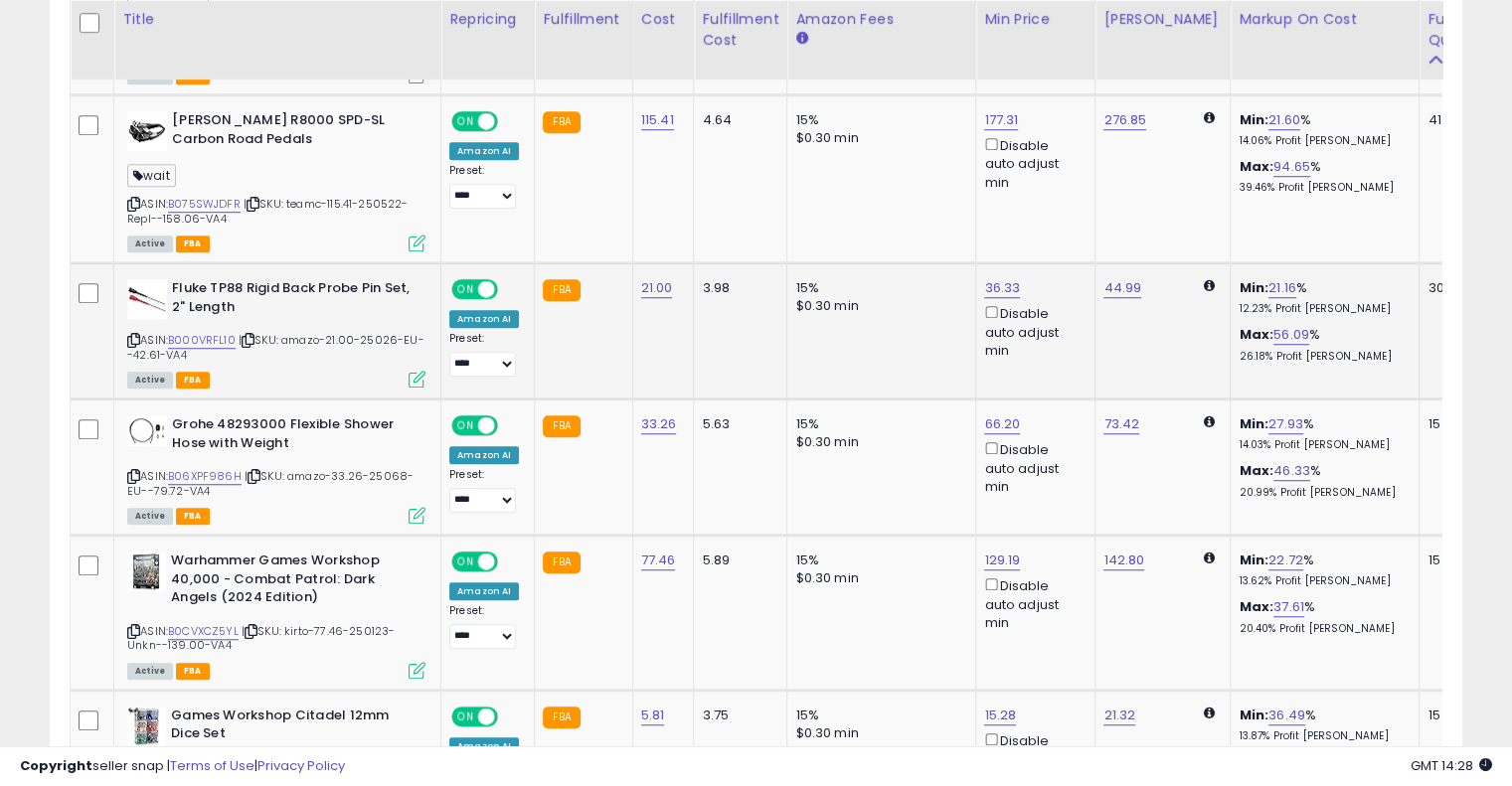 click at bounding box center [417, 379] 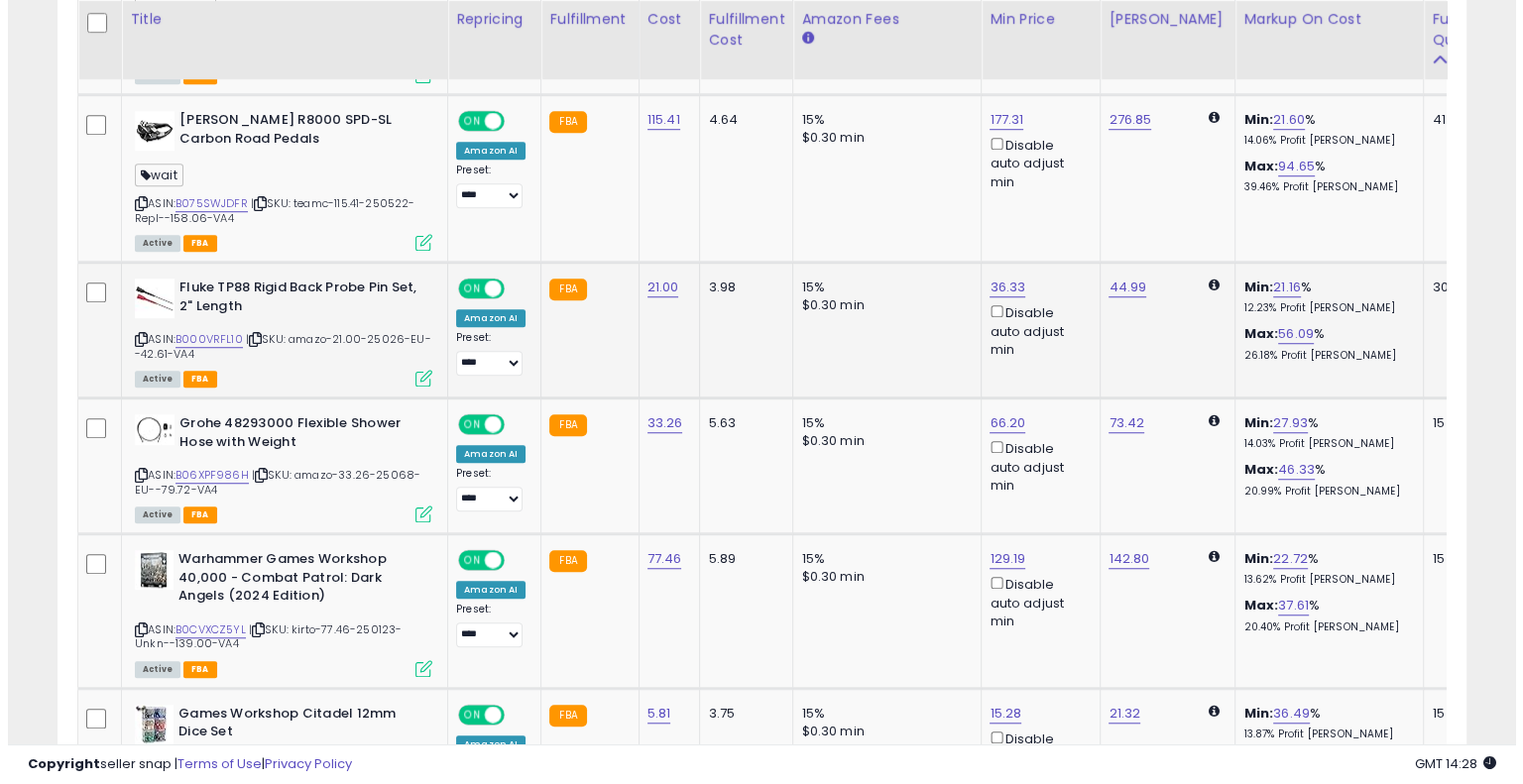scroll, scrollTop: 990743, scrollLeft: 990712, axis: both 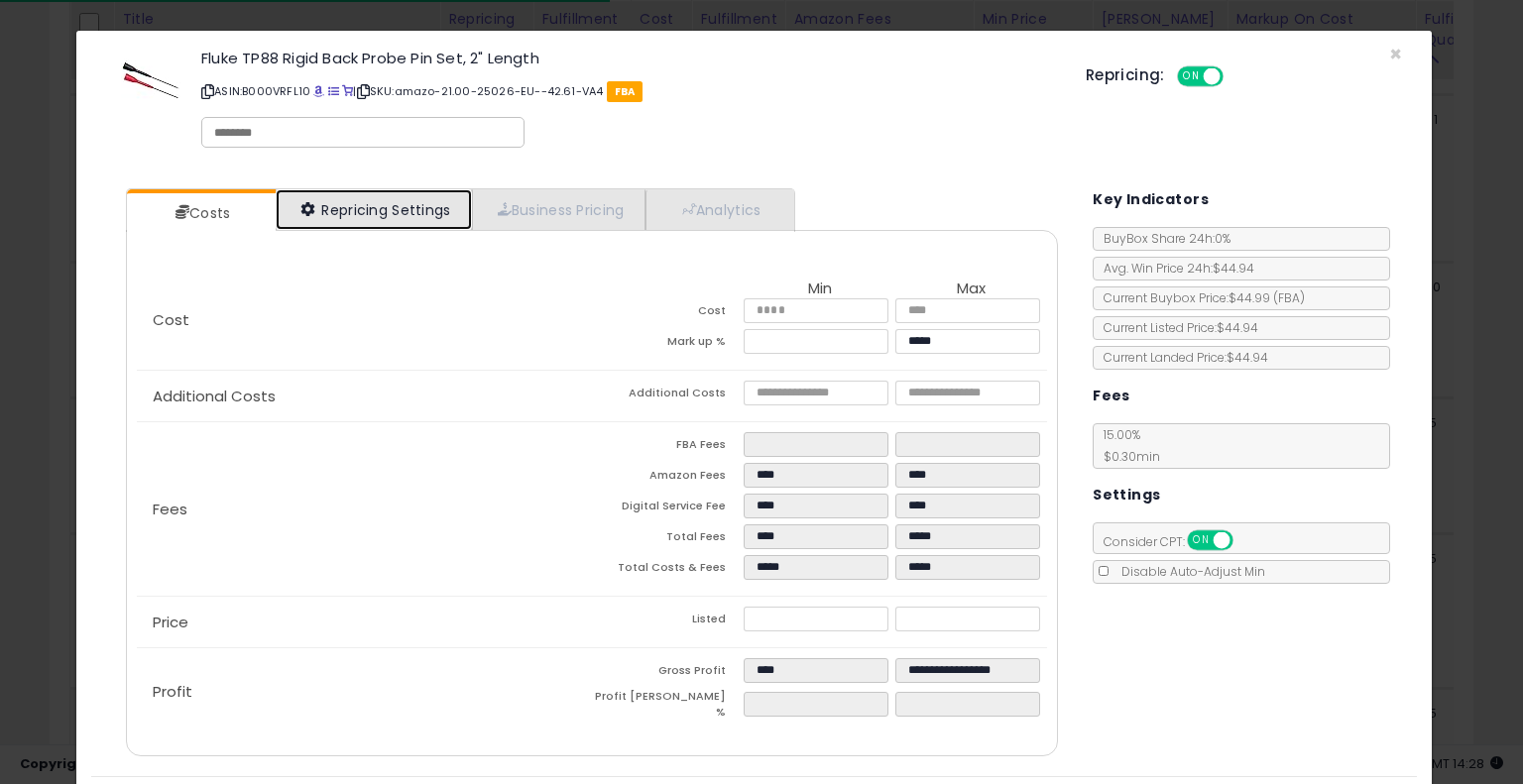 click on "Repricing Settings" at bounding box center [374, 209] 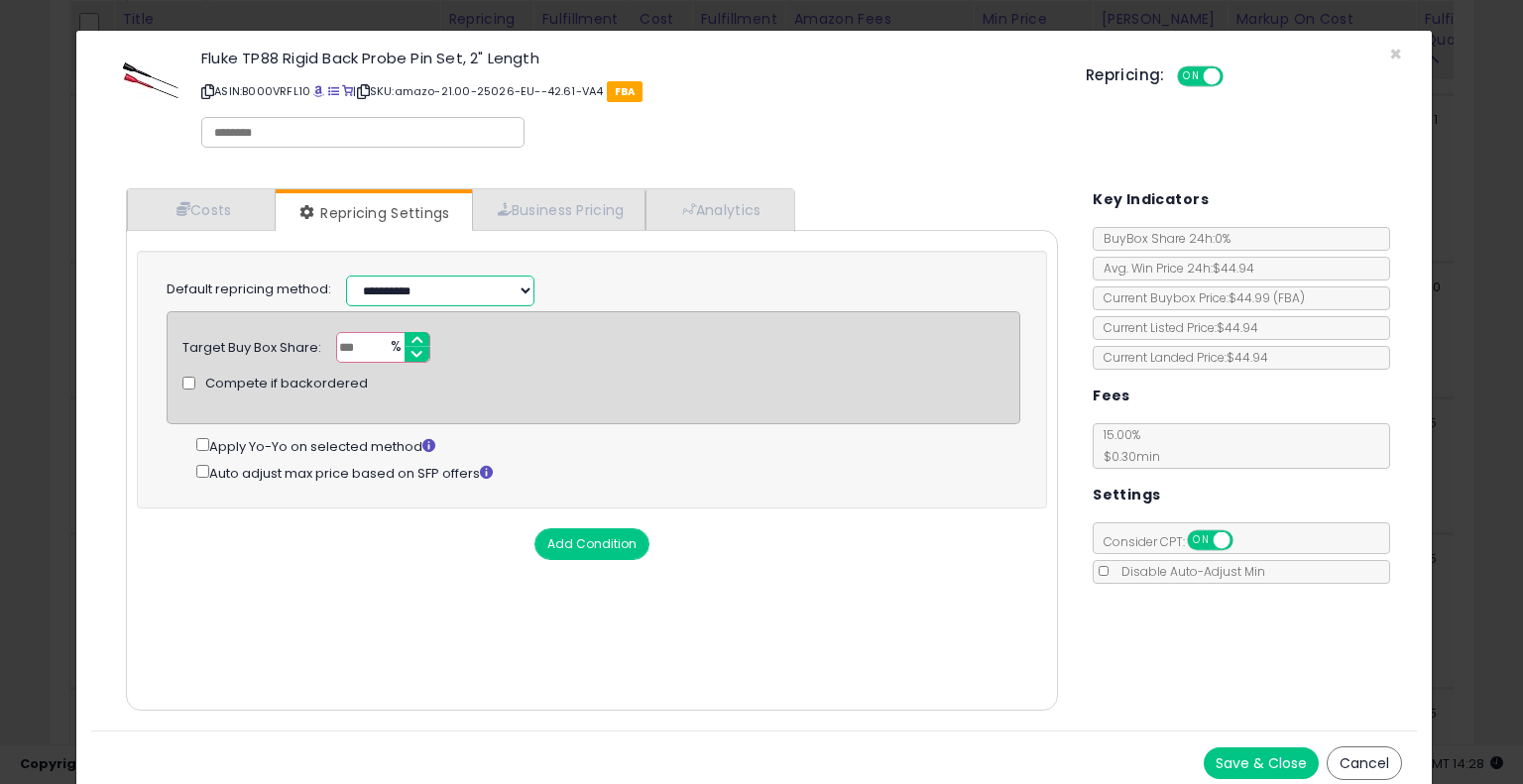 click on "**********" at bounding box center (440, 290) 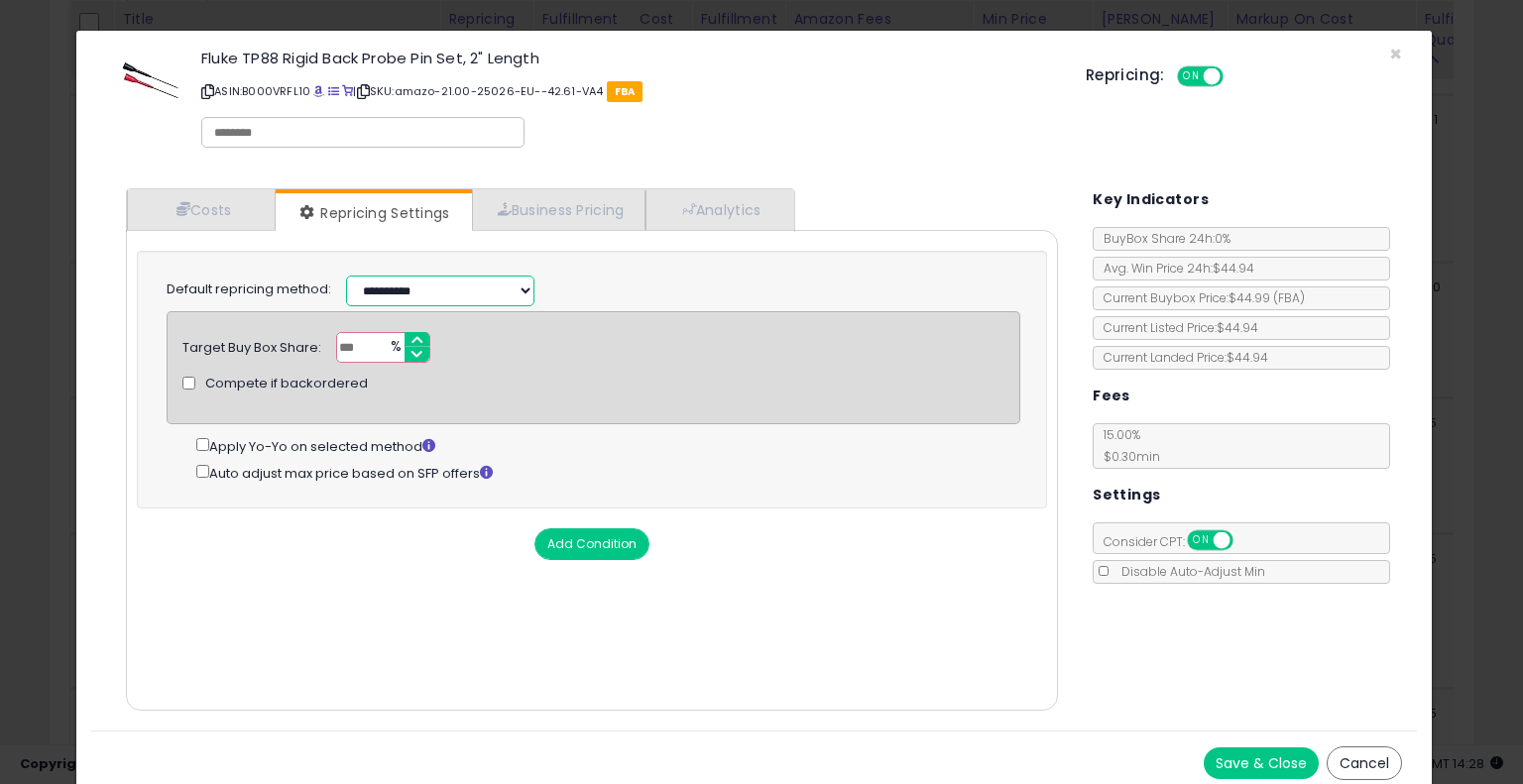 select on "*********" 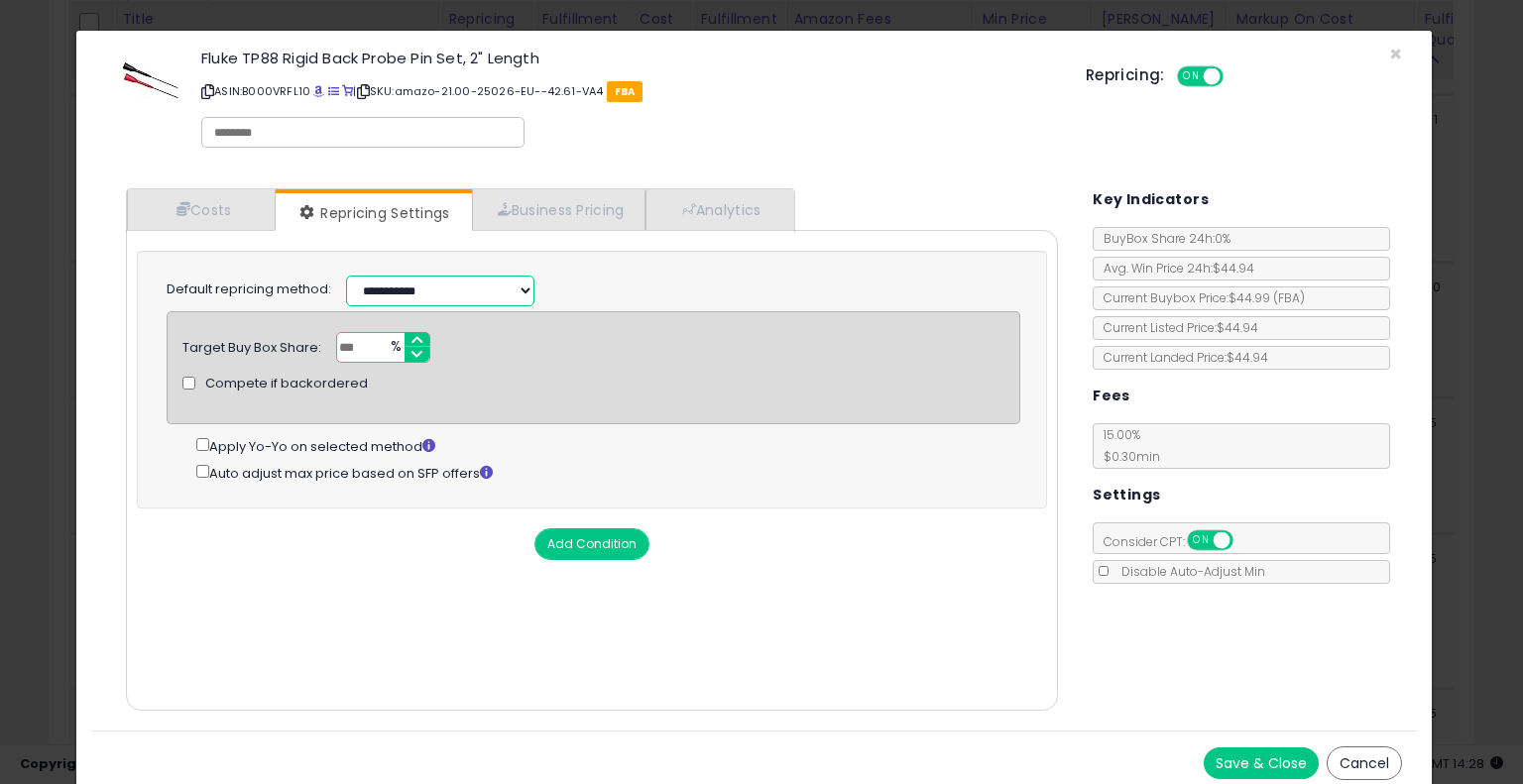 click on "**********" at bounding box center [440, 290] 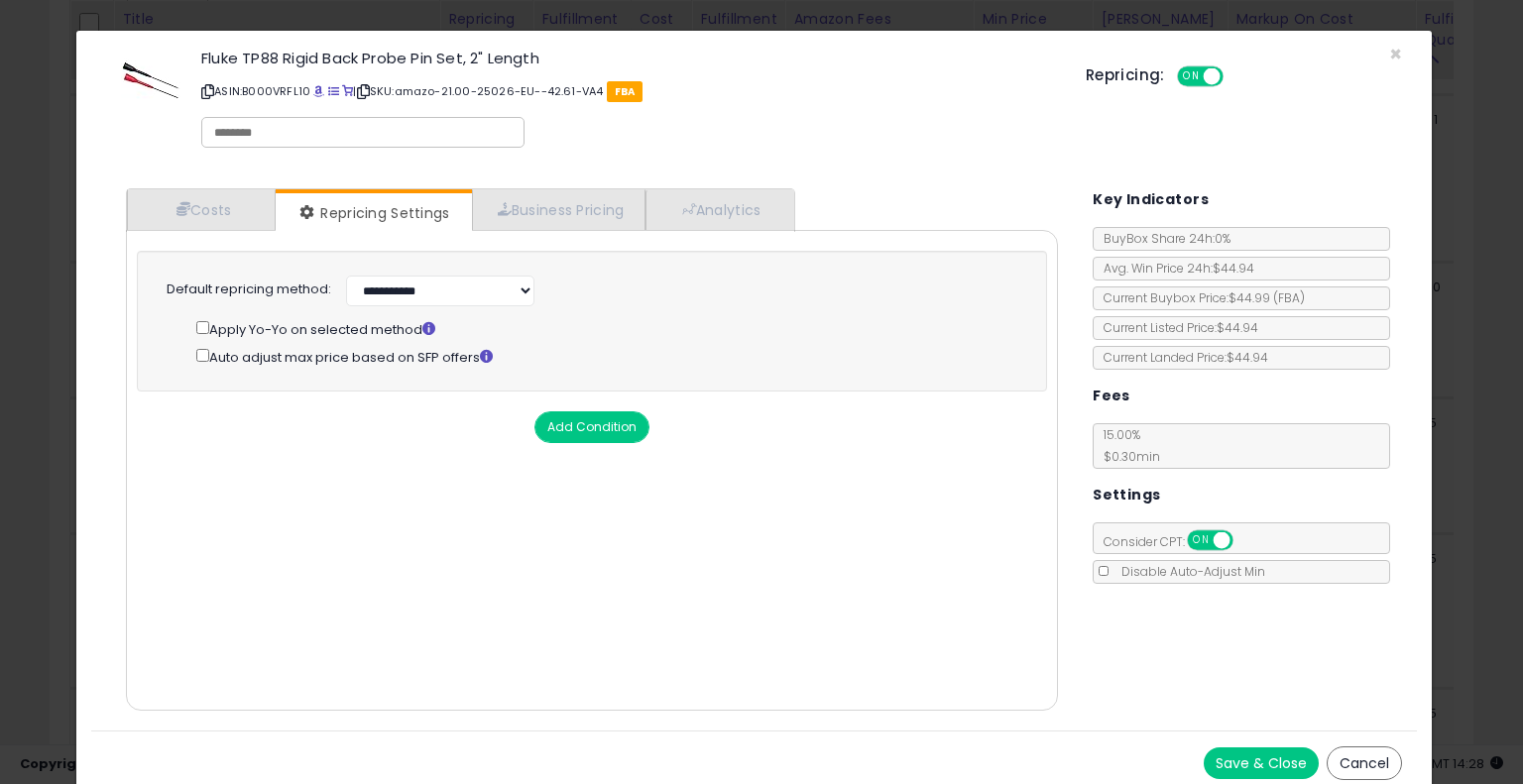 click on "Save & Close" at bounding box center [1261, 763] 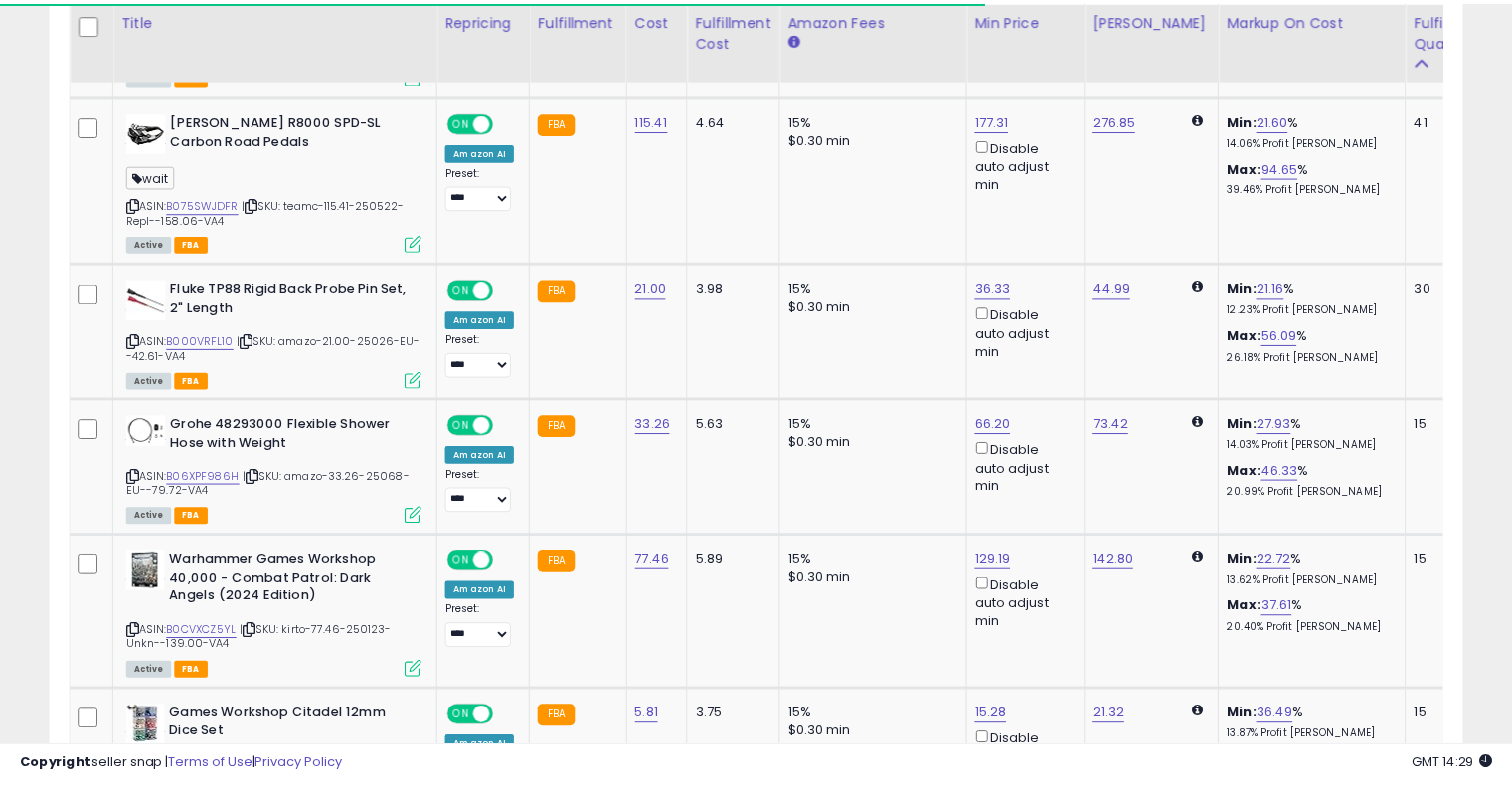 scroll, scrollTop: 406, scrollLeft: 817, axis: both 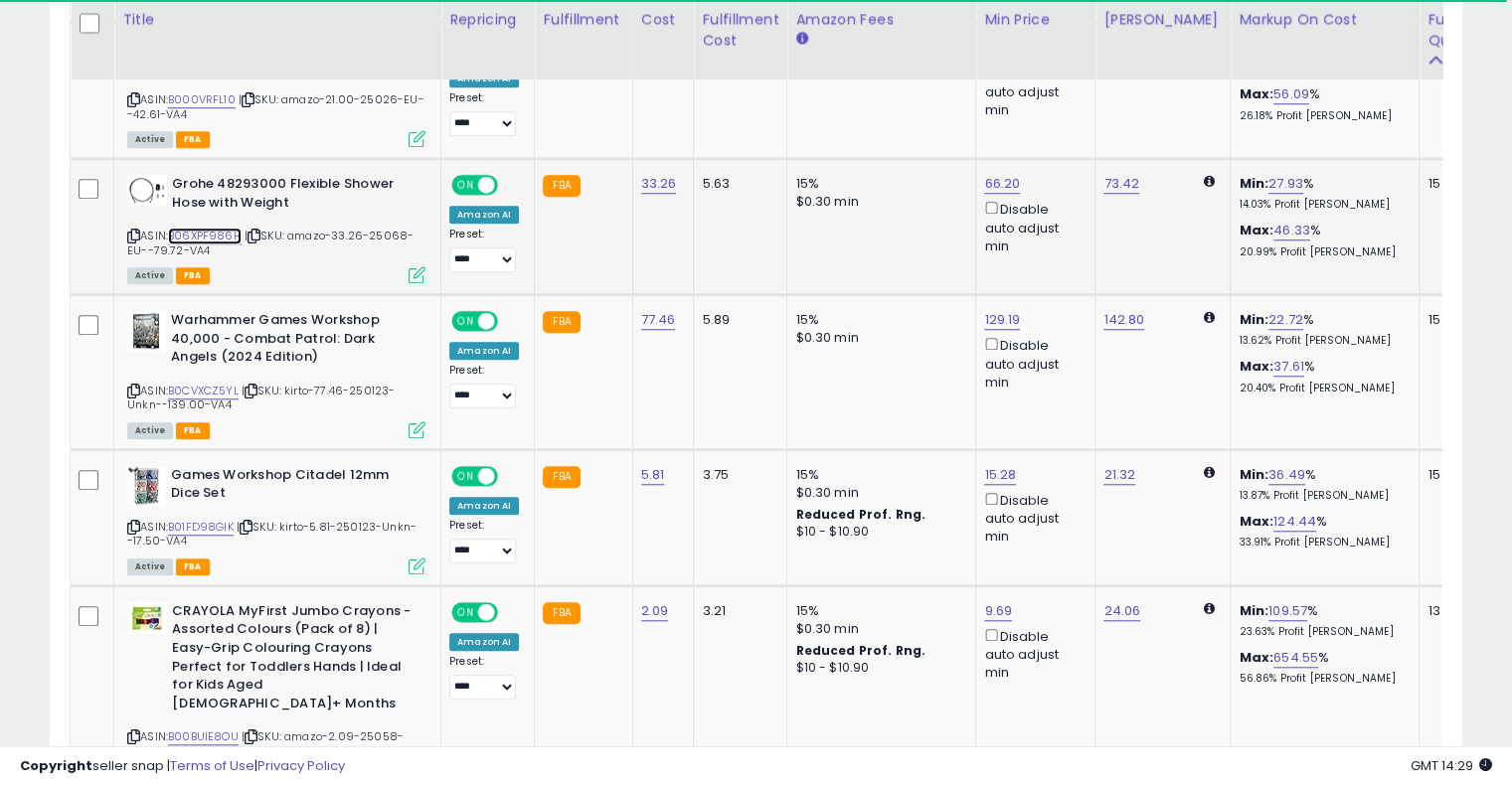 click on "B06XPF986H" at bounding box center [205, 236] 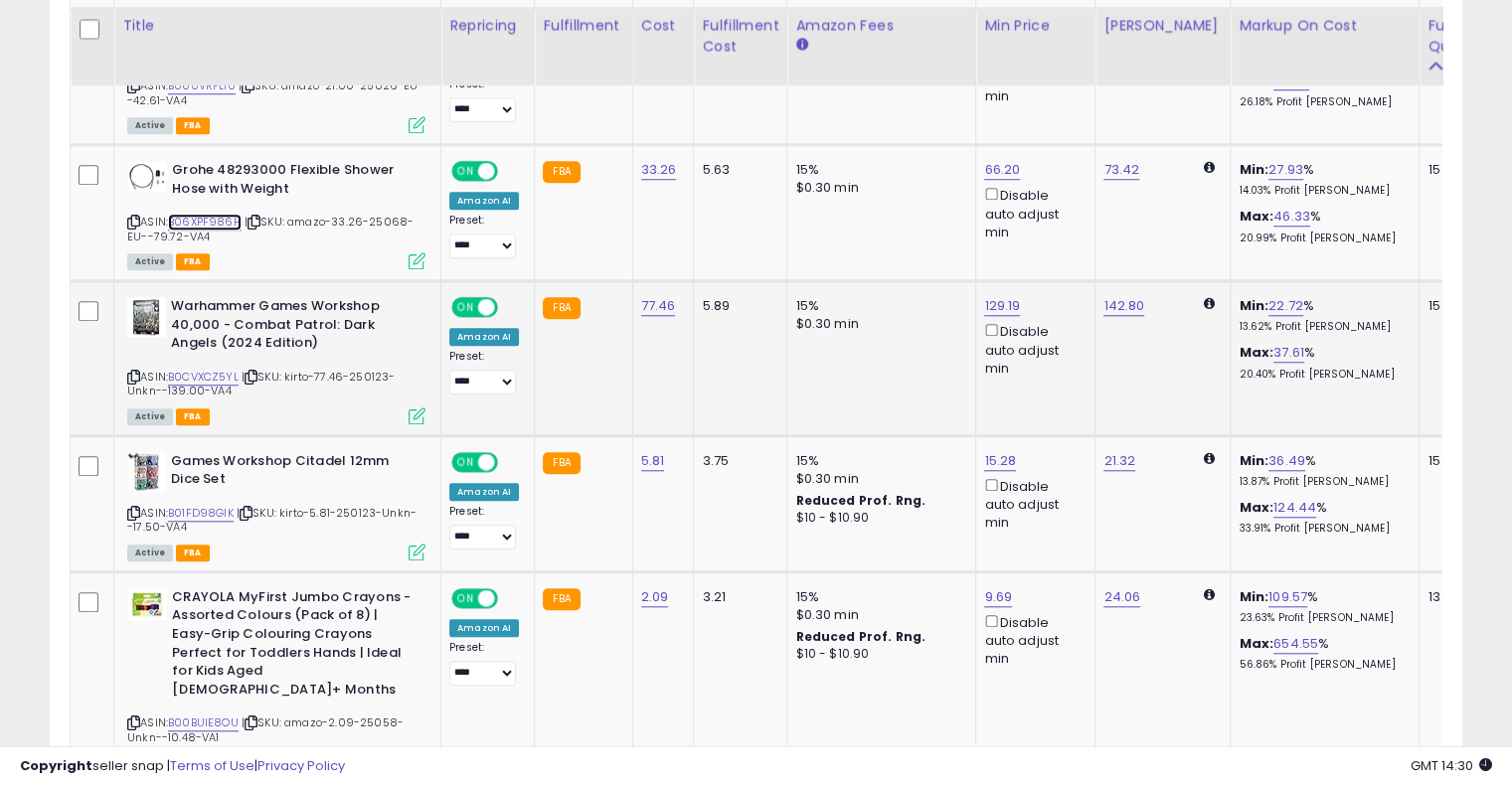 scroll, scrollTop: 1687, scrollLeft: 0, axis: vertical 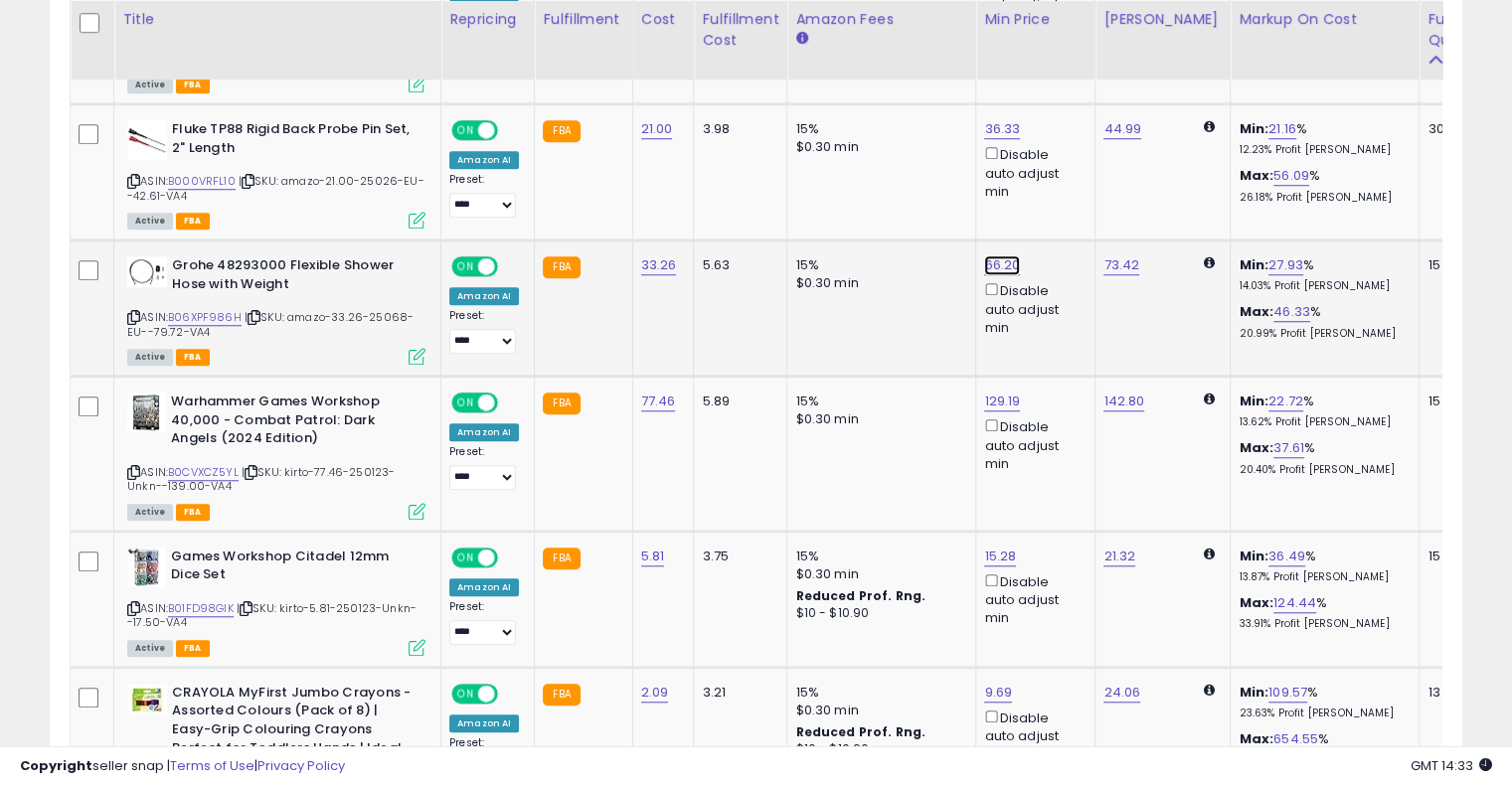 click on "66.20" at bounding box center (1002, -435) 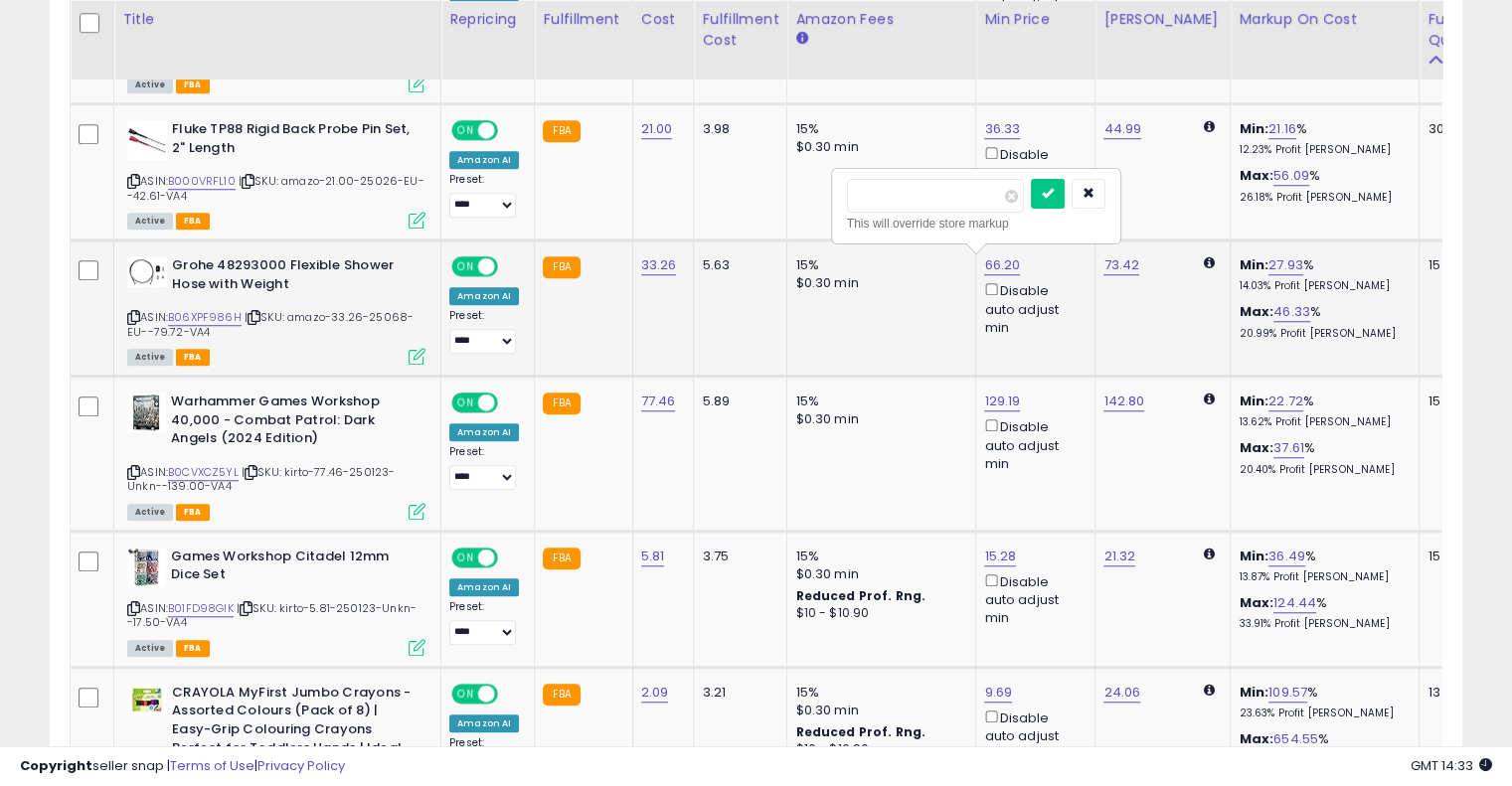 click on "*****" at bounding box center (935, 196) 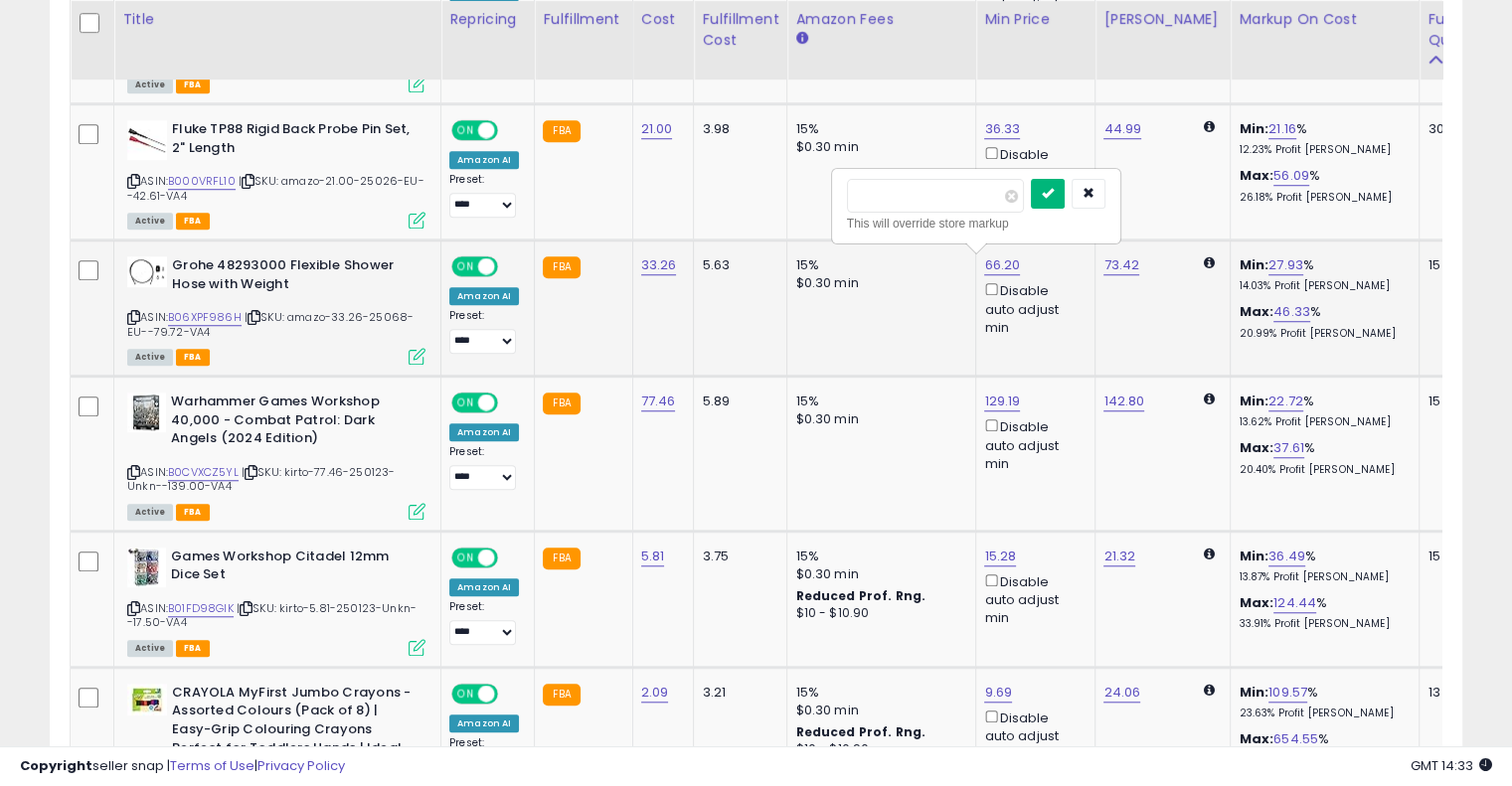 type on "**" 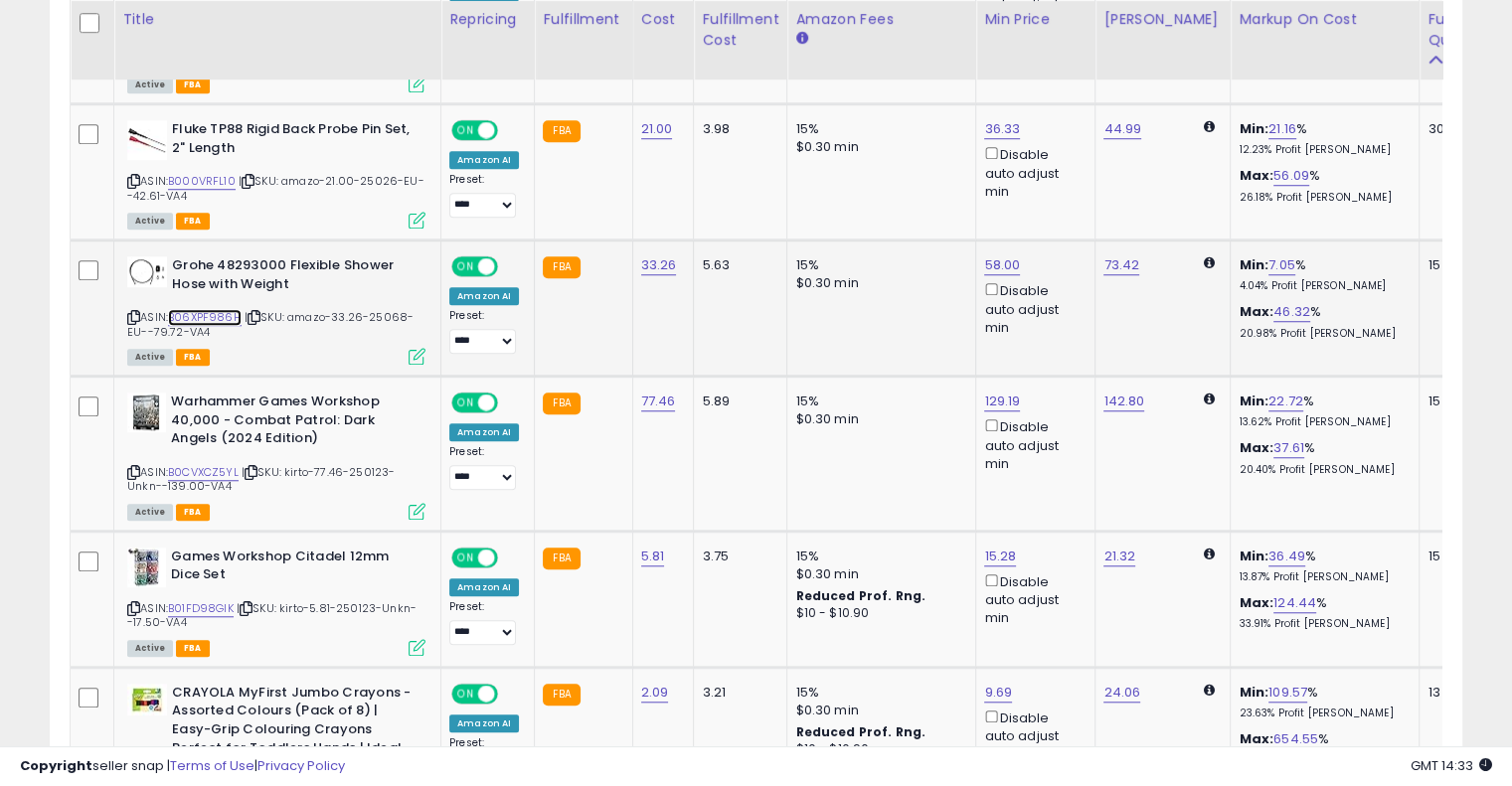 click on "B06XPF986H" at bounding box center [205, 317] 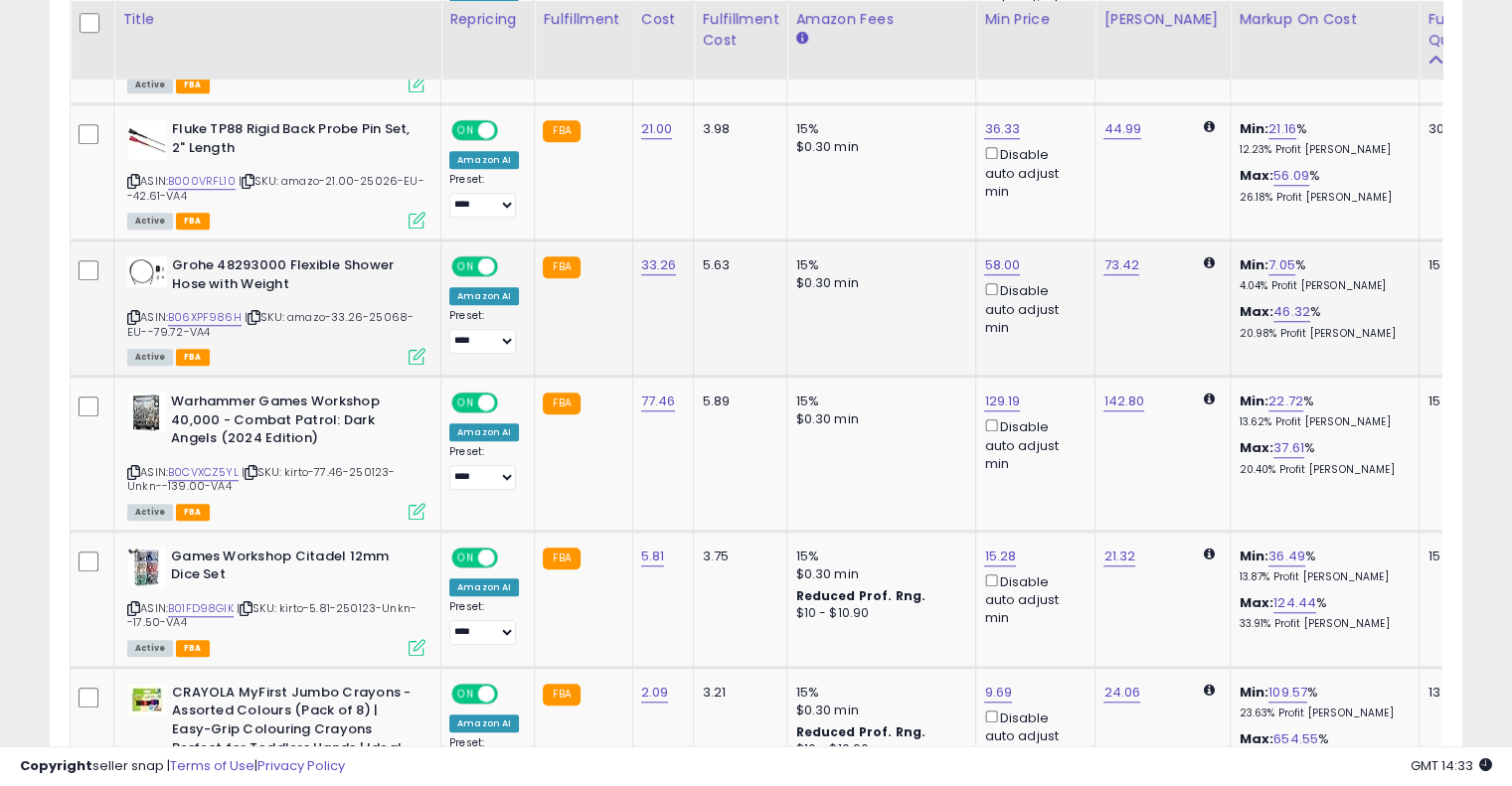 click at bounding box center (417, 356) 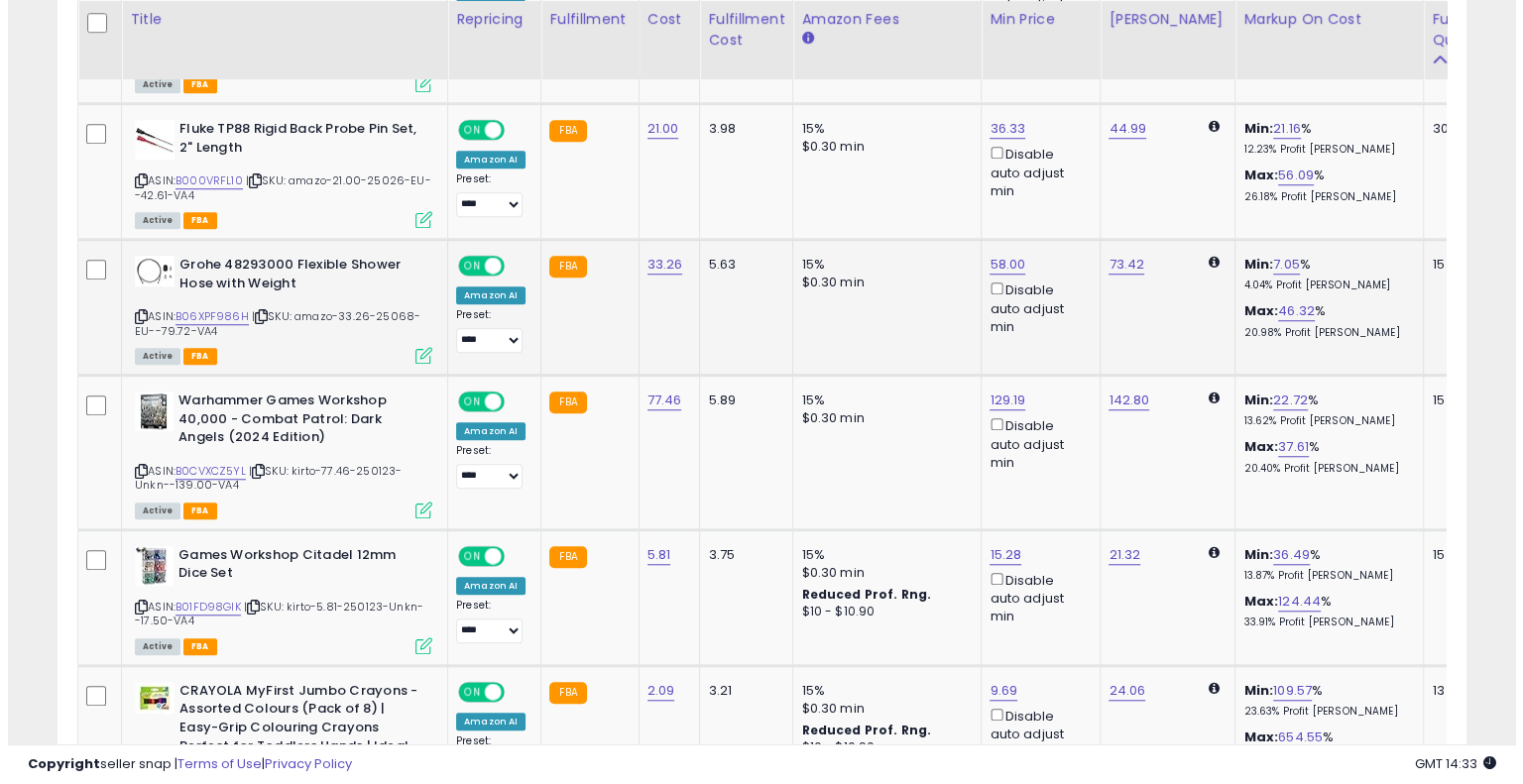 scroll, scrollTop: 990743, scrollLeft: 990712, axis: both 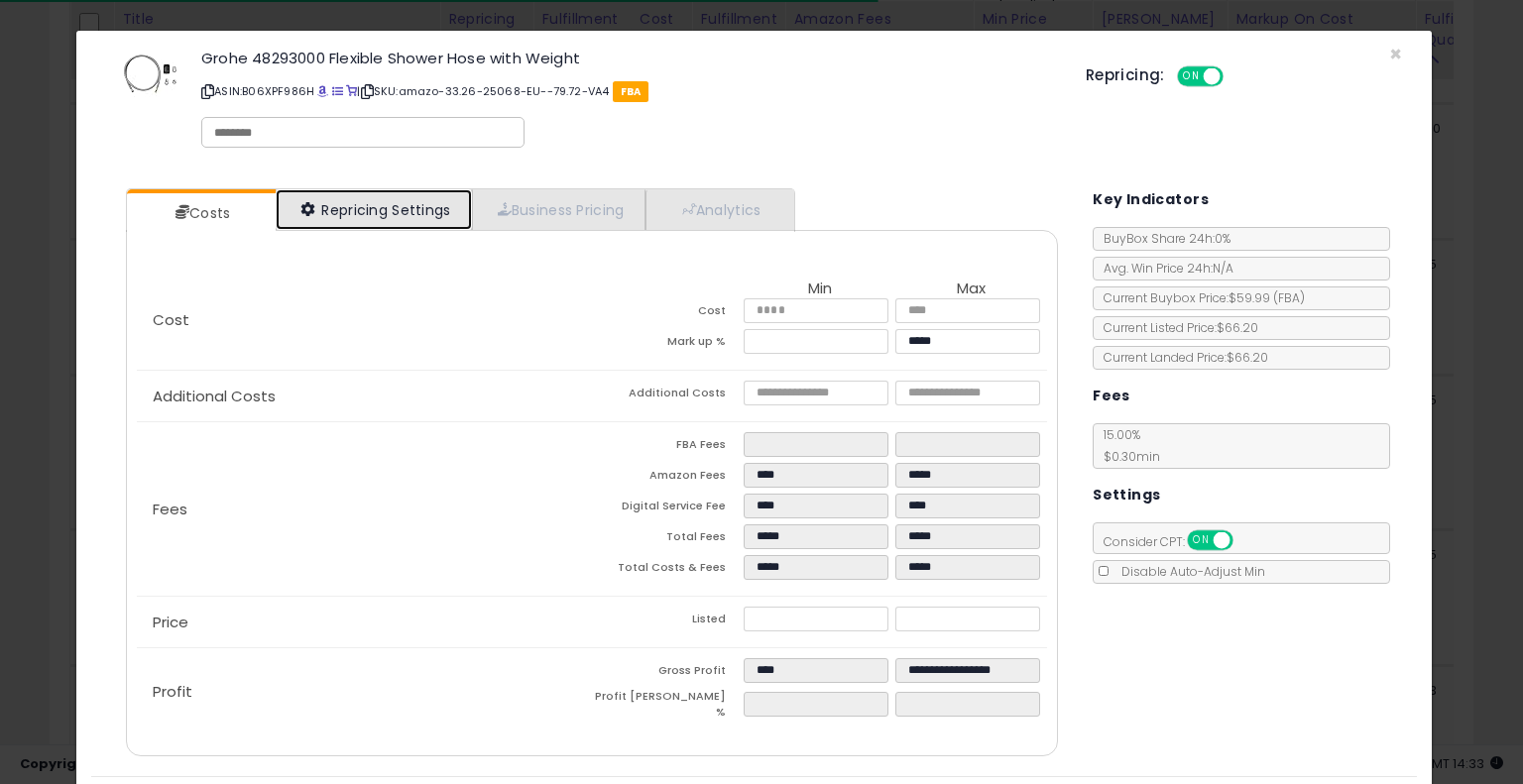 click on "Repricing Settings" at bounding box center (374, 209) 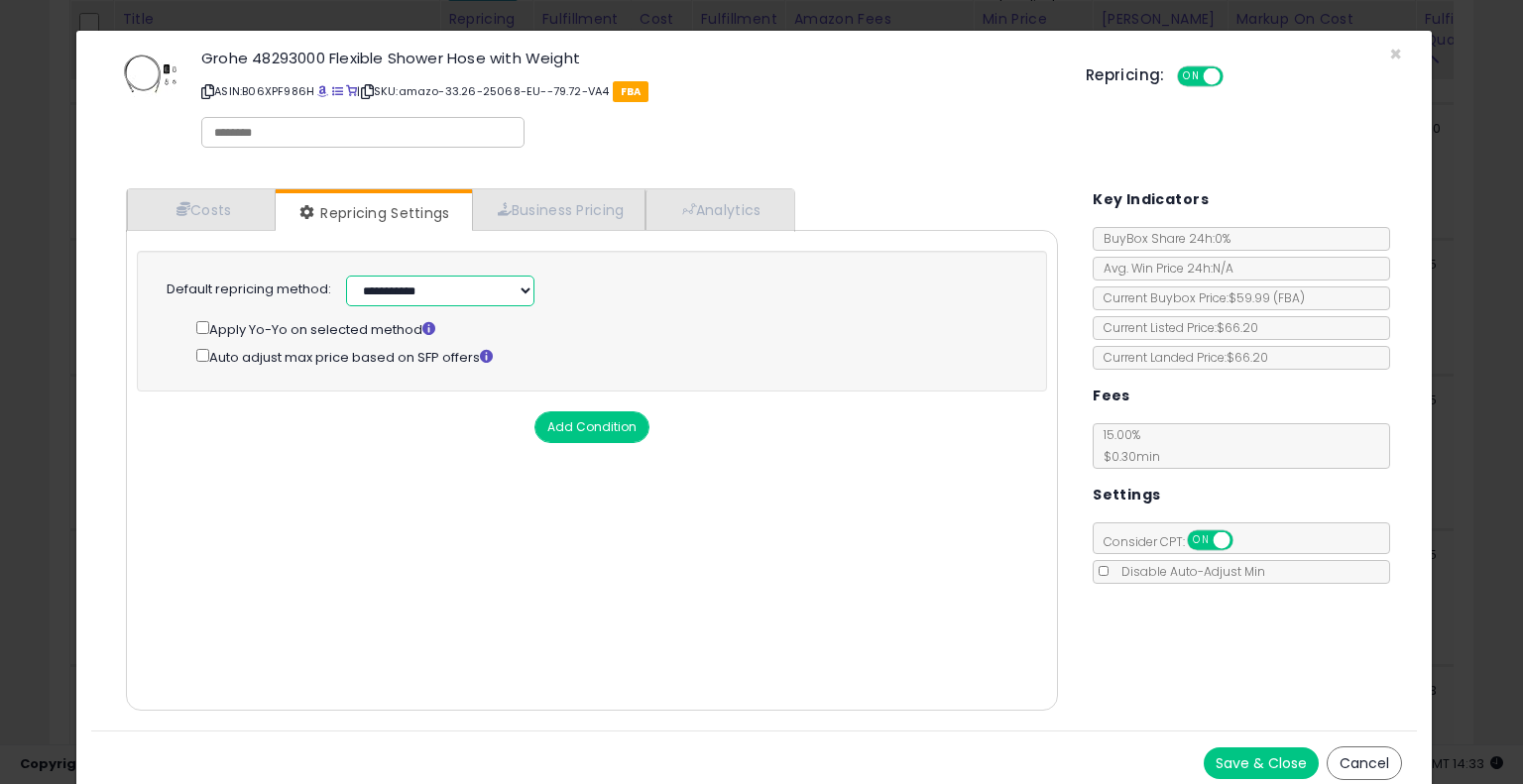 click on "**********" at bounding box center (440, 290) 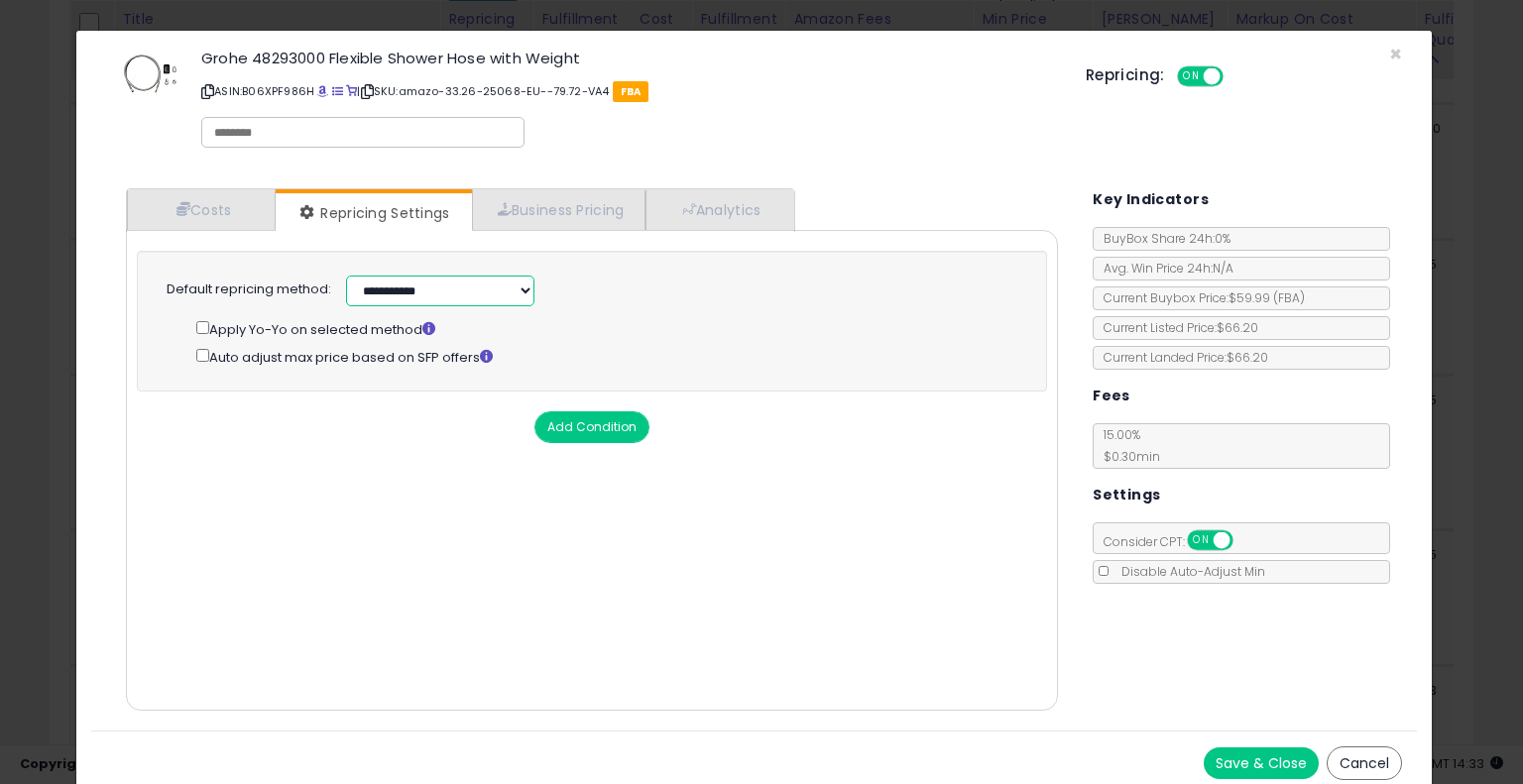 select on "******" 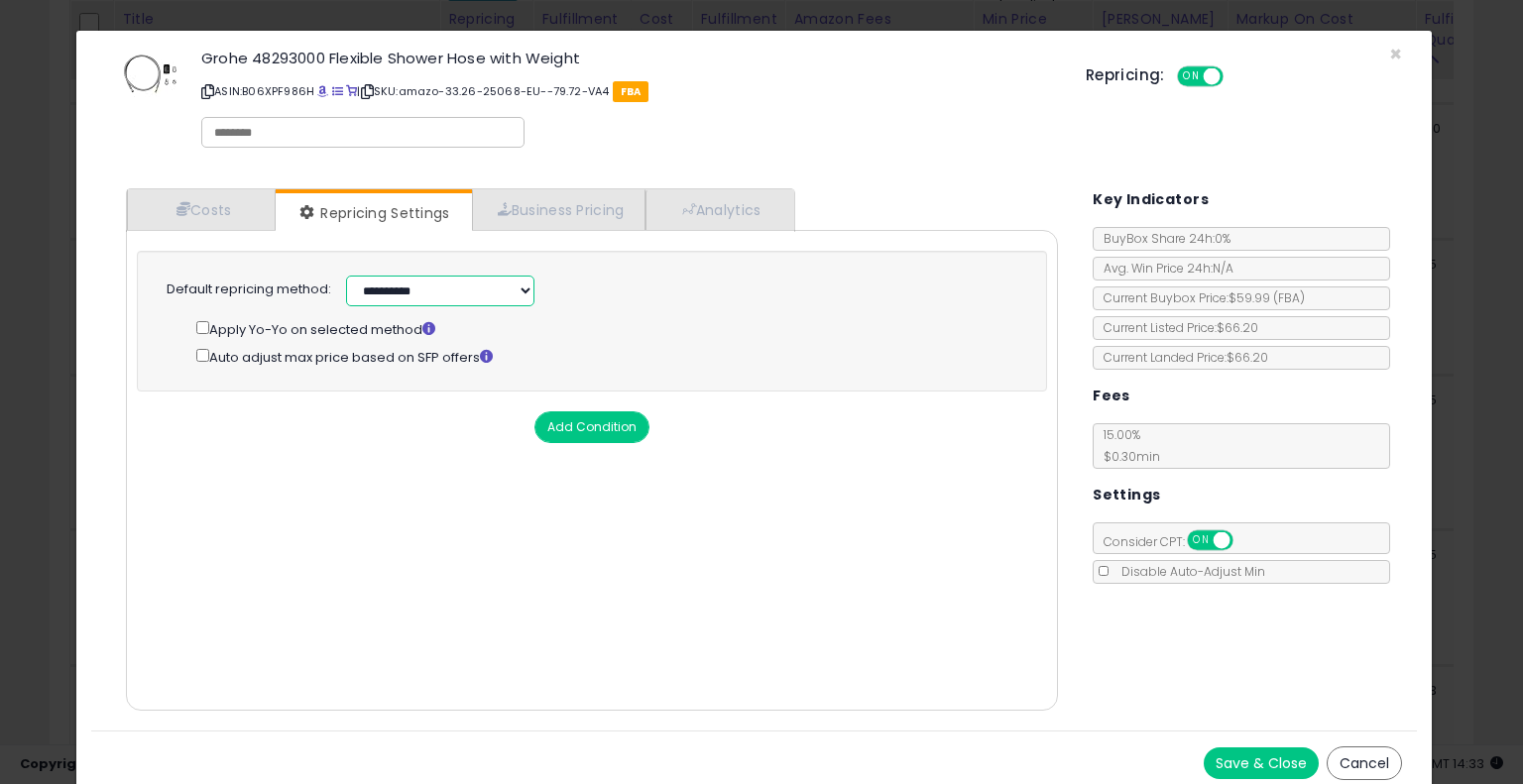 click on "**********" at bounding box center [440, 290] 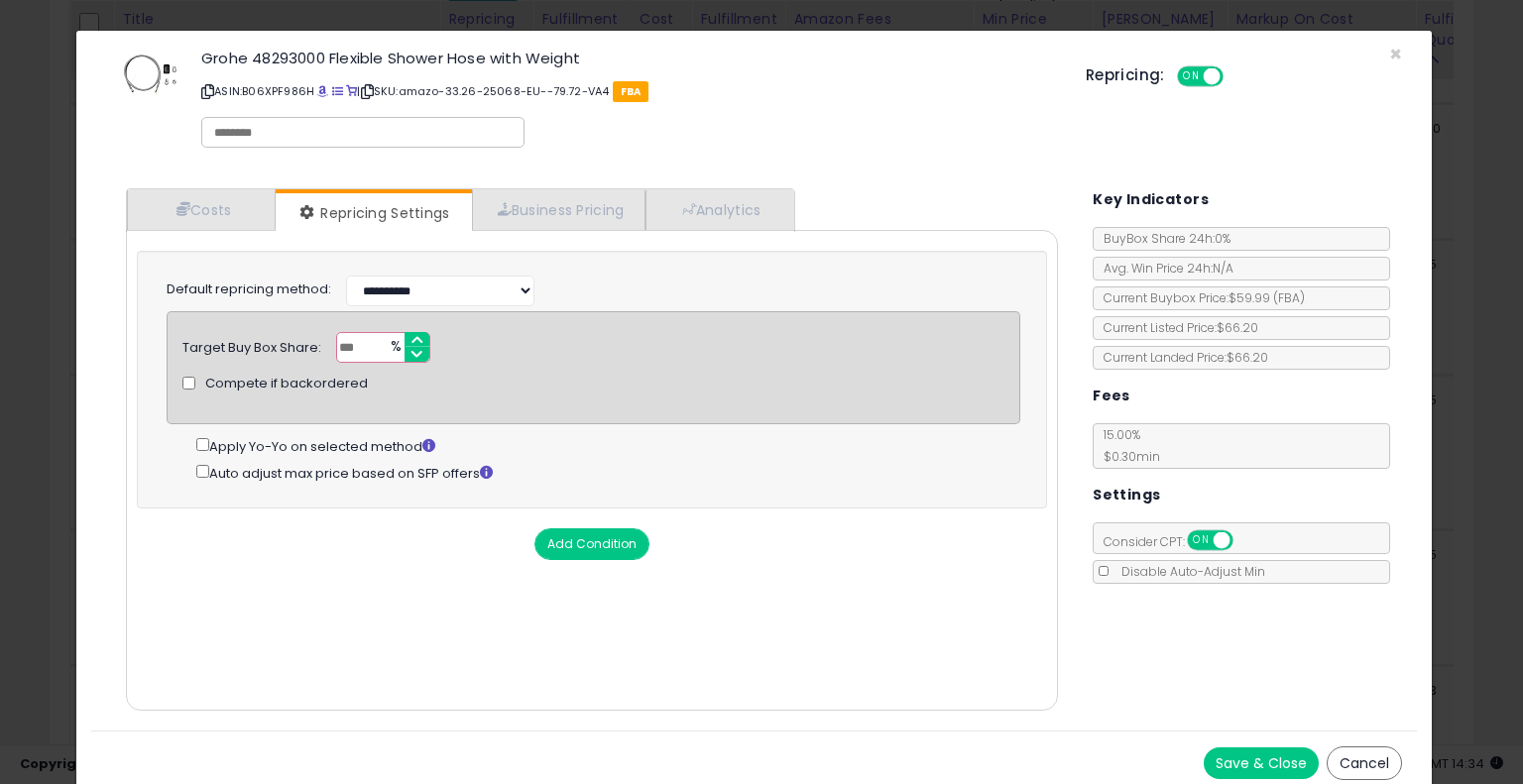 click on "%" at bounding box center [395, 348] 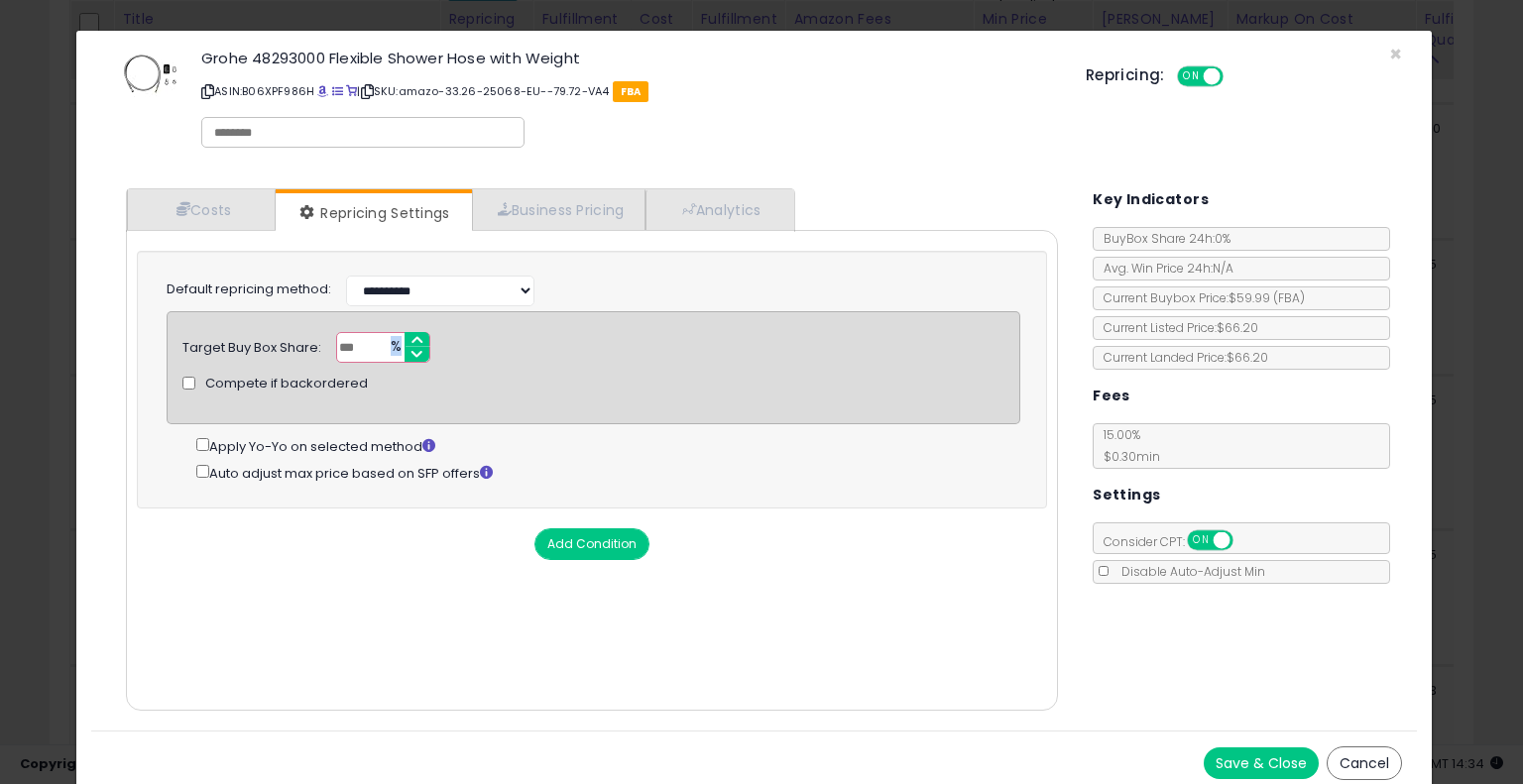 click on "%" at bounding box center (395, 348) 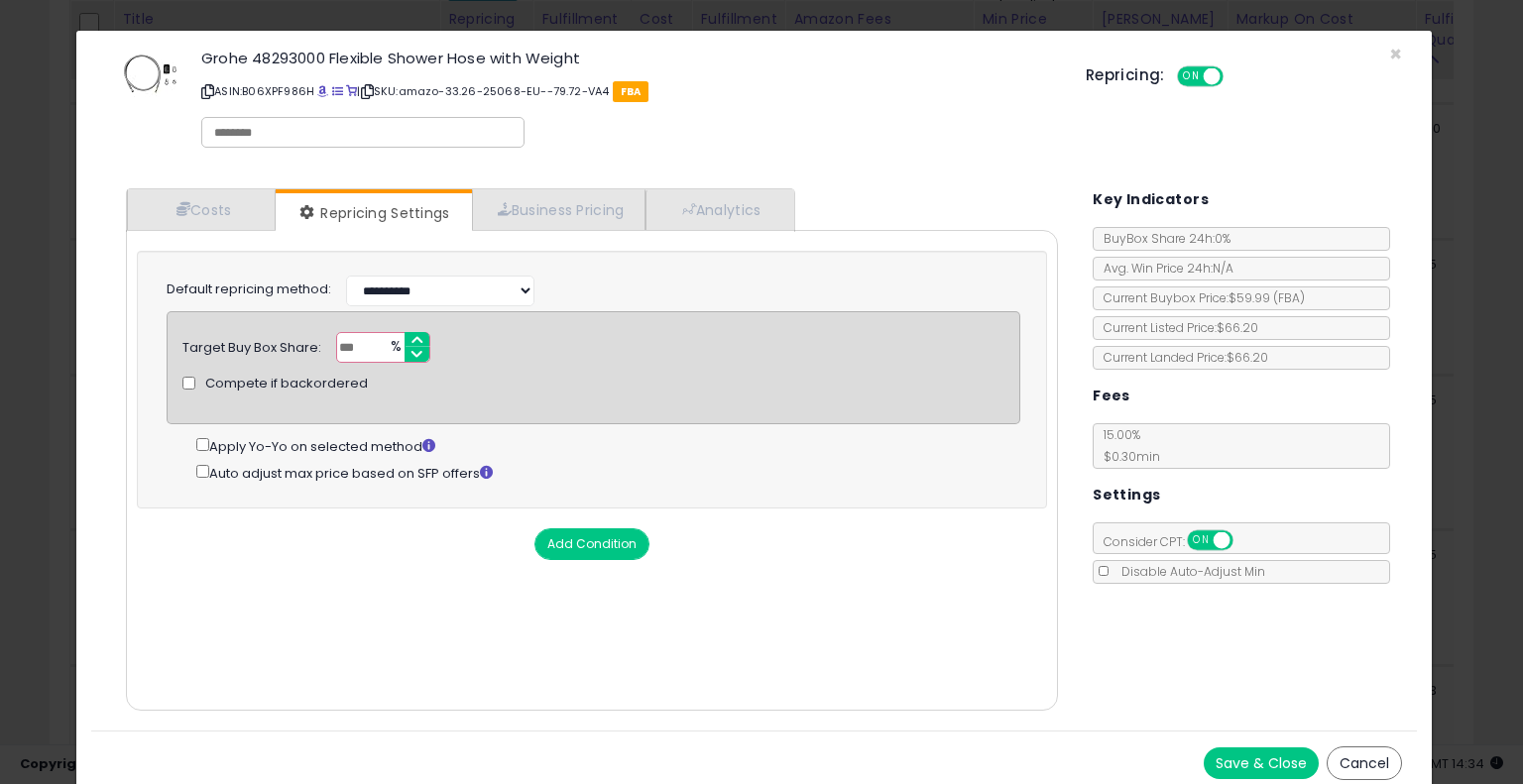 click on "***" at bounding box center [383, 347] 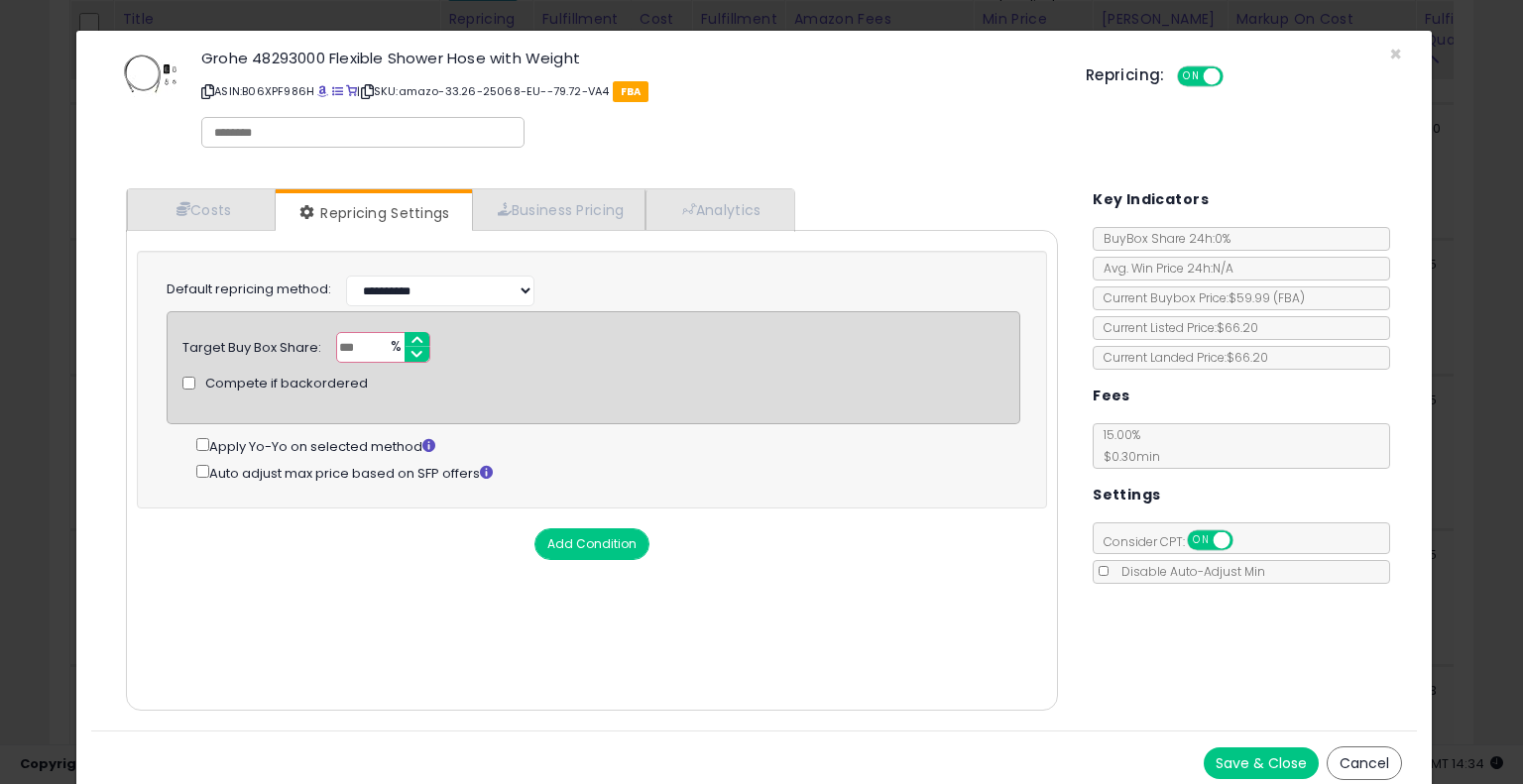 type on "**" 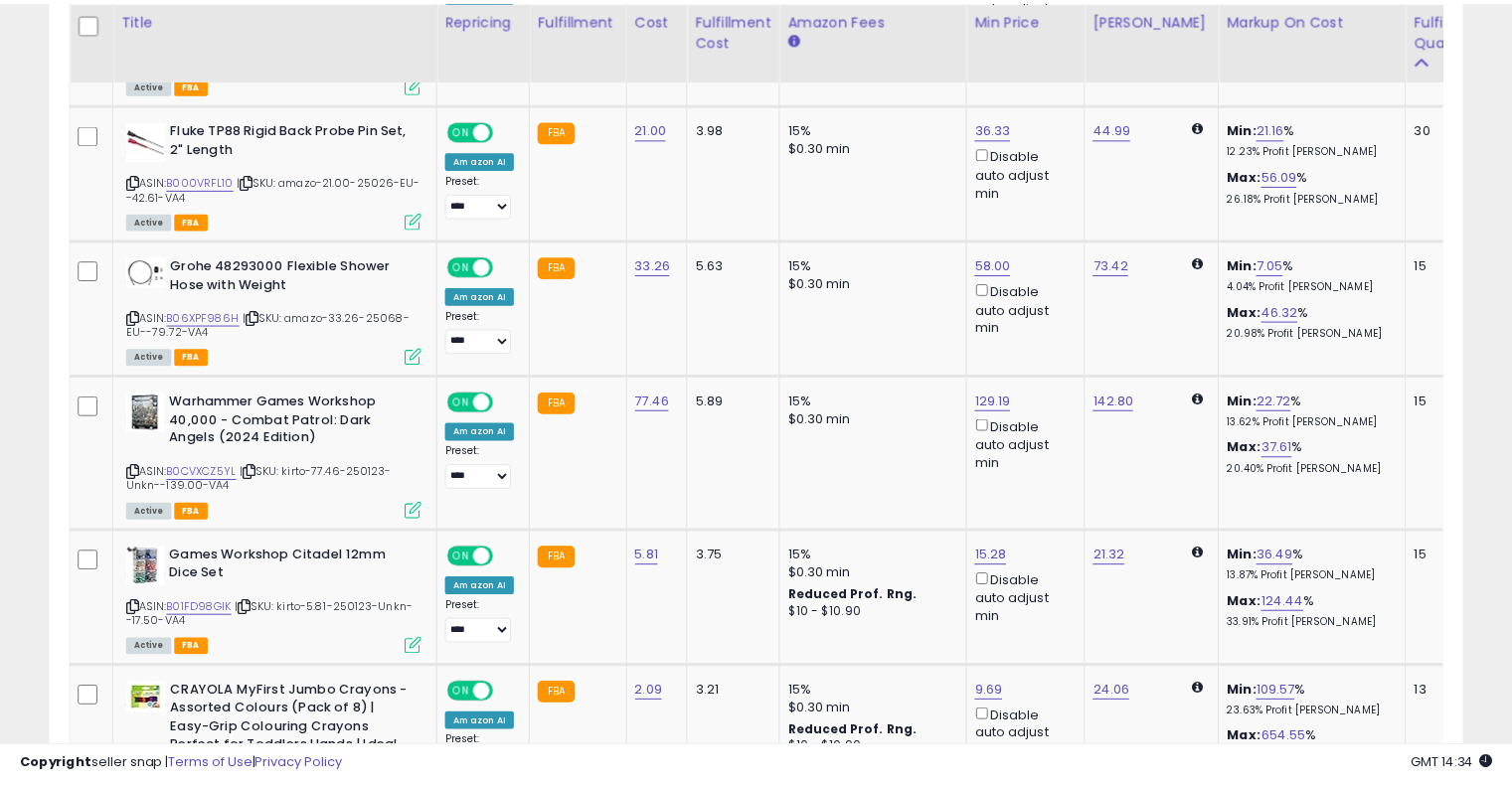 scroll, scrollTop: 406, scrollLeft: 817, axis: both 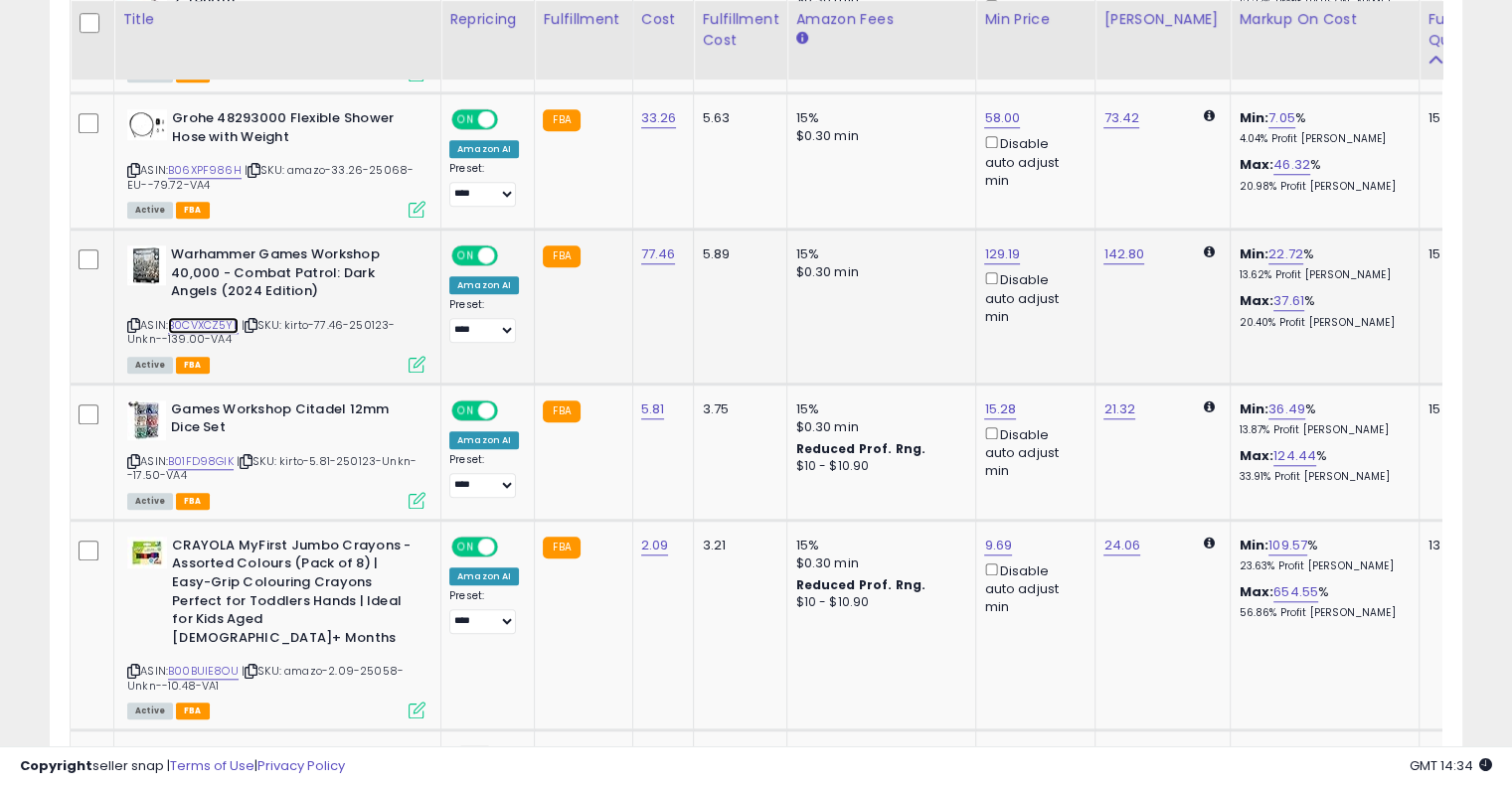 click on "B0CVXCZ5YL" at bounding box center [203, 325] 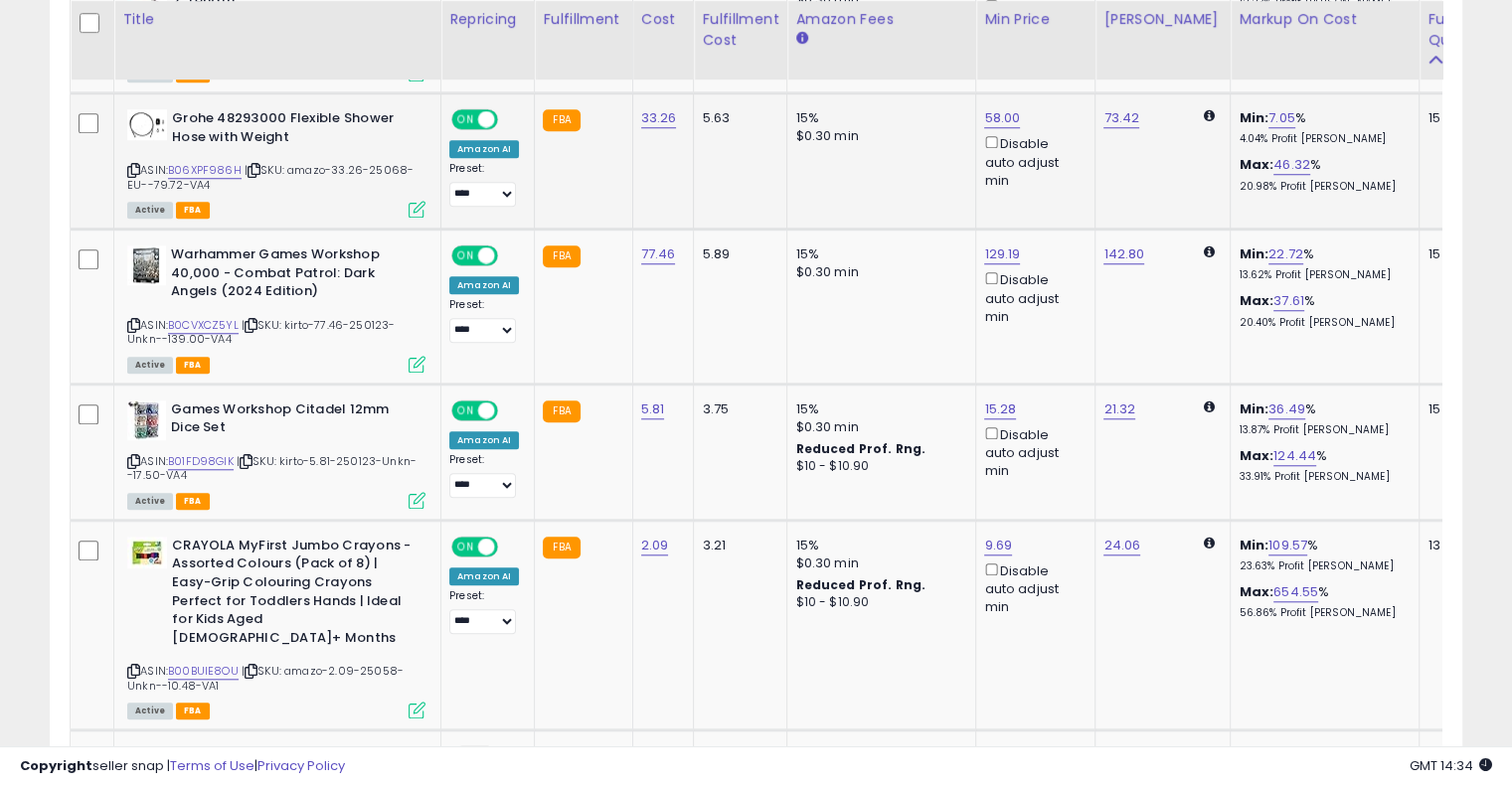 click at bounding box center [417, 209] 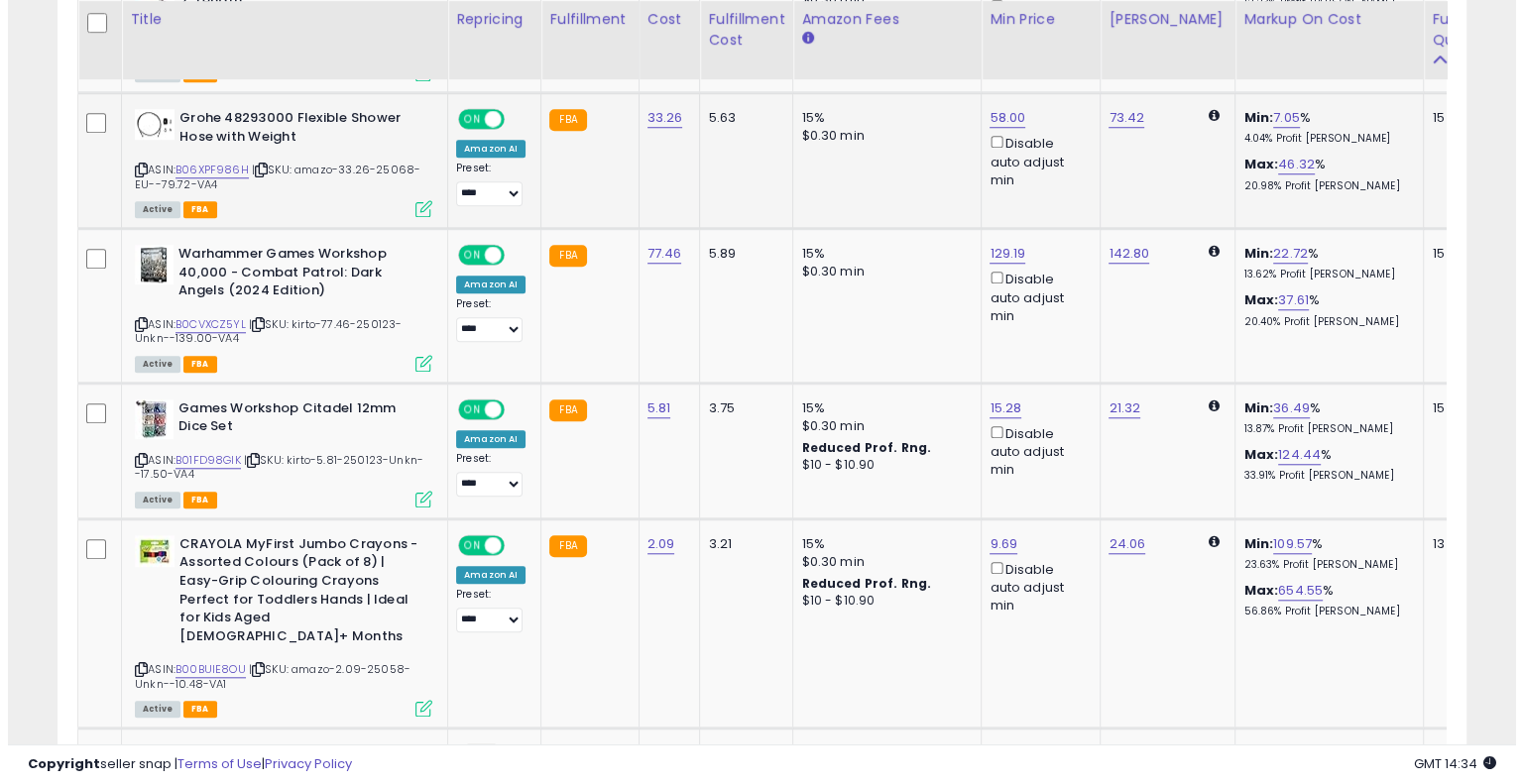 scroll, scrollTop: 990743, scrollLeft: 990712, axis: both 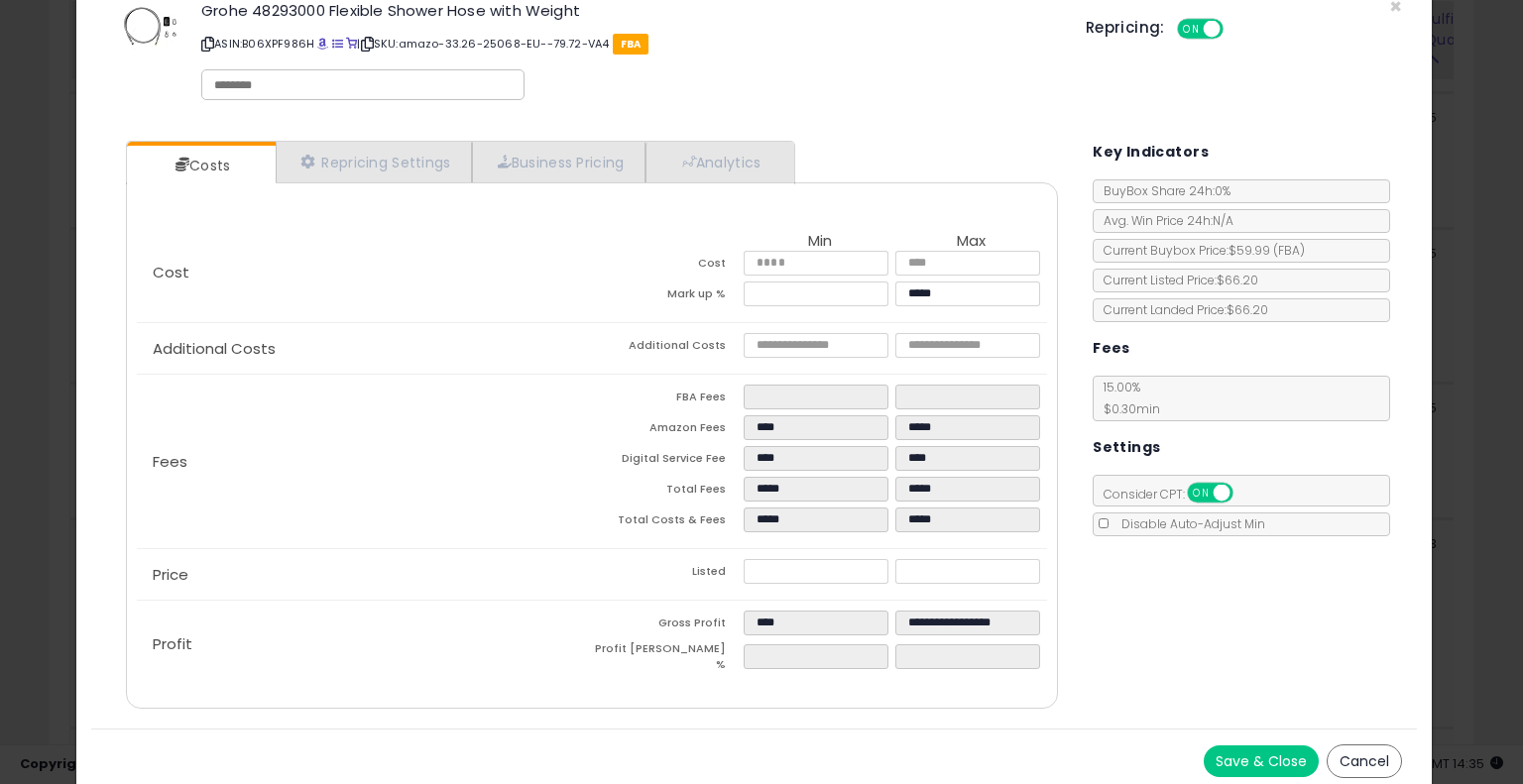 click at bounding box center [363, 85] 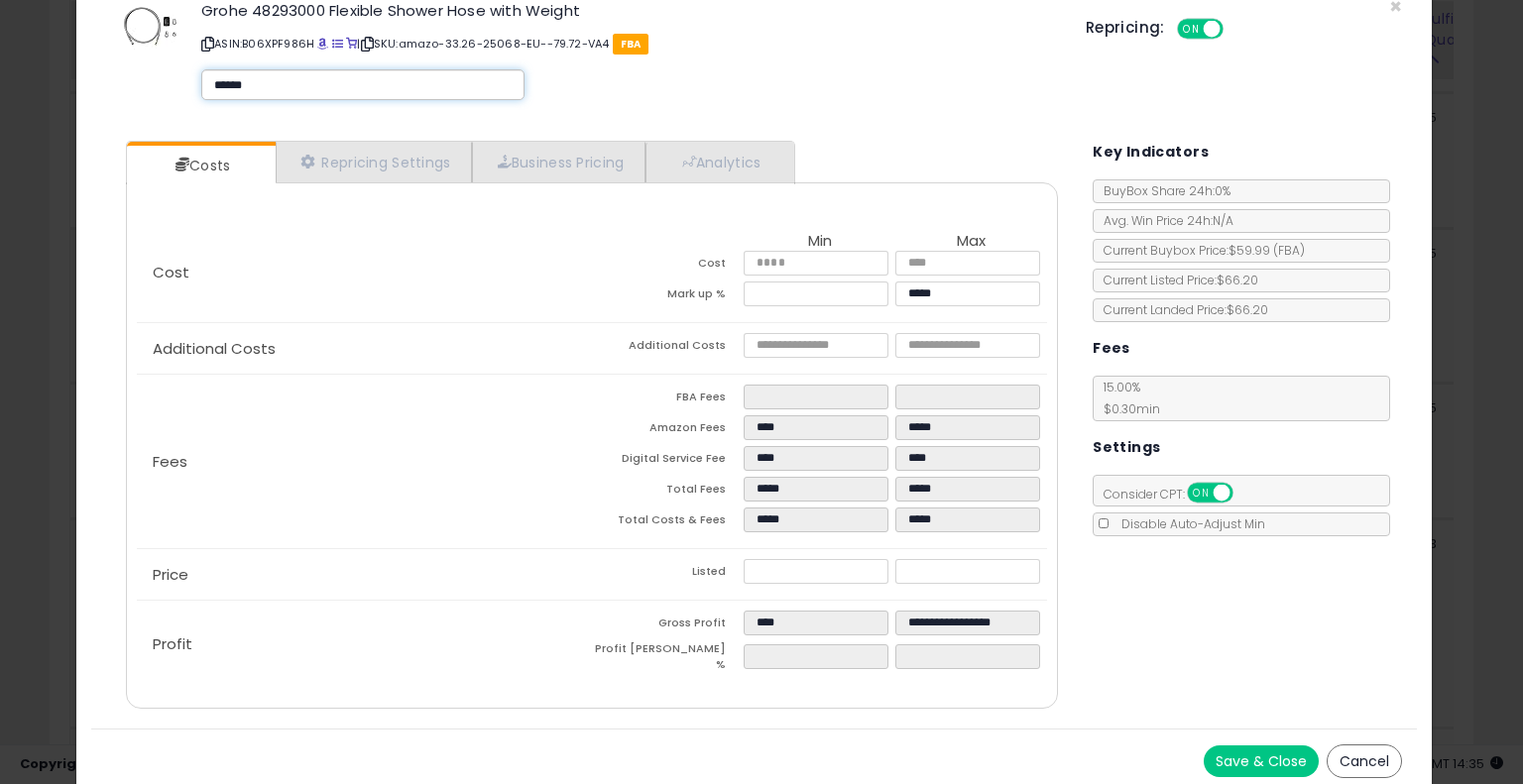 type on "******" 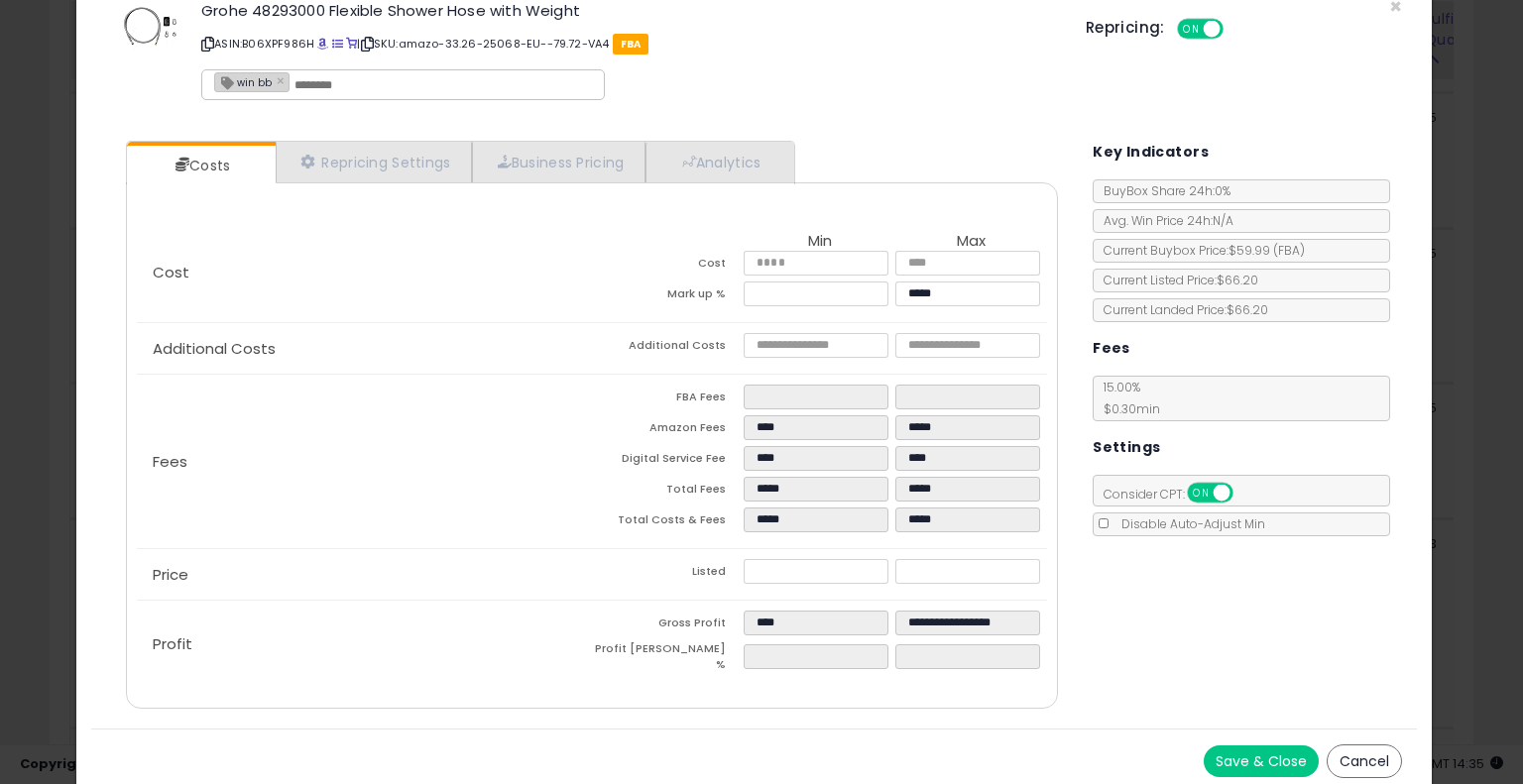 click on "Save & Close" at bounding box center (1261, 761) 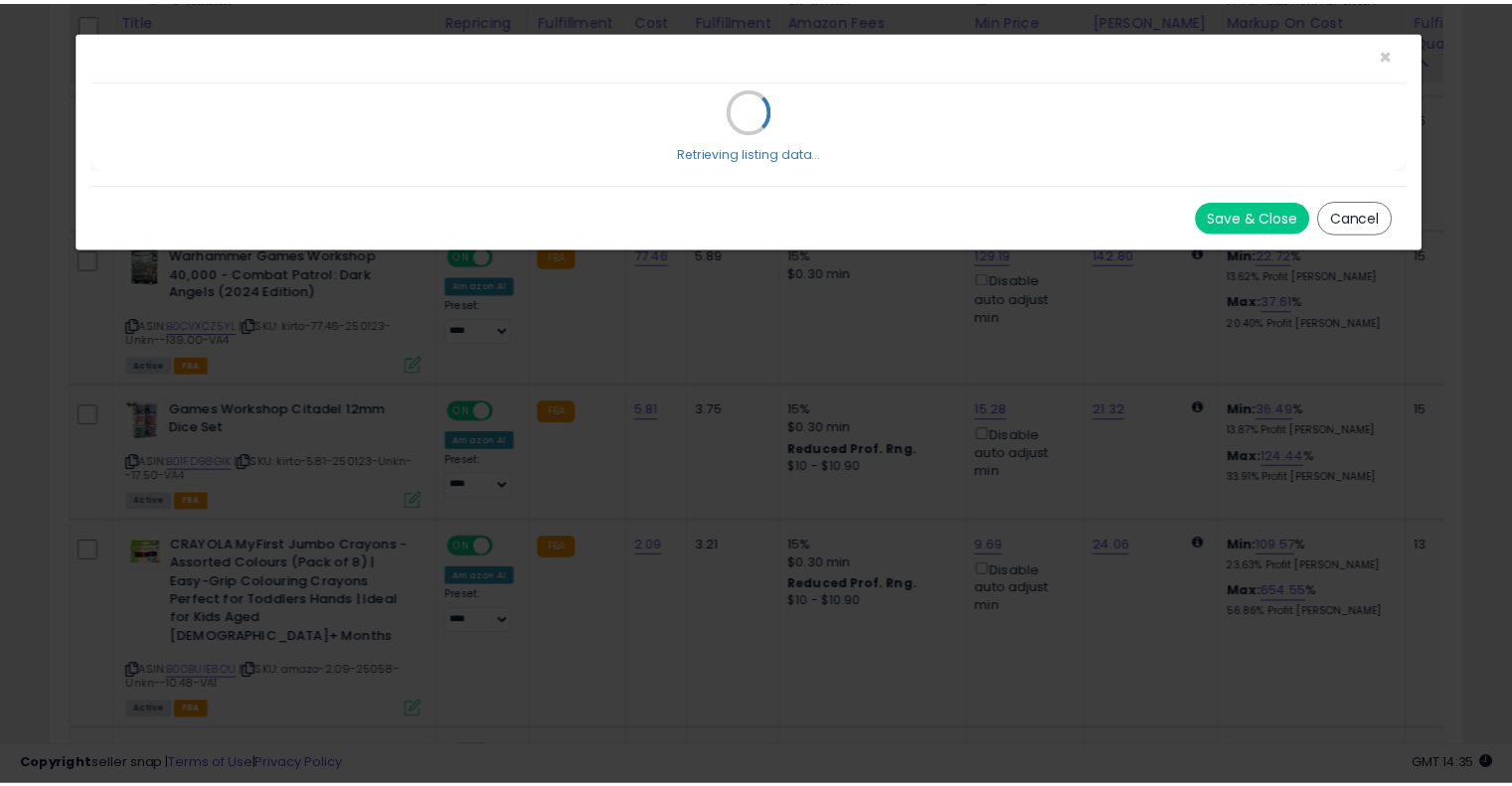 scroll, scrollTop: 0, scrollLeft: 0, axis: both 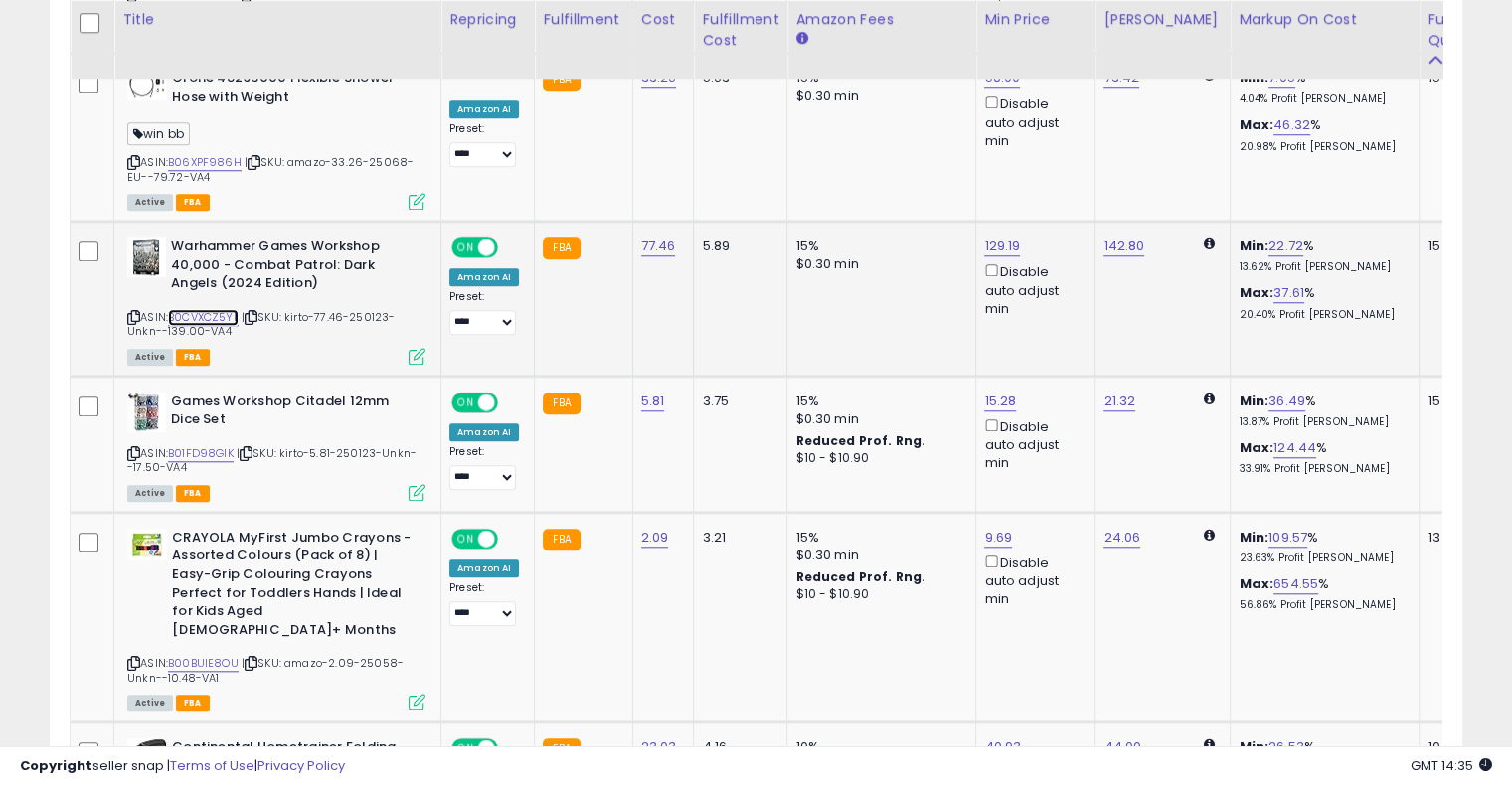 click on "B0CVXCZ5YL" at bounding box center [203, 317] 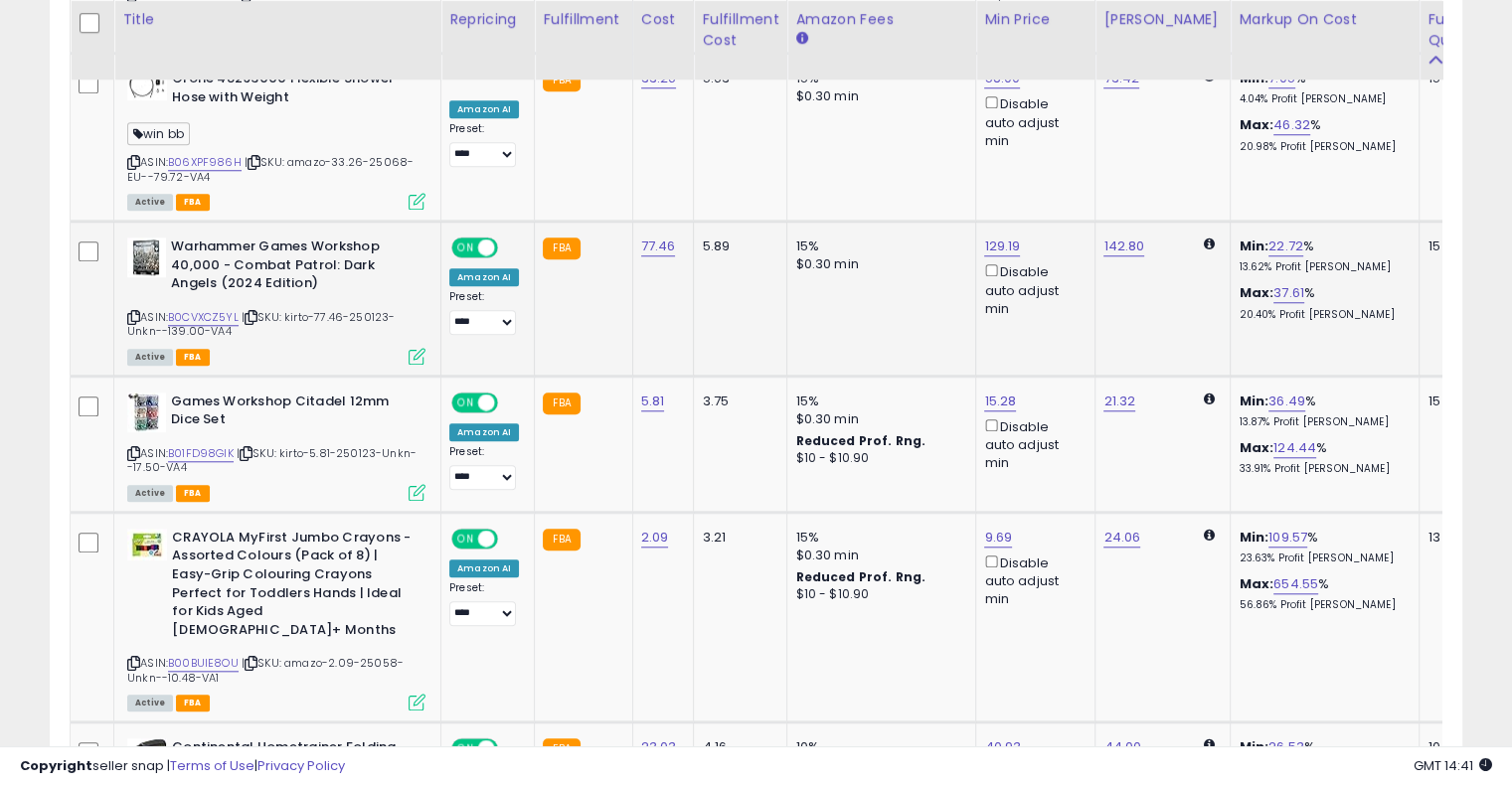 click at bounding box center (417, 356) 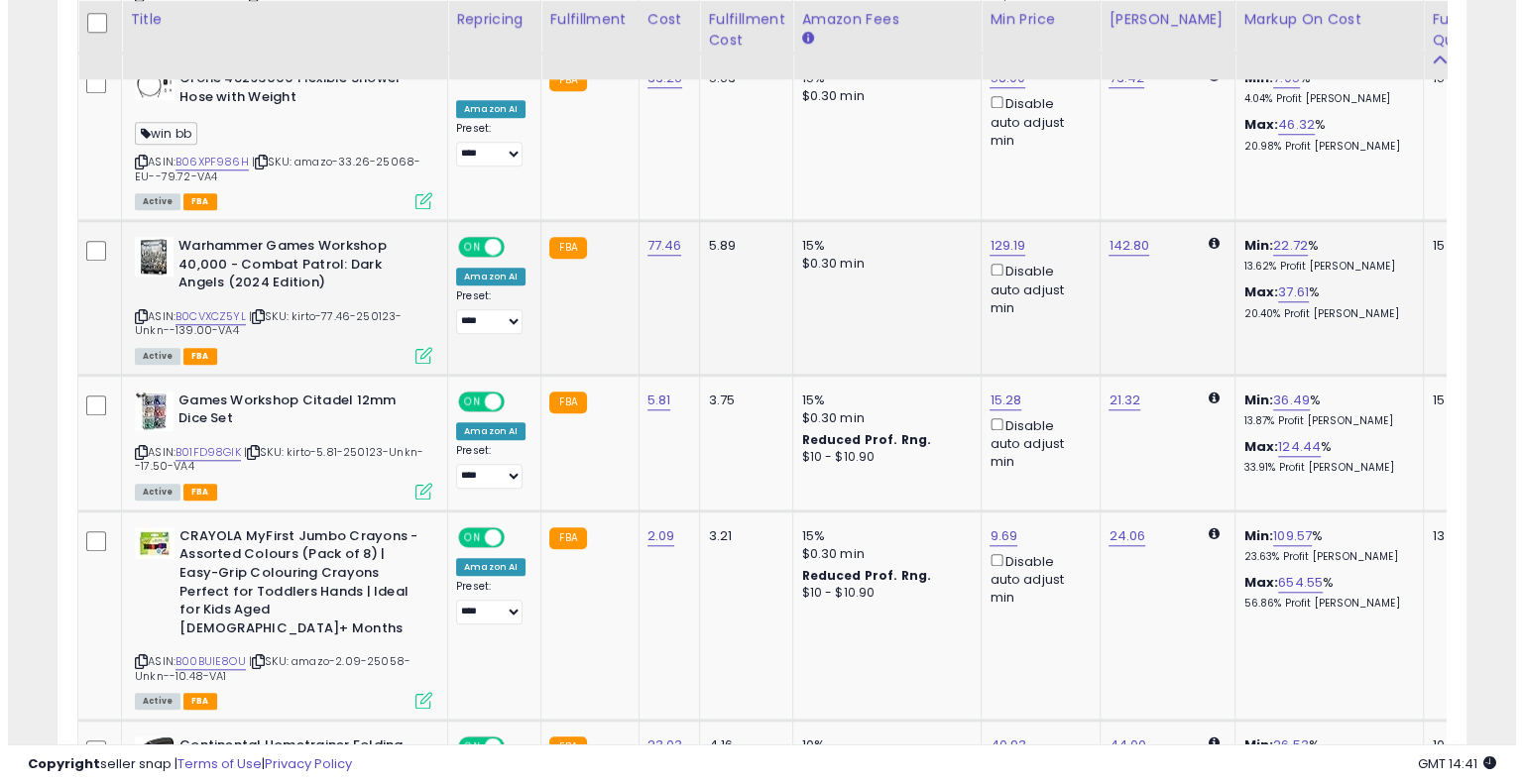 scroll, scrollTop: 990743, scrollLeft: 990712, axis: both 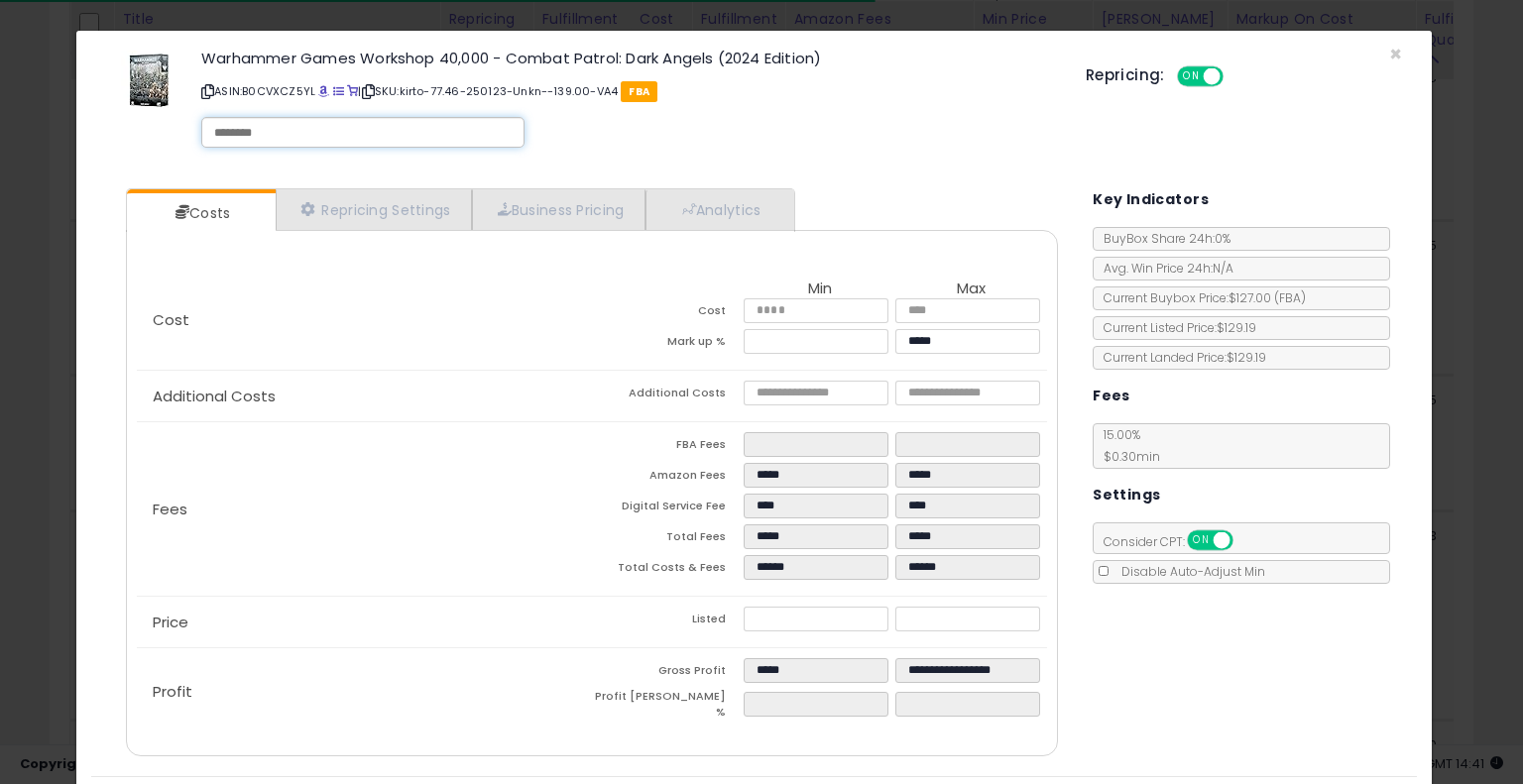 click at bounding box center (363, 133) 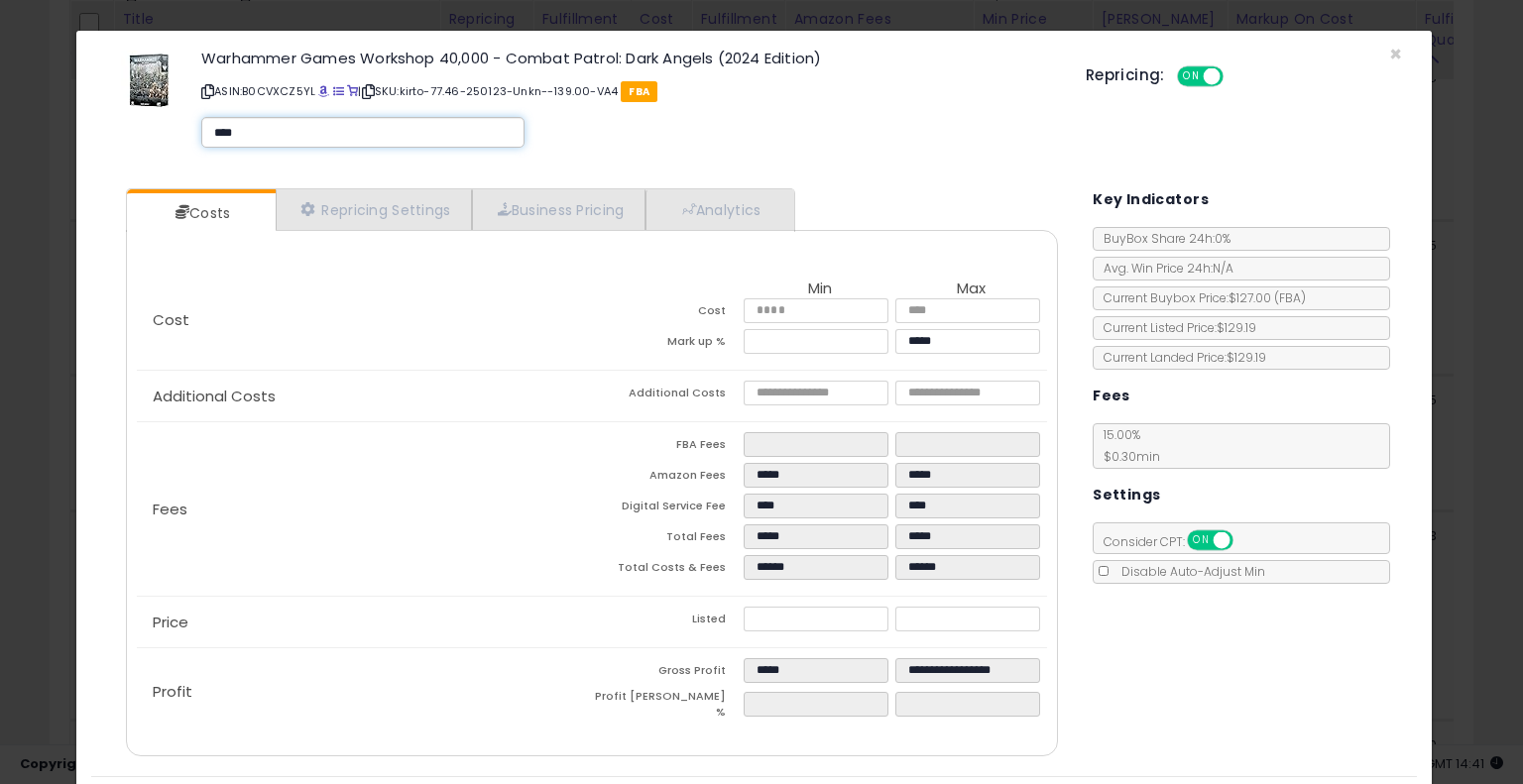 scroll, scrollTop: 48, scrollLeft: 0, axis: vertical 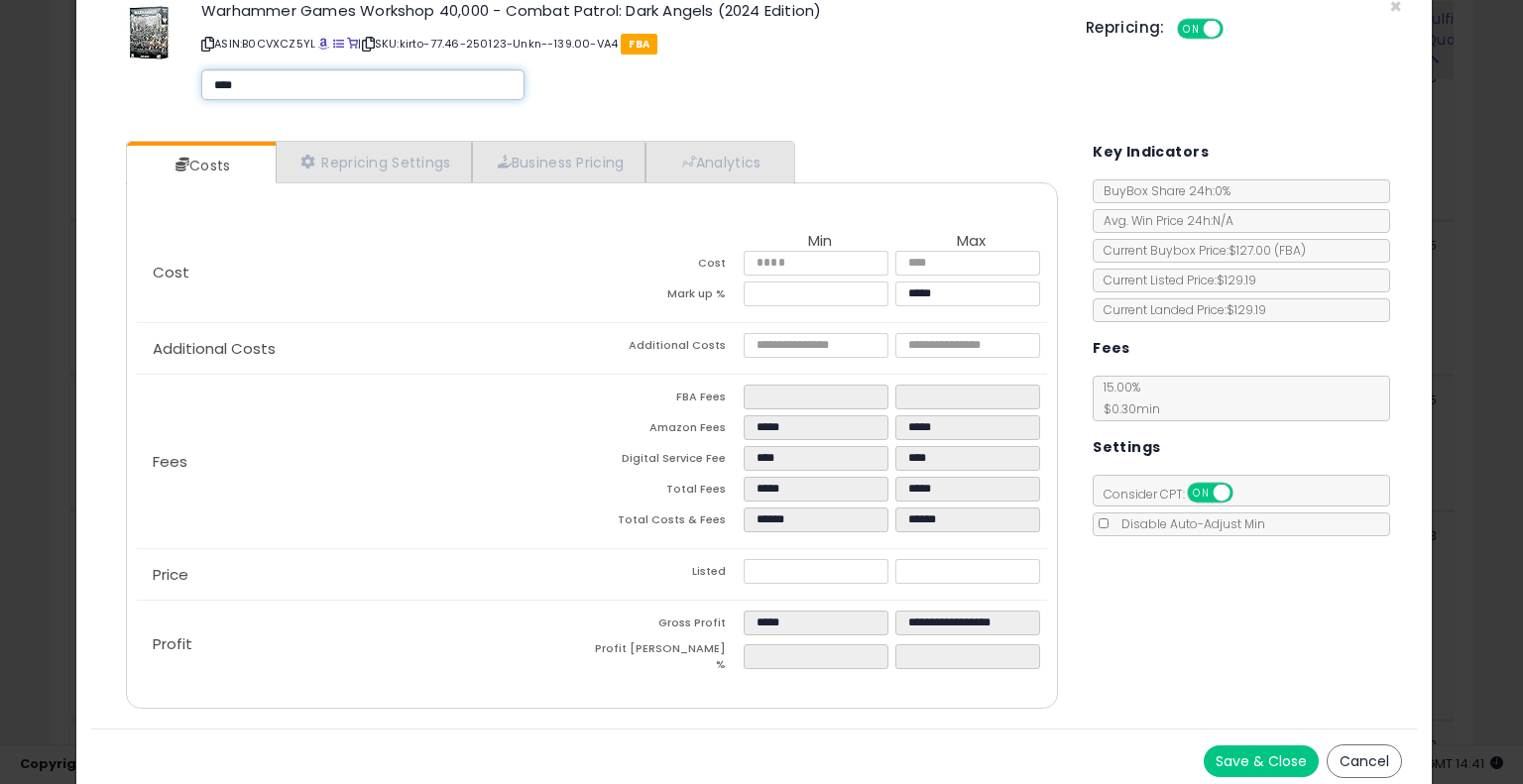 type on "****" 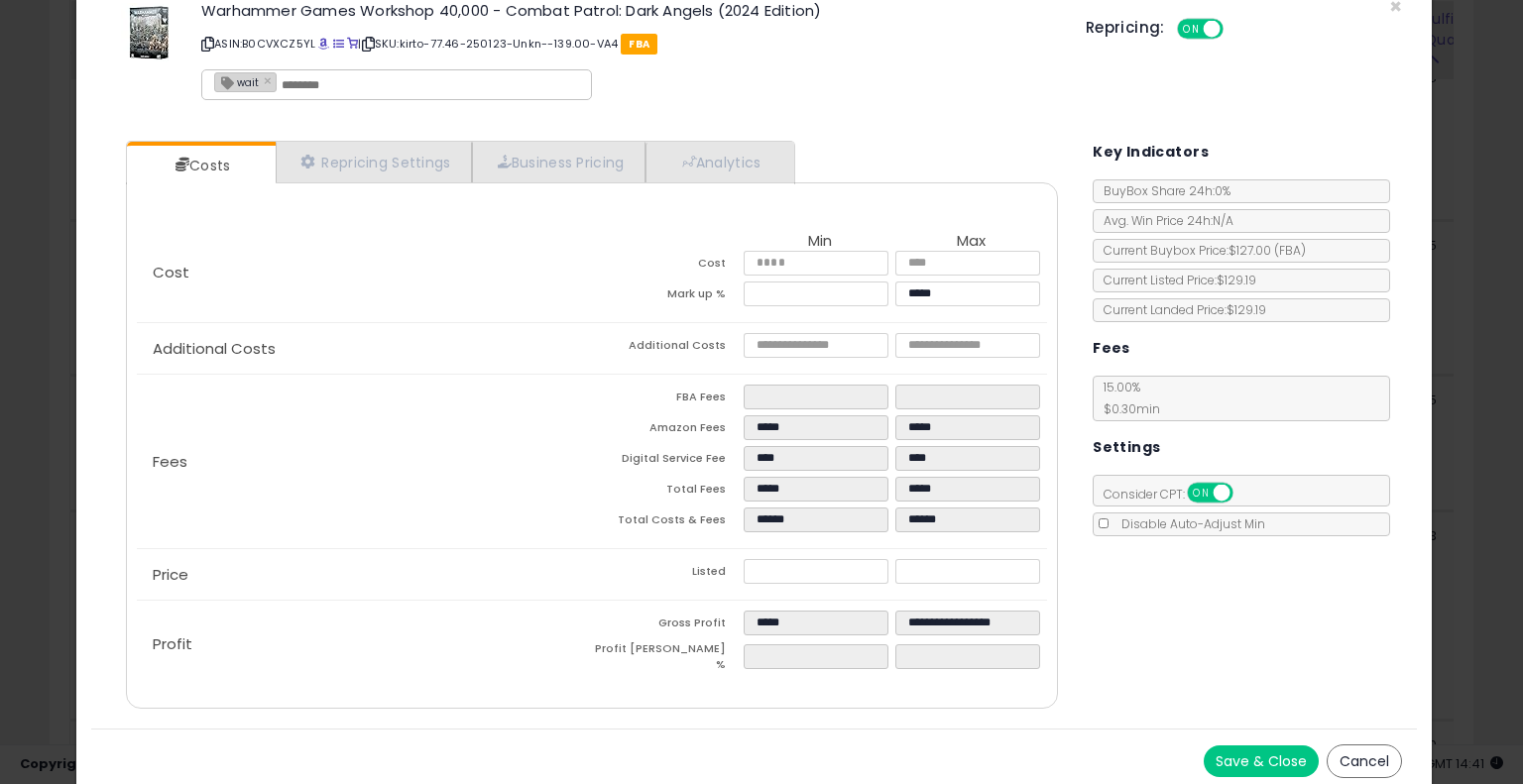 click on "Save & Close" at bounding box center [1261, 761] 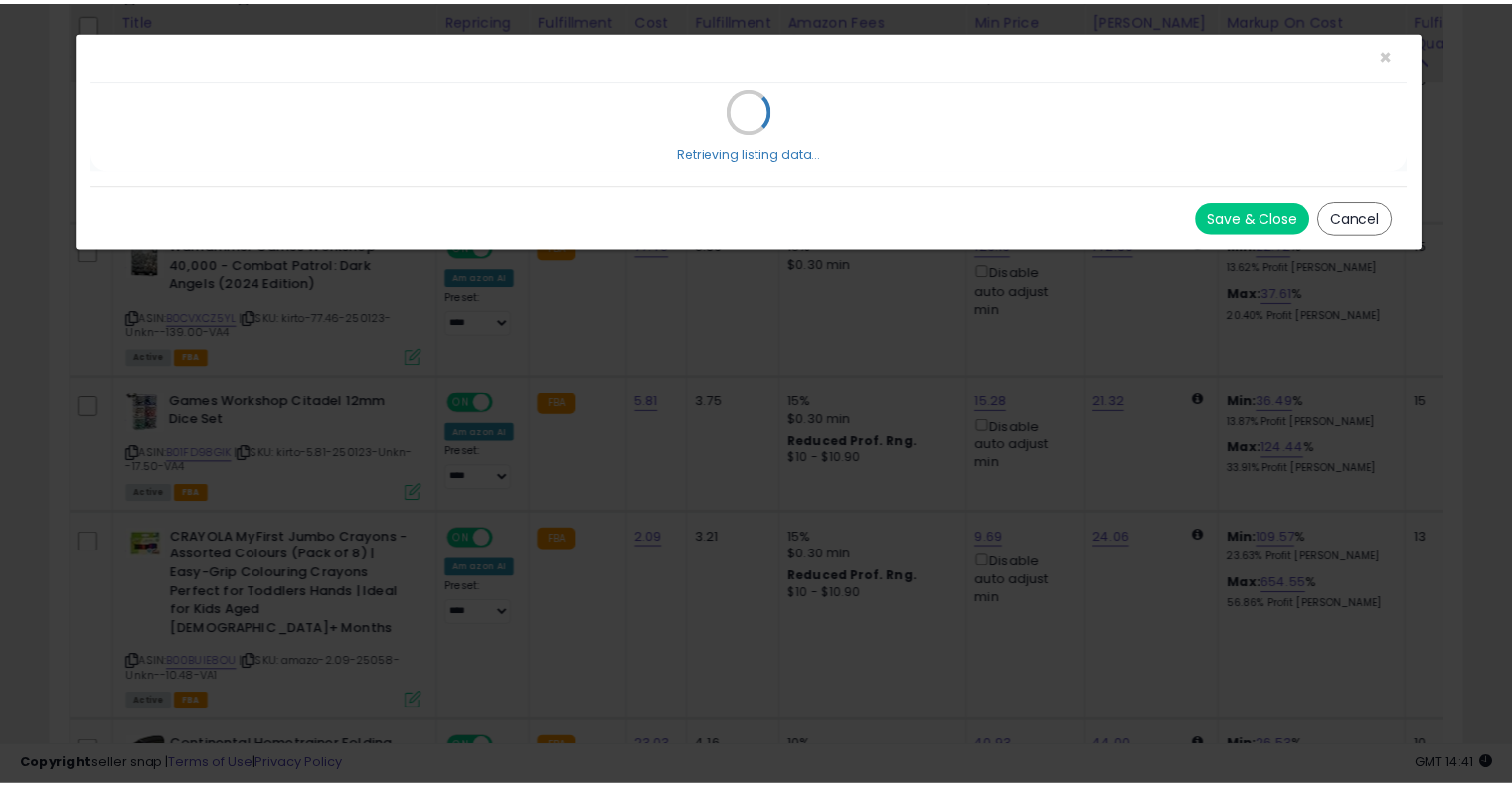 scroll, scrollTop: 0, scrollLeft: 0, axis: both 